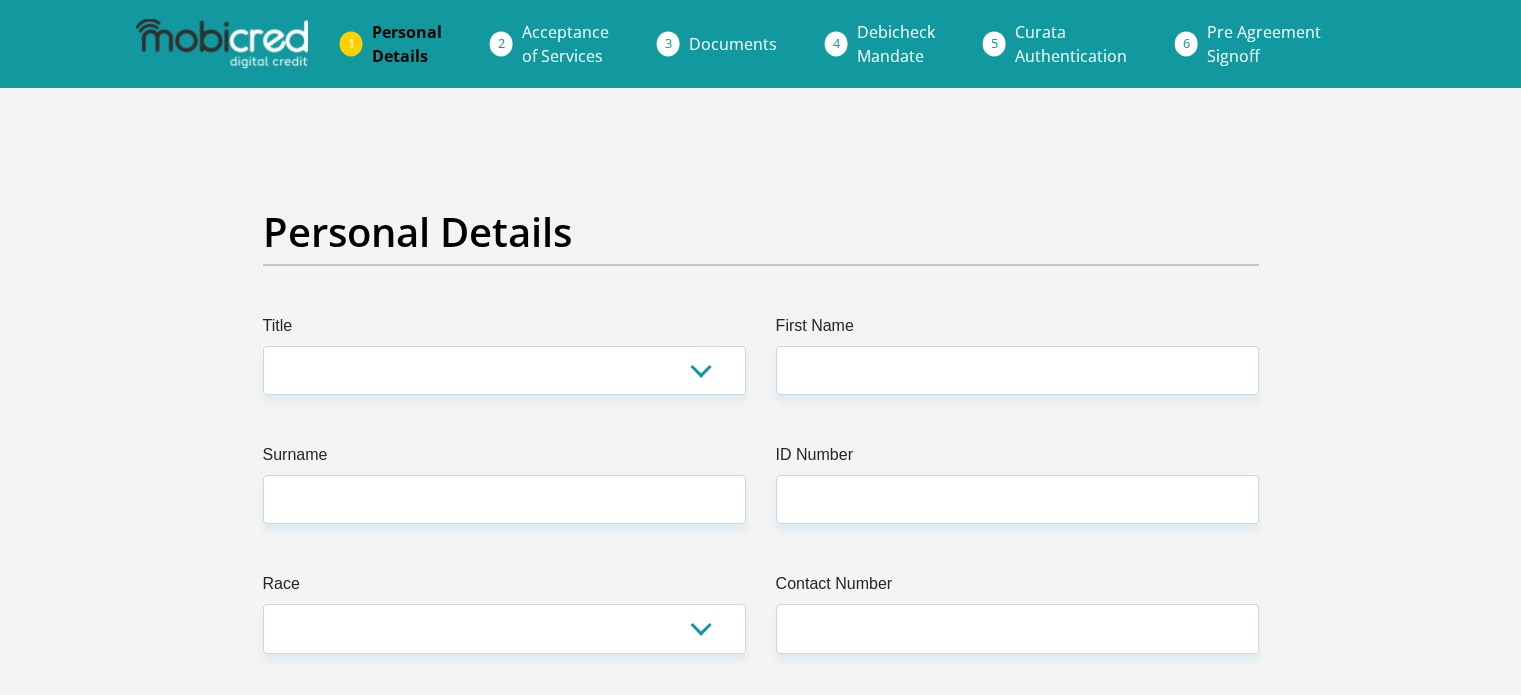 scroll, scrollTop: 0, scrollLeft: 0, axis: both 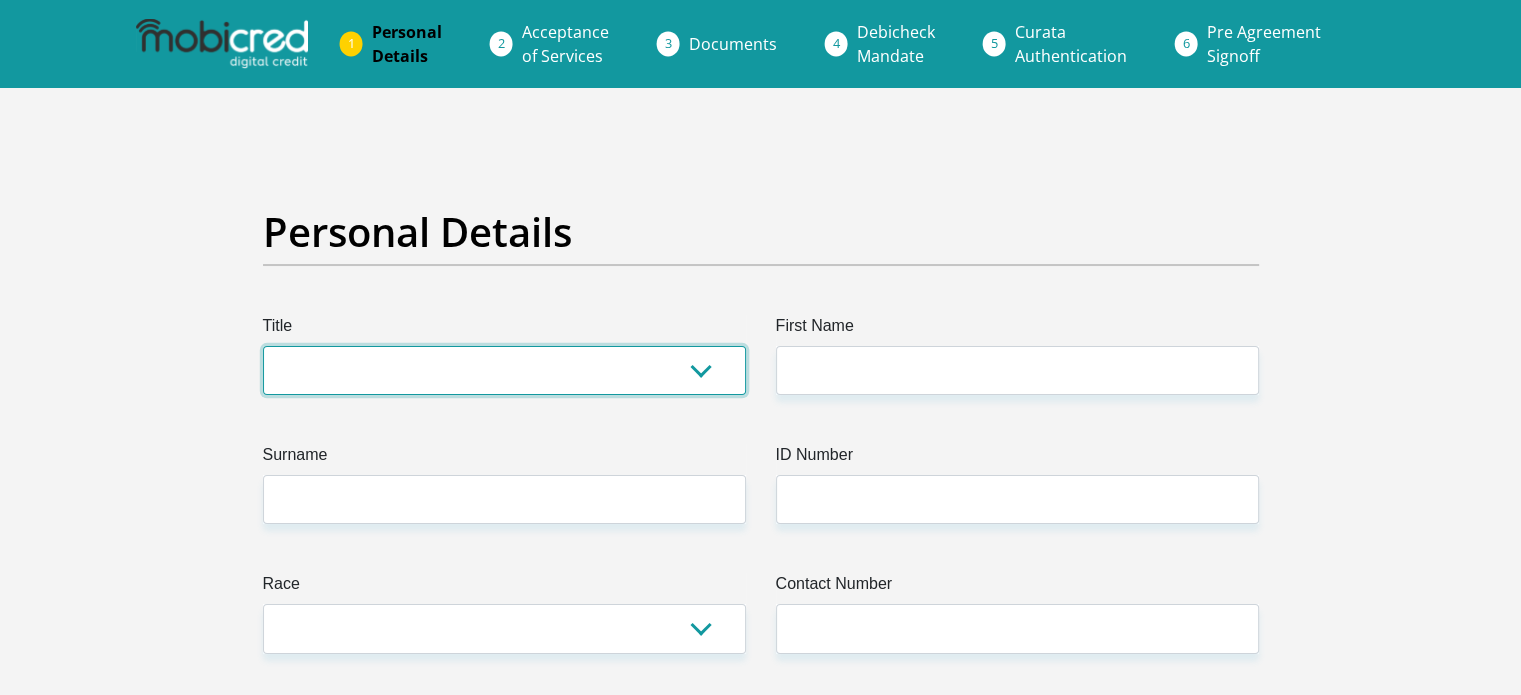 click on "Mr
Ms
Mrs
Dr
Other" at bounding box center (504, 370) 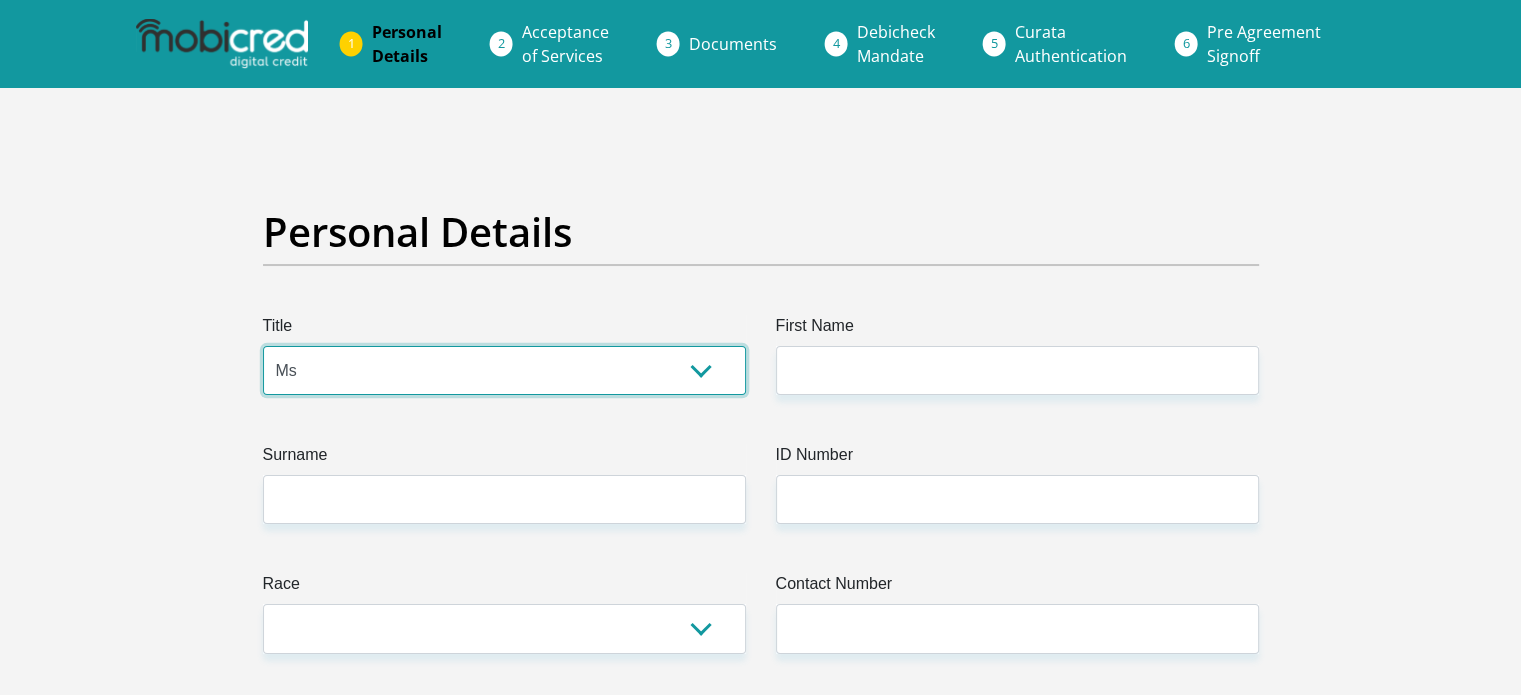 click on "Mr
Ms
Mrs
Dr
Other" at bounding box center [504, 370] 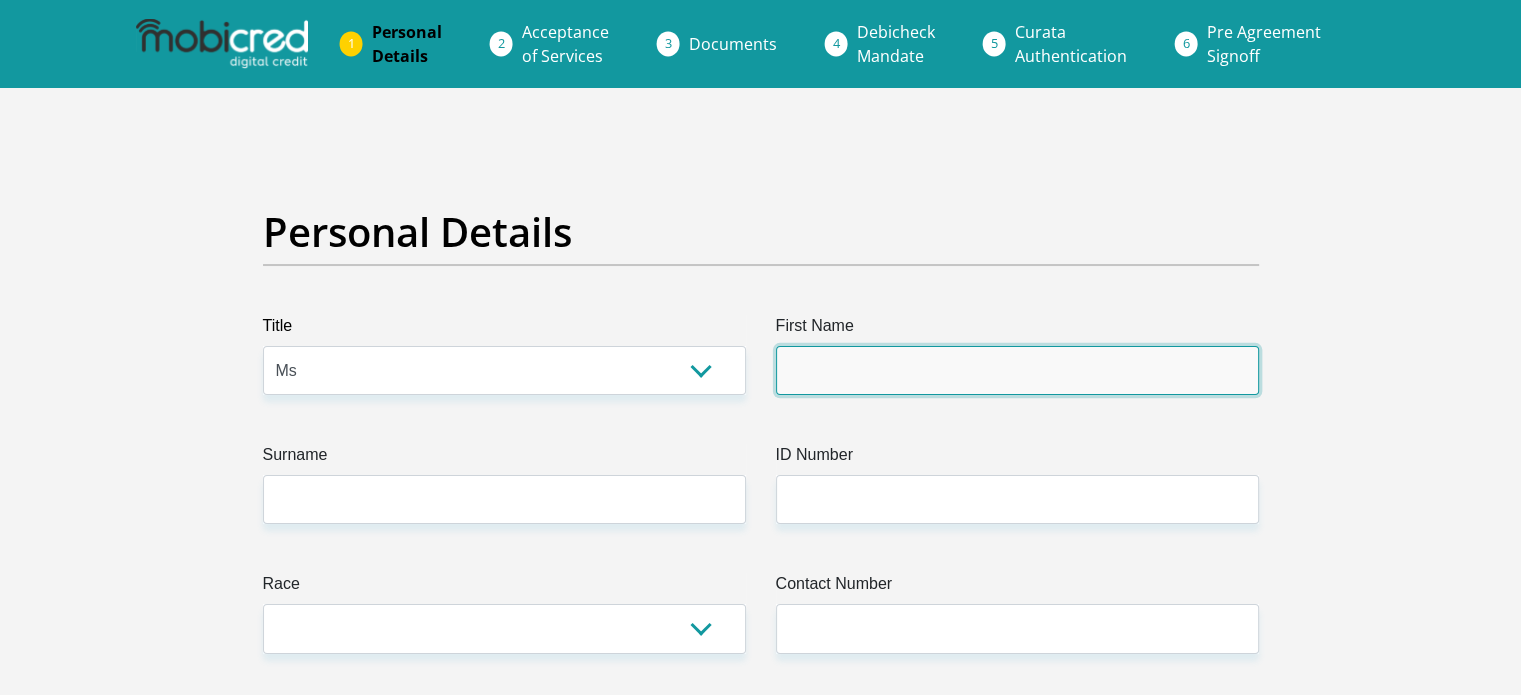 click on "First Name" at bounding box center (1017, 370) 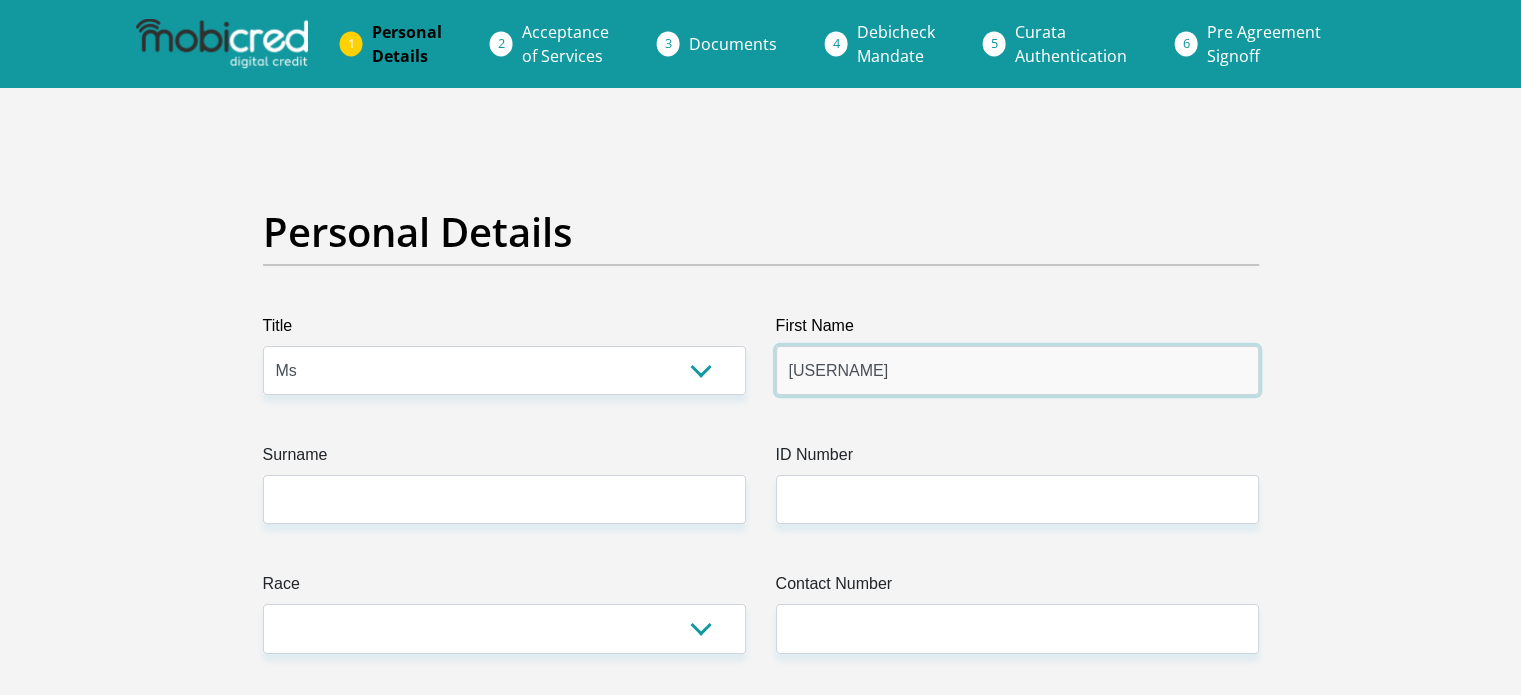 type on "Pontsho" 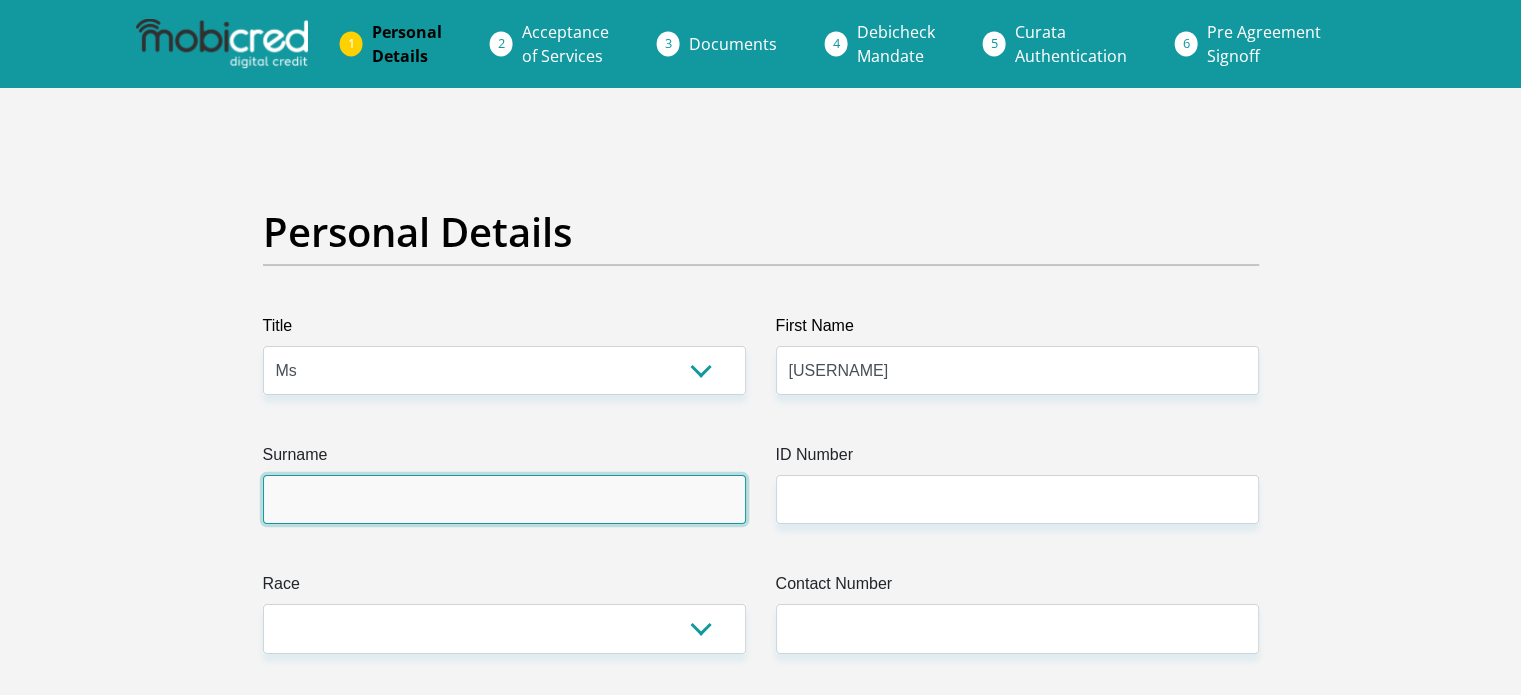 click on "Surname" at bounding box center (504, 499) 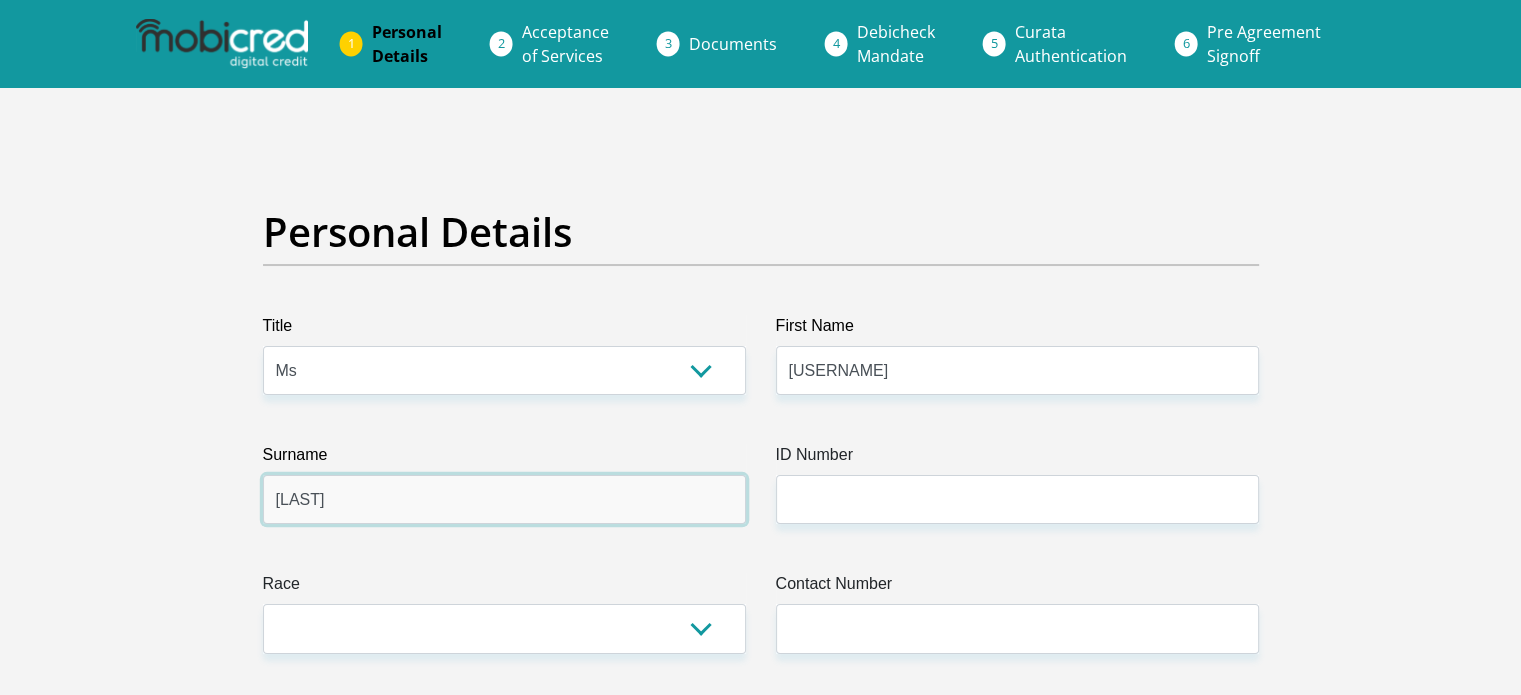 type on "Nkosana" 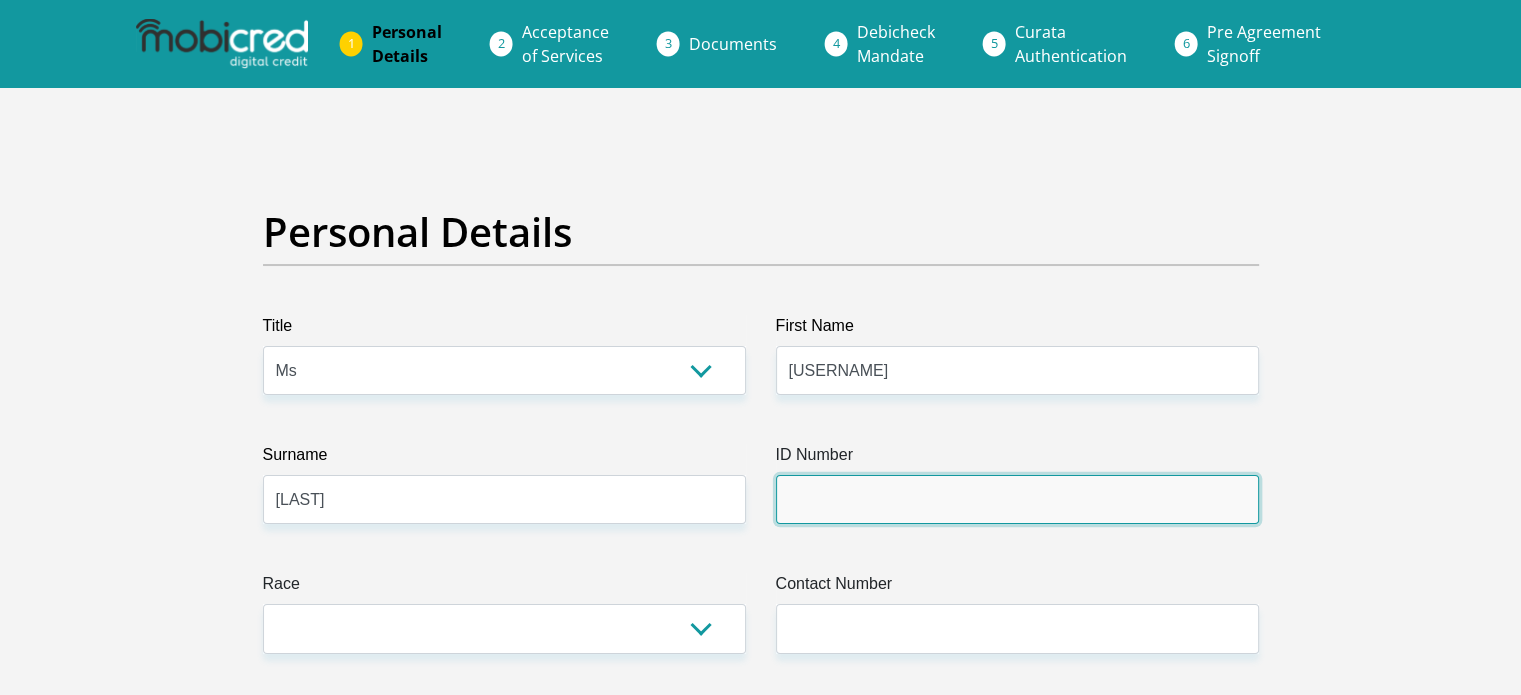 click on "ID Number" at bounding box center (1017, 499) 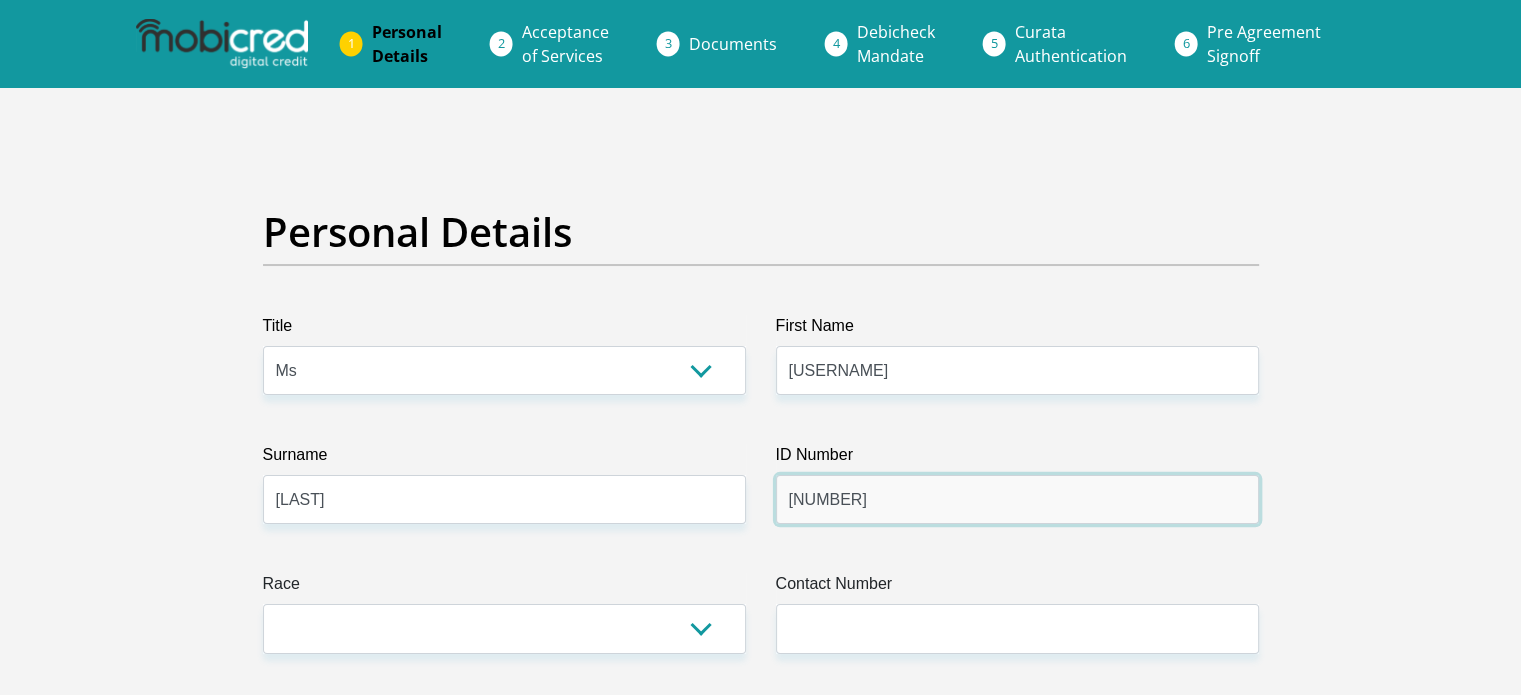 type on "0305170320082" 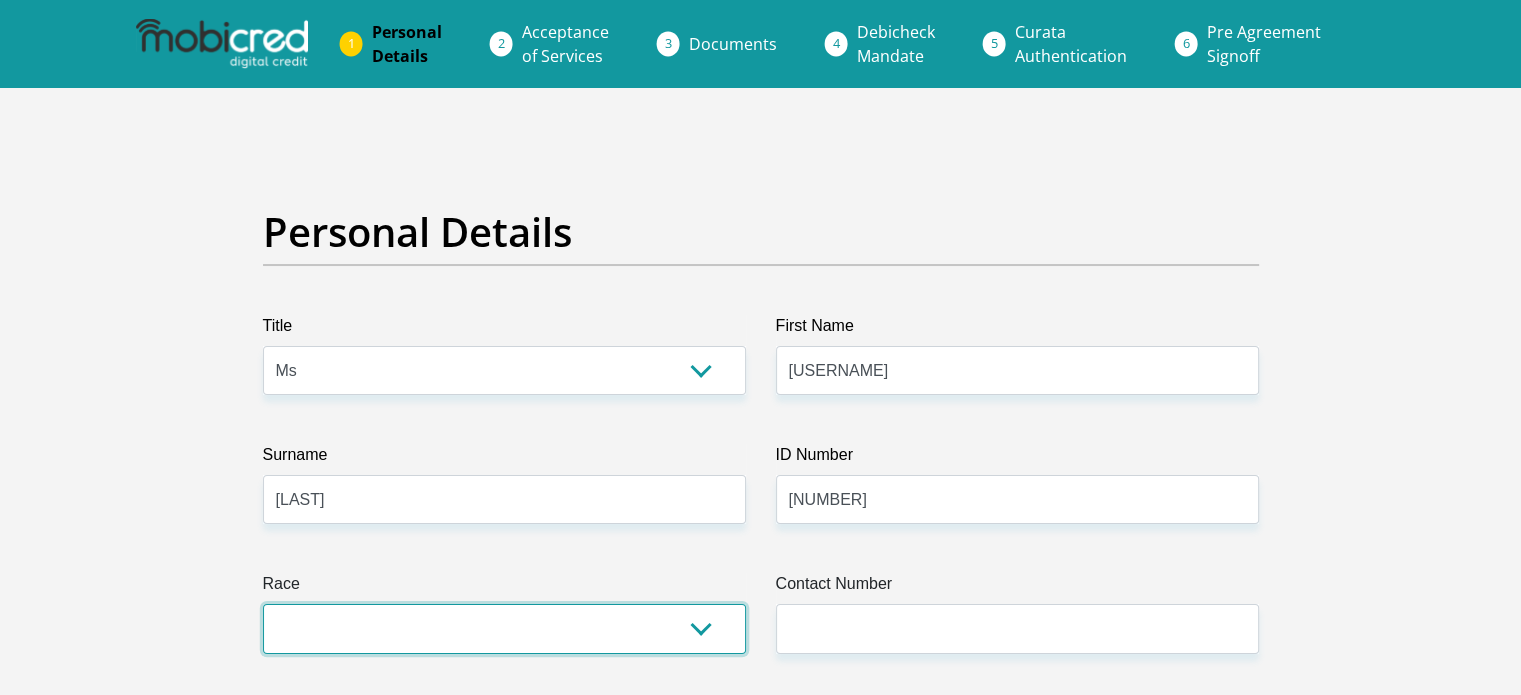 click on "Black
Coloured
Indian
White
Other" at bounding box center (504, 628) 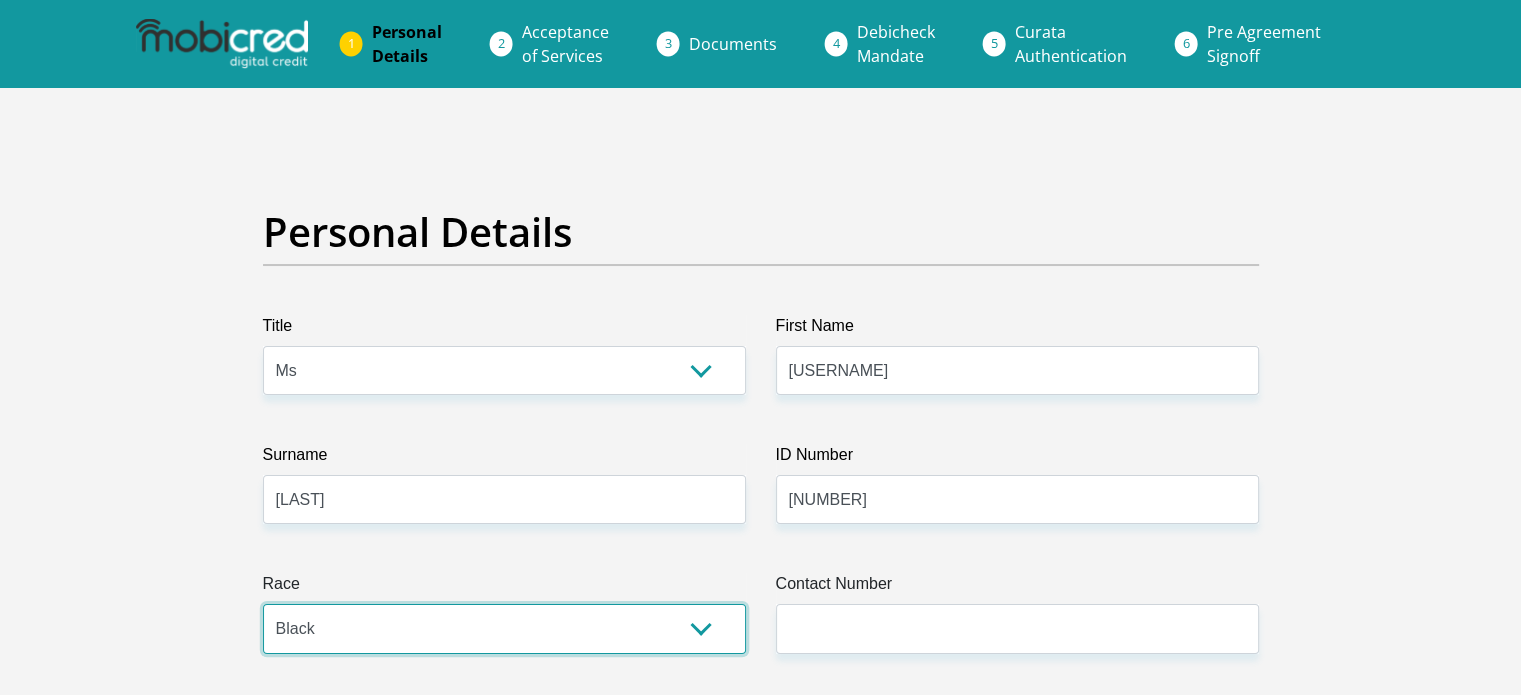 click on "Black
Coloured
Indian
White
Other" at bounding box center [504, 628] 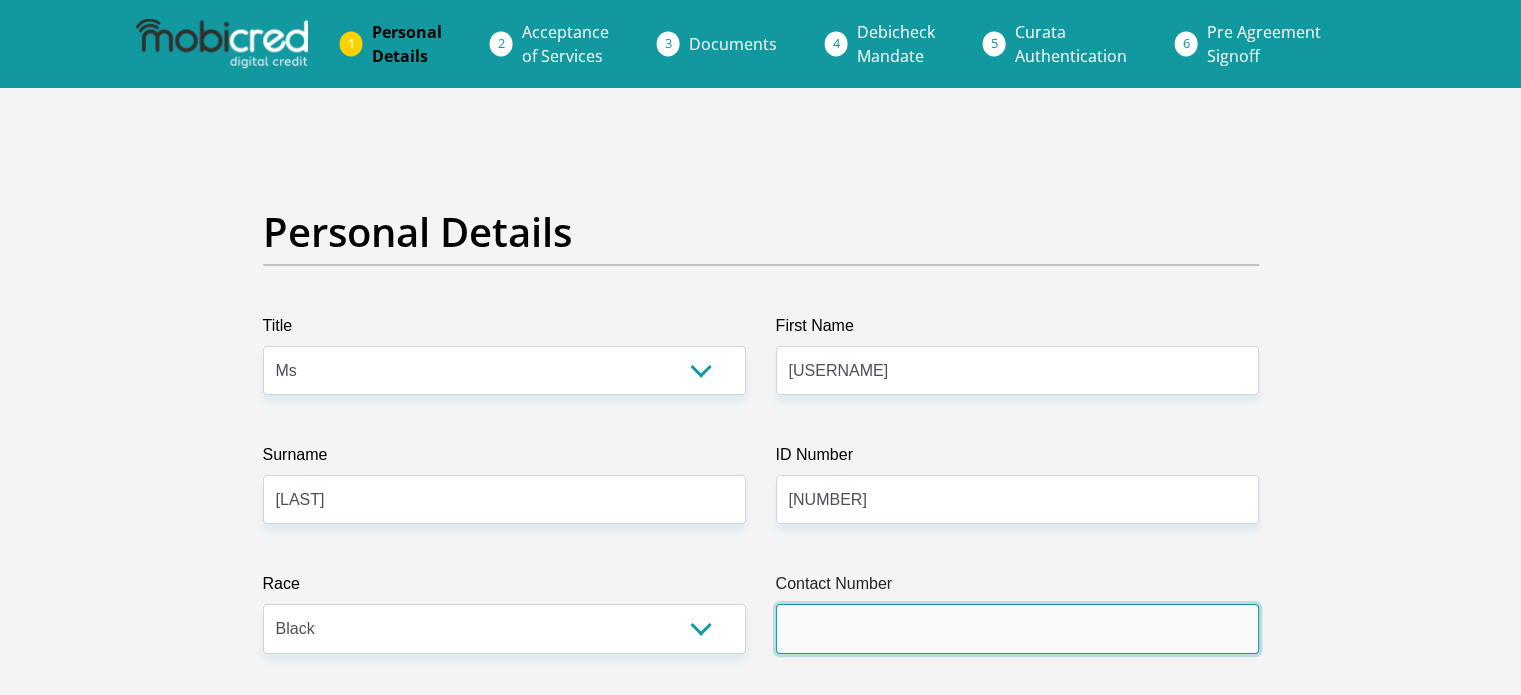 click on "Contact Number" at bounding box center (1017, 628) 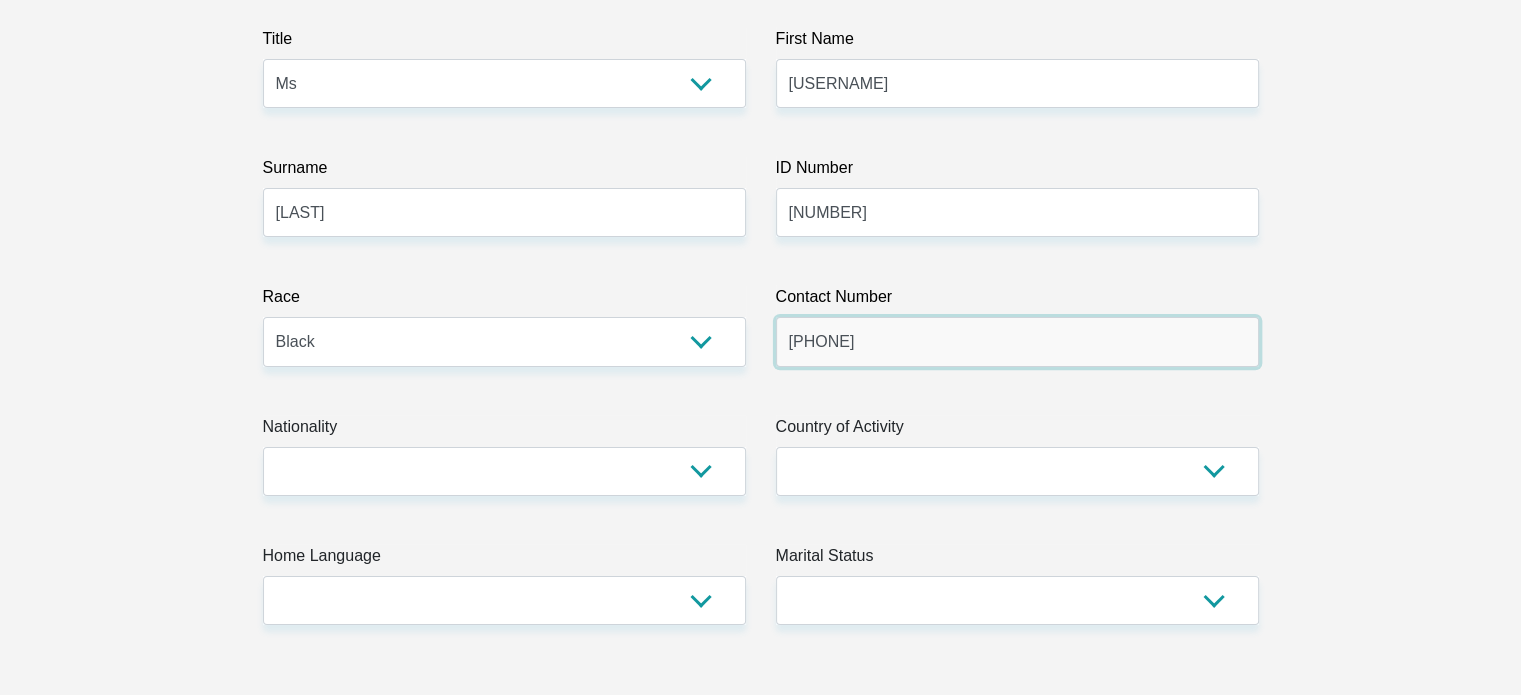 scroll, scrollTop: 300, scrollLeft: 0, axis: vertical 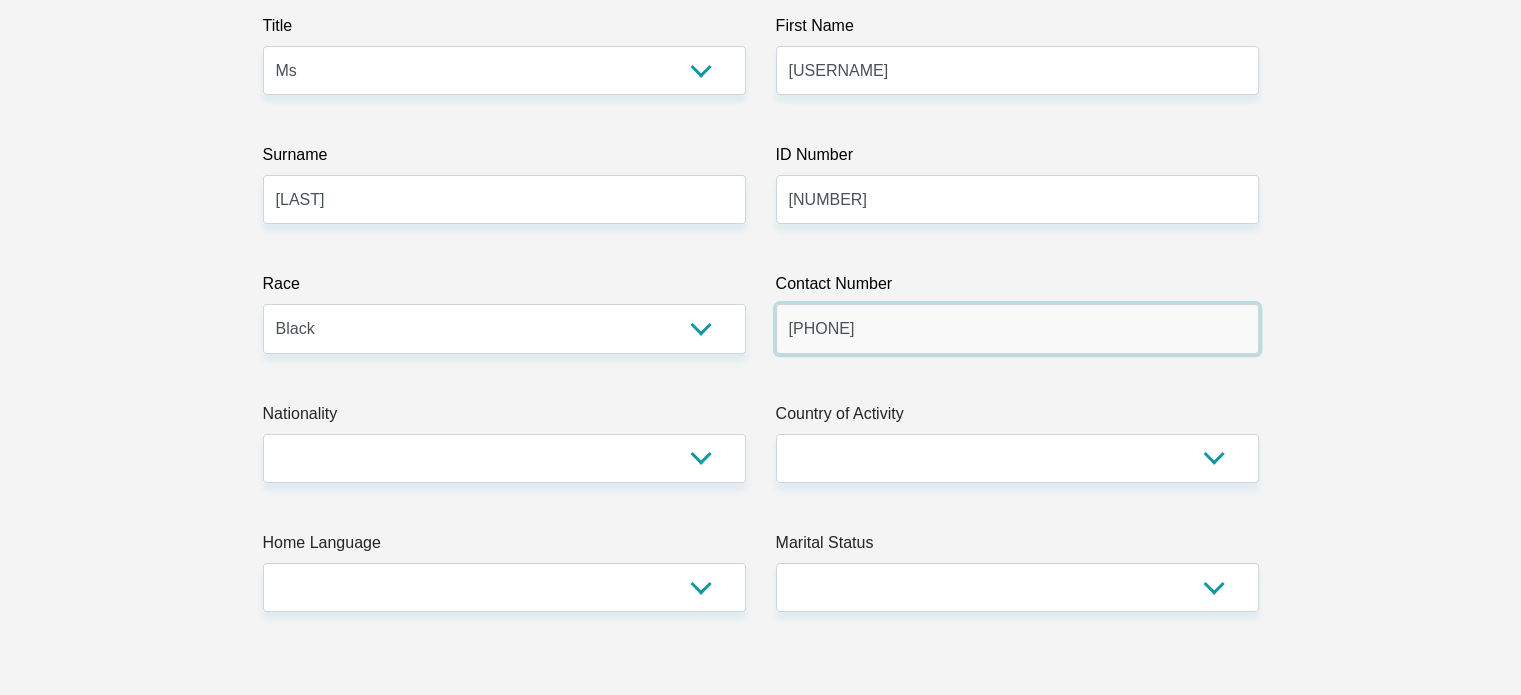 type on "0672362866" 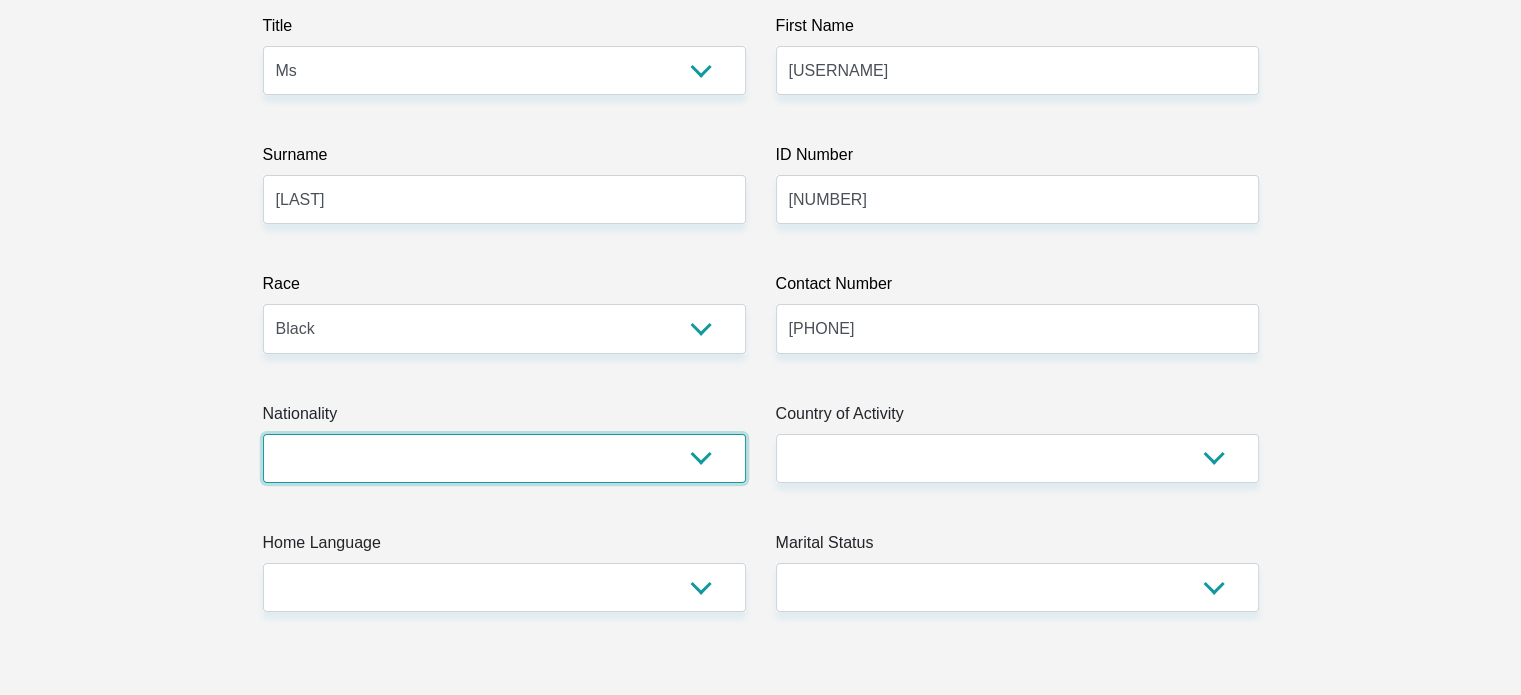 click on "South Africa
Afghanistan
Aland Islands
Albania
Algeria
America Samoa
American Virgin Islands
Andorra
Angola
Anguilla
Antarctica
Antigua and Barbuda
Argentina
Armenia
Aruba
Ascension Island
Australia
Austria
Azerbaijan
Bahamas
Bahrain
Bangladesh
Barbados
Chad" at bounding box center [504, 458] 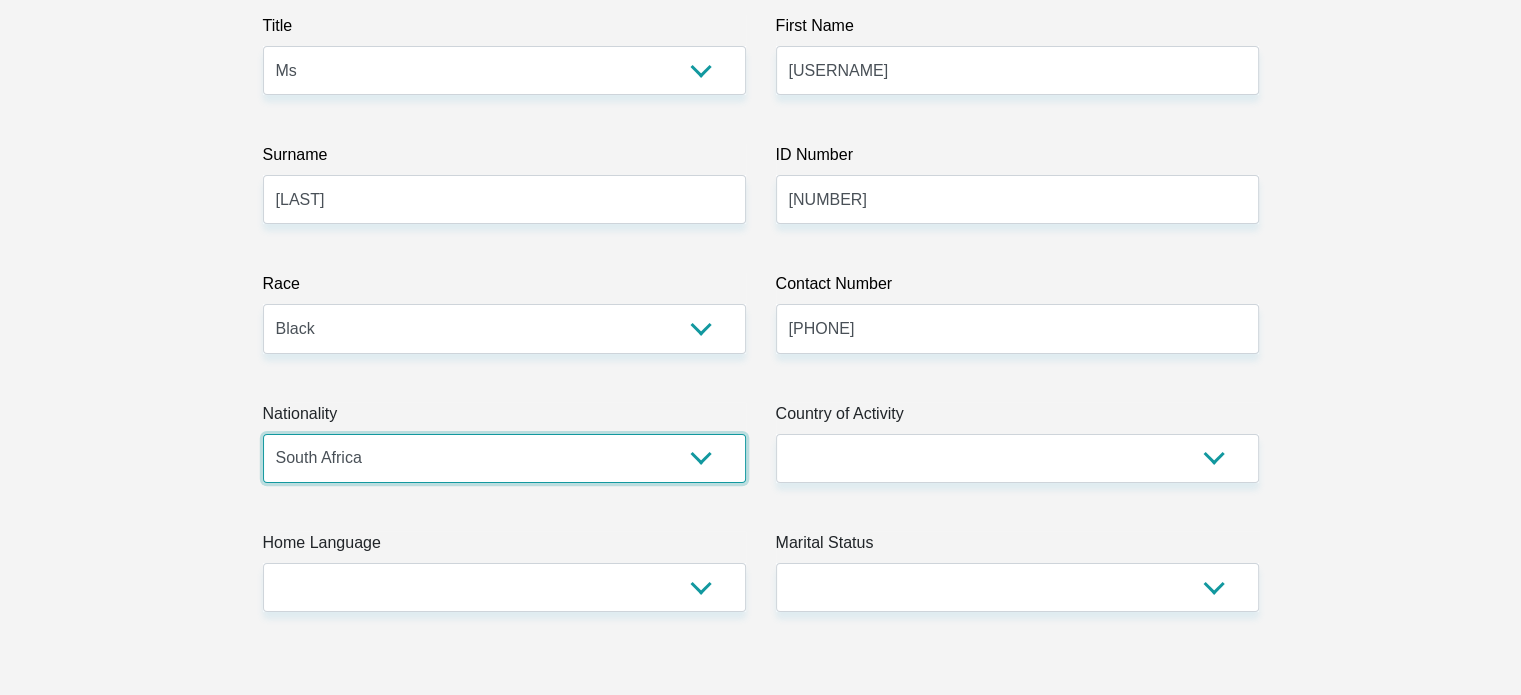 click on "South Africa
Afghanistan
Aland Islands
Albania
Algeria
America Samoa
American Virgin Islands
Andorra
Angola
Anguilla
Antarctica
Antigua and Barbuda
Argentina
Armenia
Aruba
Ascension Island
Australia
Austria
Azerbaijan
Bahamas
Bahrain
Bangladesh
Barbados
Chad" at bounding box center [504, 458] 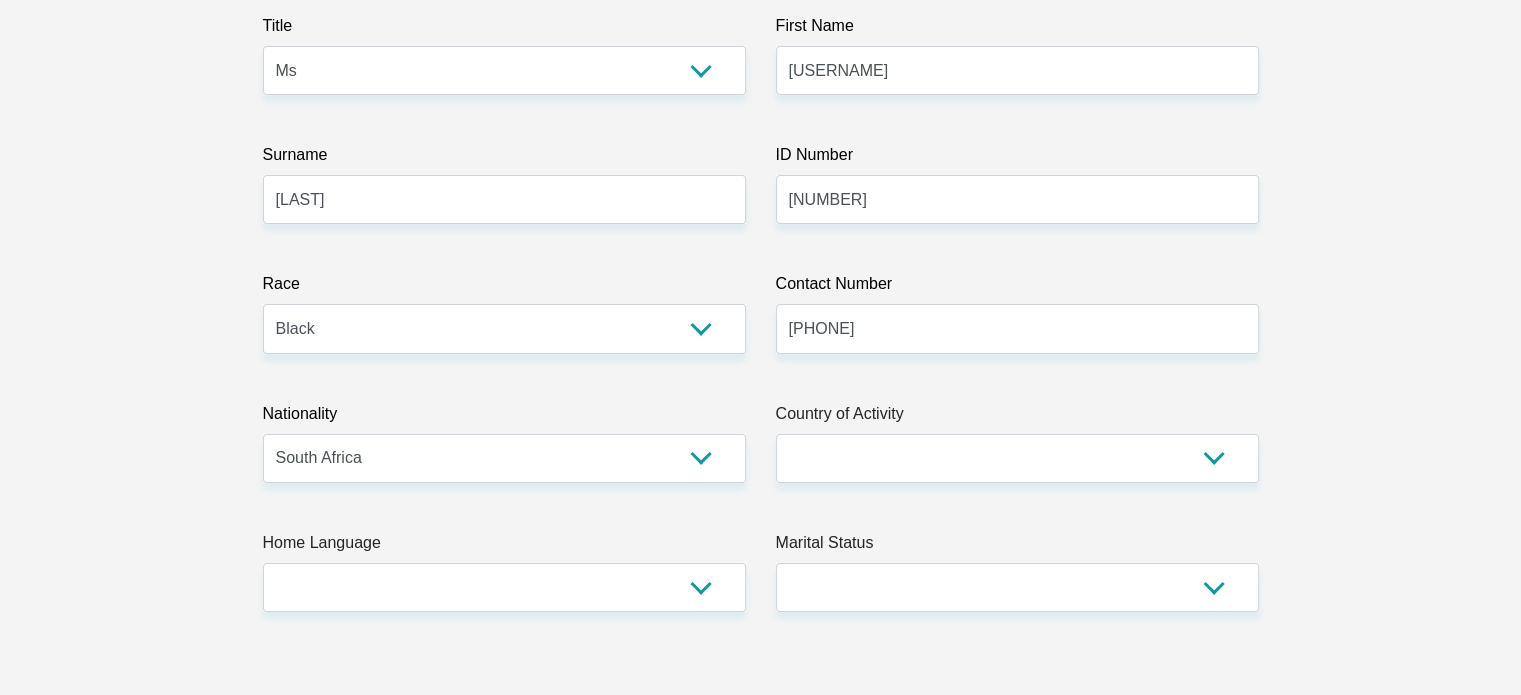 drag, startPoint x: 809, startPoint y: 424, endPoint x: 824, endPoint y: 442, distance: 23.43075 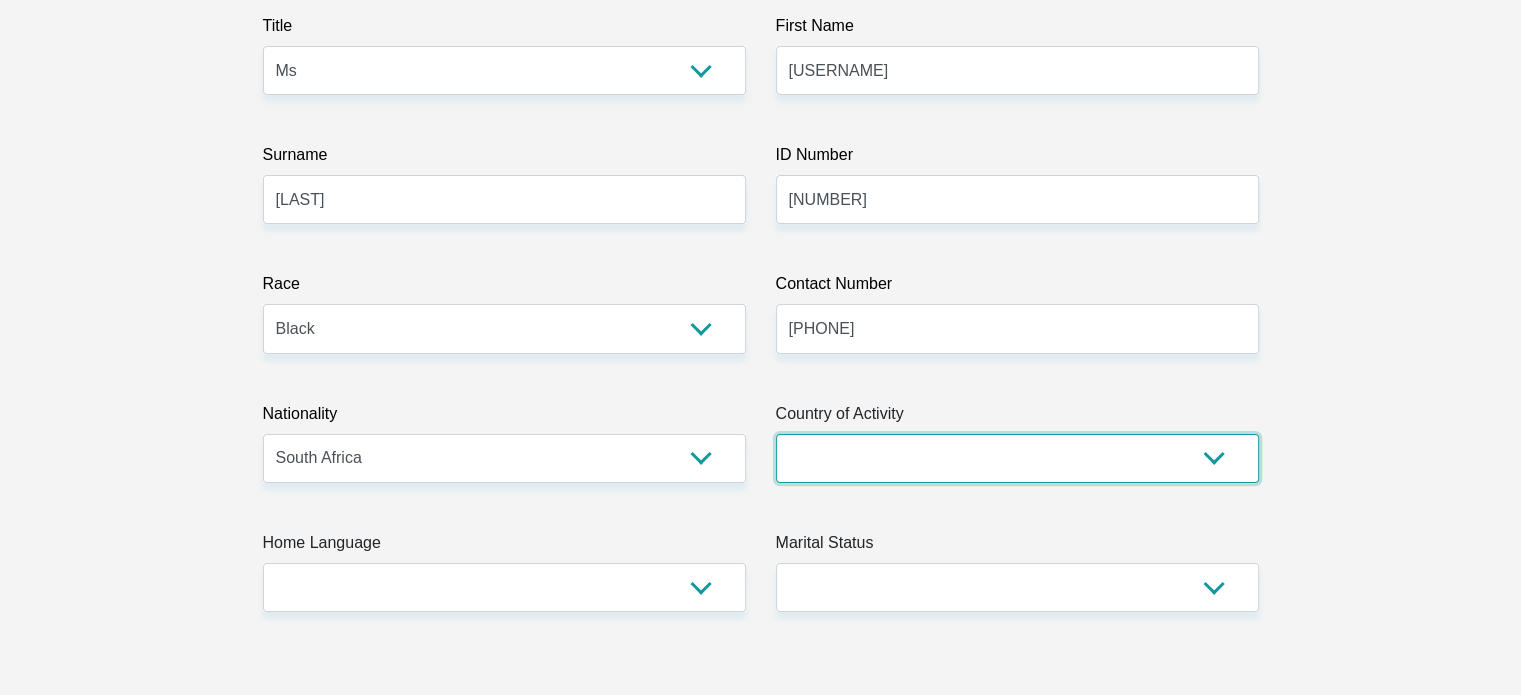 click on "South Africa
Afghanistan
Aland Islands
Albania
Algeria
America Samoa
American Virgin Islands
Andorra
Angola
Anguilla
Antarctica
Antigua and Barbuda
Argentina
Armenia
Aruba
Ascension Island
Australia
Austria
Azerbaijan
Chad" at bounding box center (1017, 458) 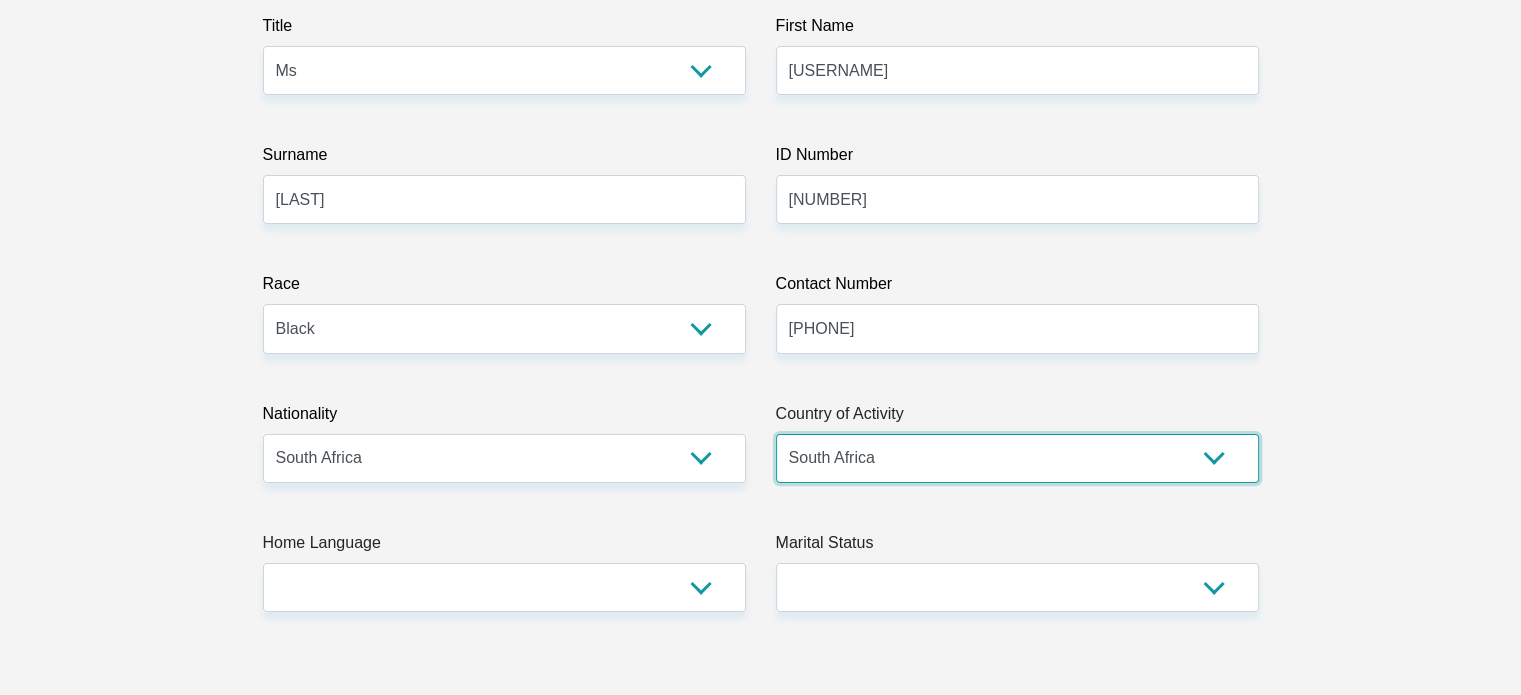 click on "South Africa
Afghanistan
Aland Islands
Albania
Algeria
America Samoa
American Virgin Islands
Andorra
Angola
Anguilla
Antarctica
Antigua and Barbuda
Argentina
Armenia
Aruba
Ascension Island
Australia
Austria
Azerbaijan
Chad" at bounding box center (1017, 458) 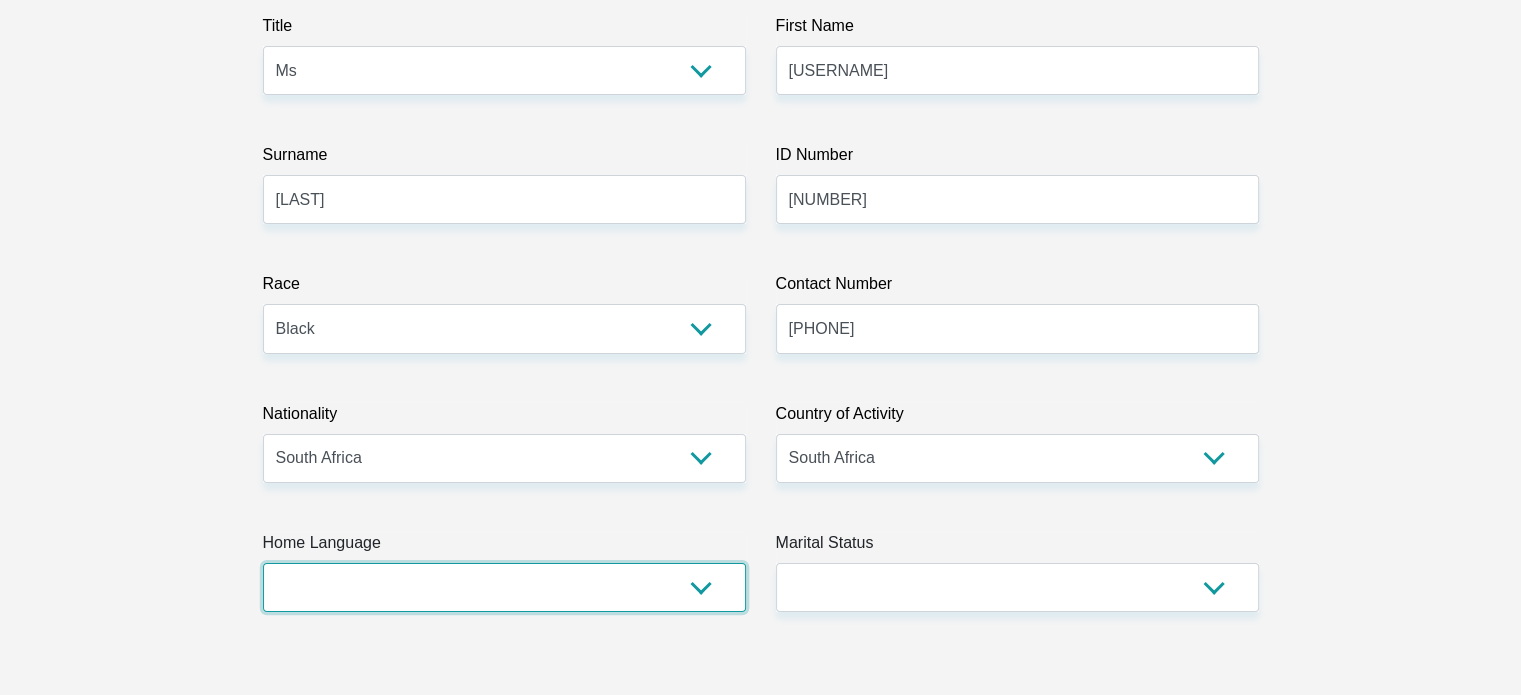 drag, startPoint x: 525, startPoint y: 605, endPoint x: 516, endPoint y: 592, distance: 15.811388 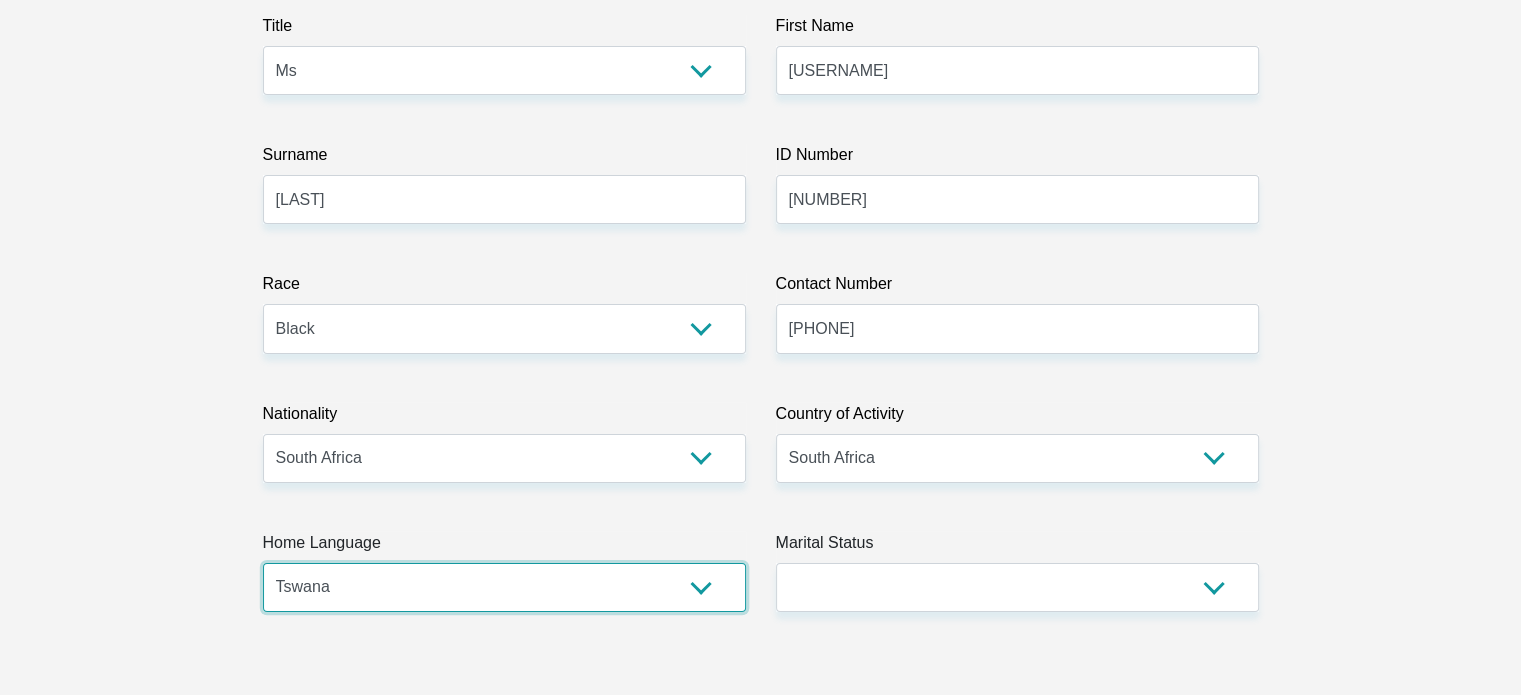 click on "Afrikaans
English
Sepedi
South Ndebele
Southern Sotho
Swati
Tsonga
Tswana
Venda
Xhosa
Zulu
Other" at bounding box center [504, 587] 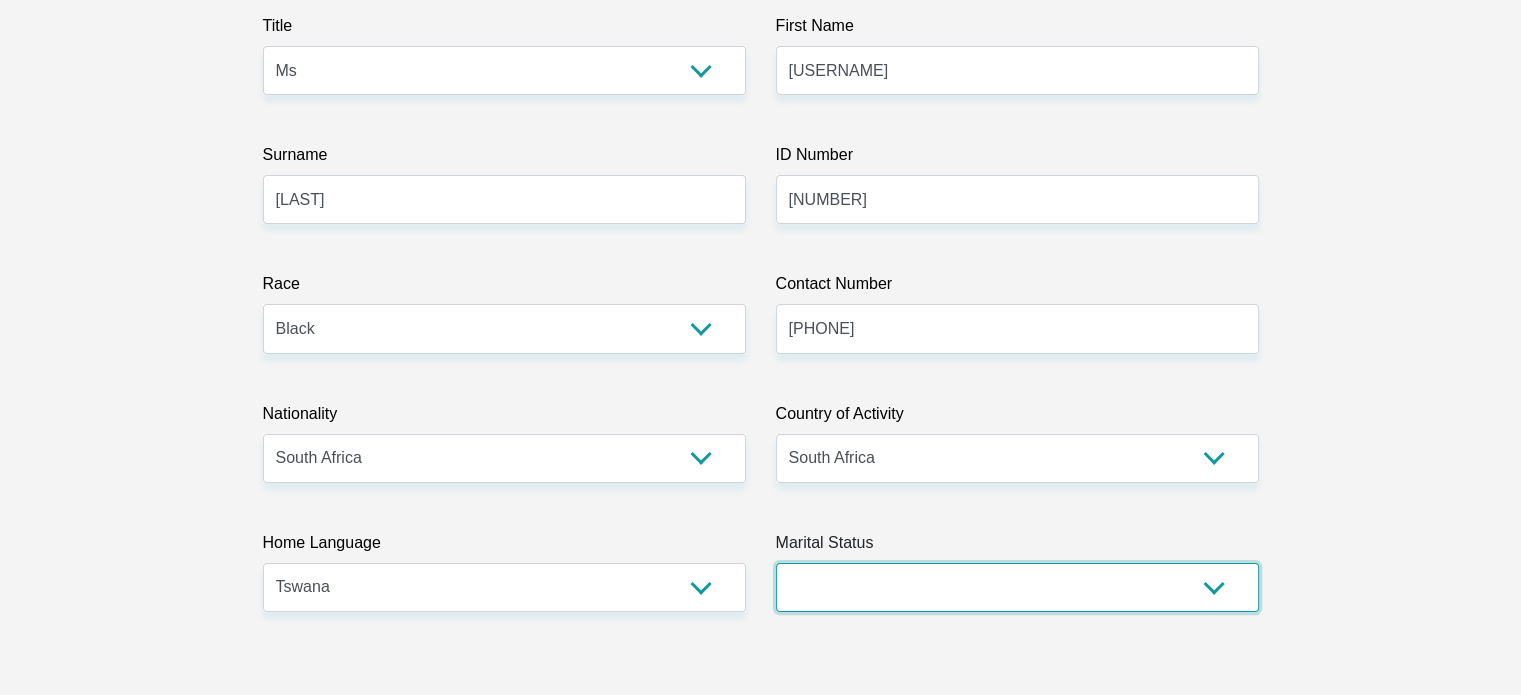 drag, startPoint x: 876, startPoint y: 586, endPoint x: 859, endPoint y: 565, distance: 27.018513 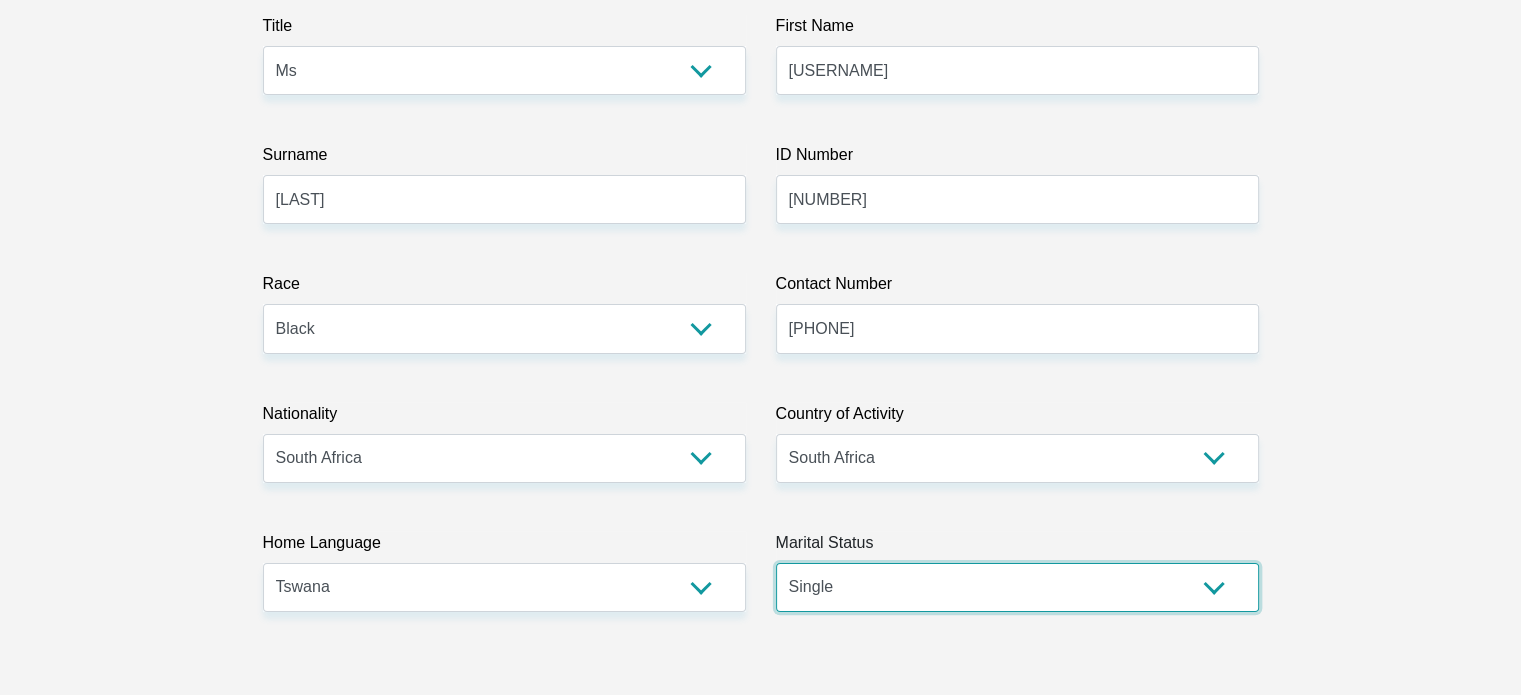 click on "Married ANC
Single
Divorced
Widowed
Married COP or Customary Law" at bounding box center [1017, 587] 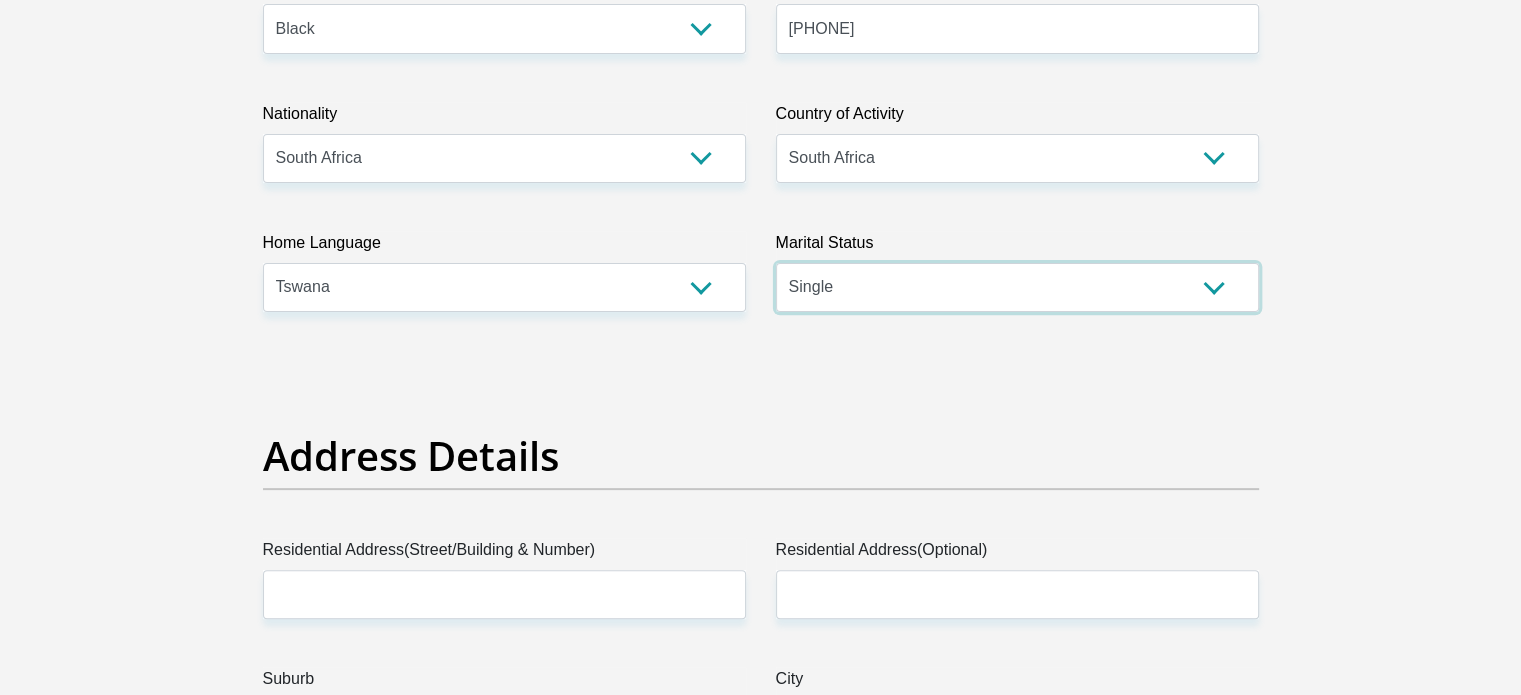 scroll, scrollTop: 700, scrollLeft: 0, axis: vertical 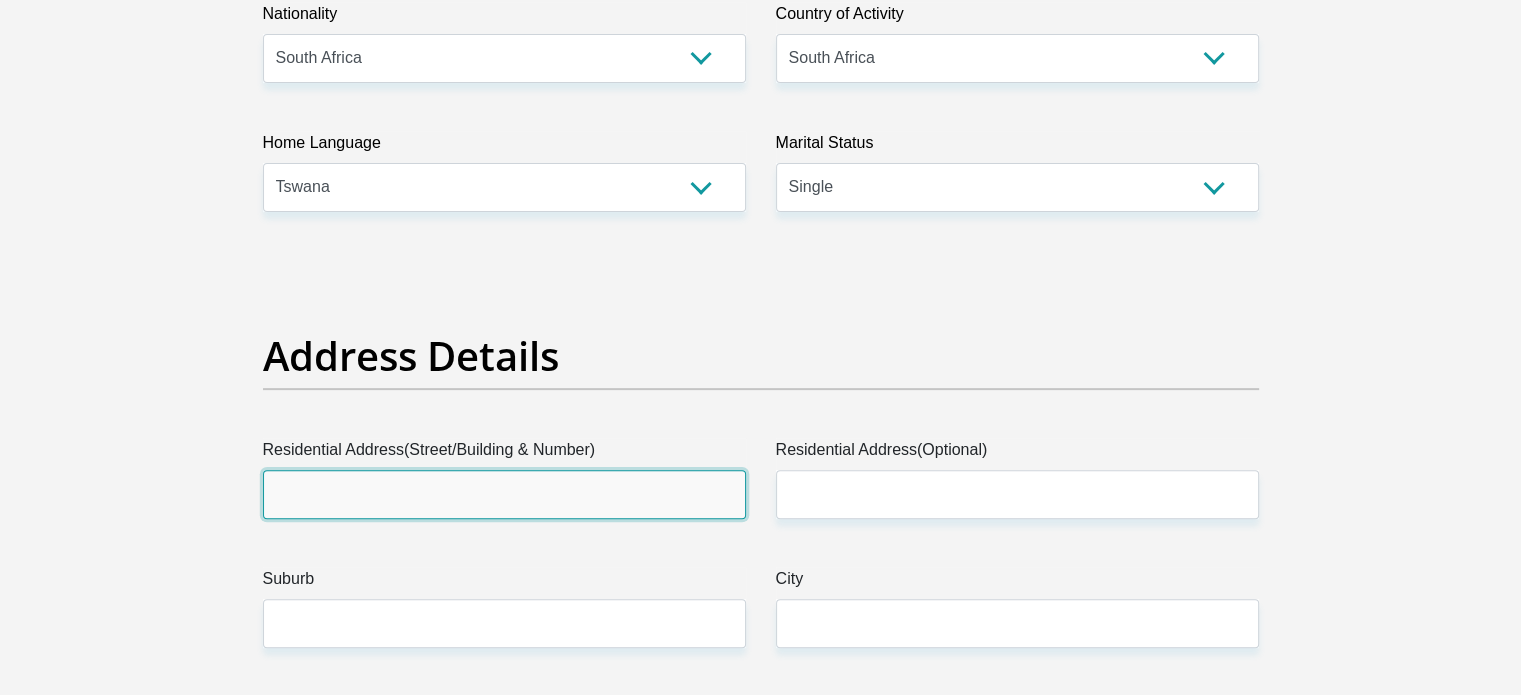 drag, startPoint x: 384, startPoint y: 478, endPoint x: 393, endPoint y: 487, distance: 12.727922 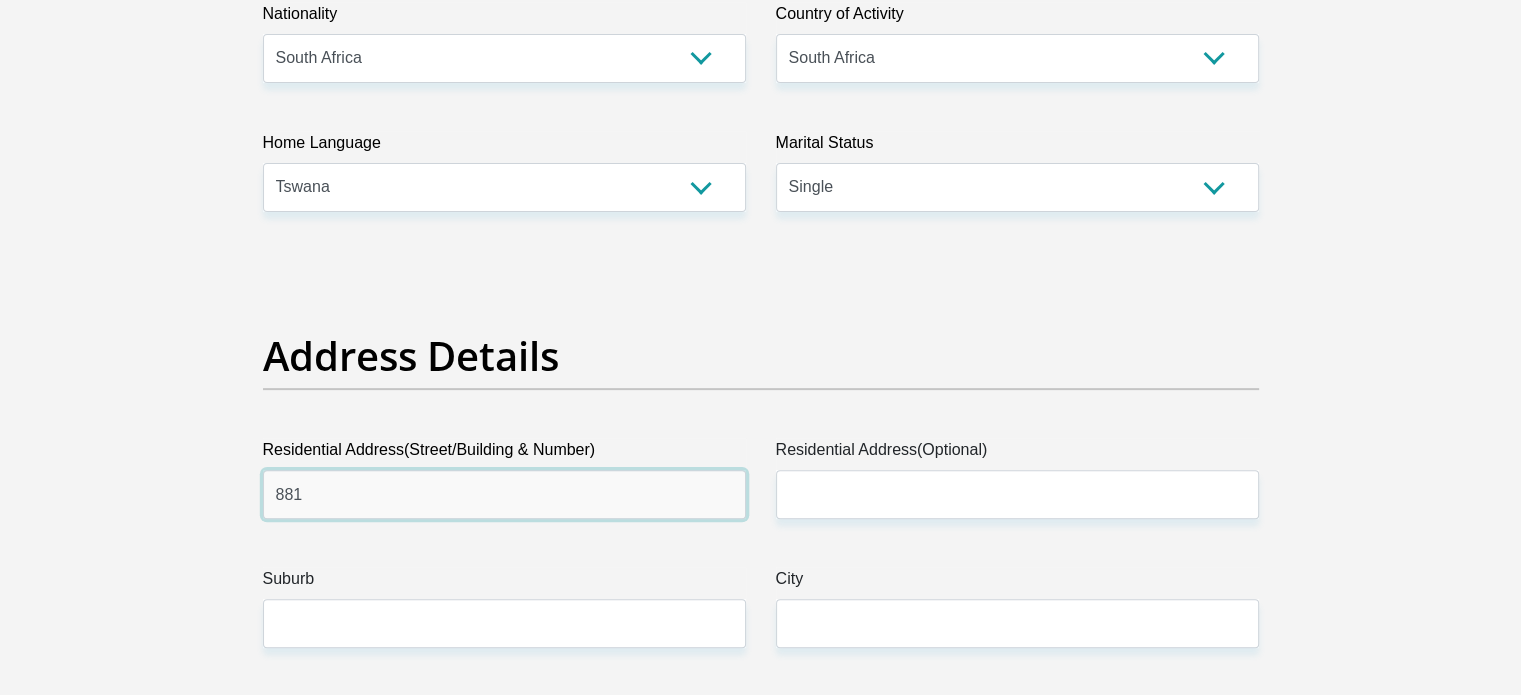 click on "881" at bounding box center [504, 494] 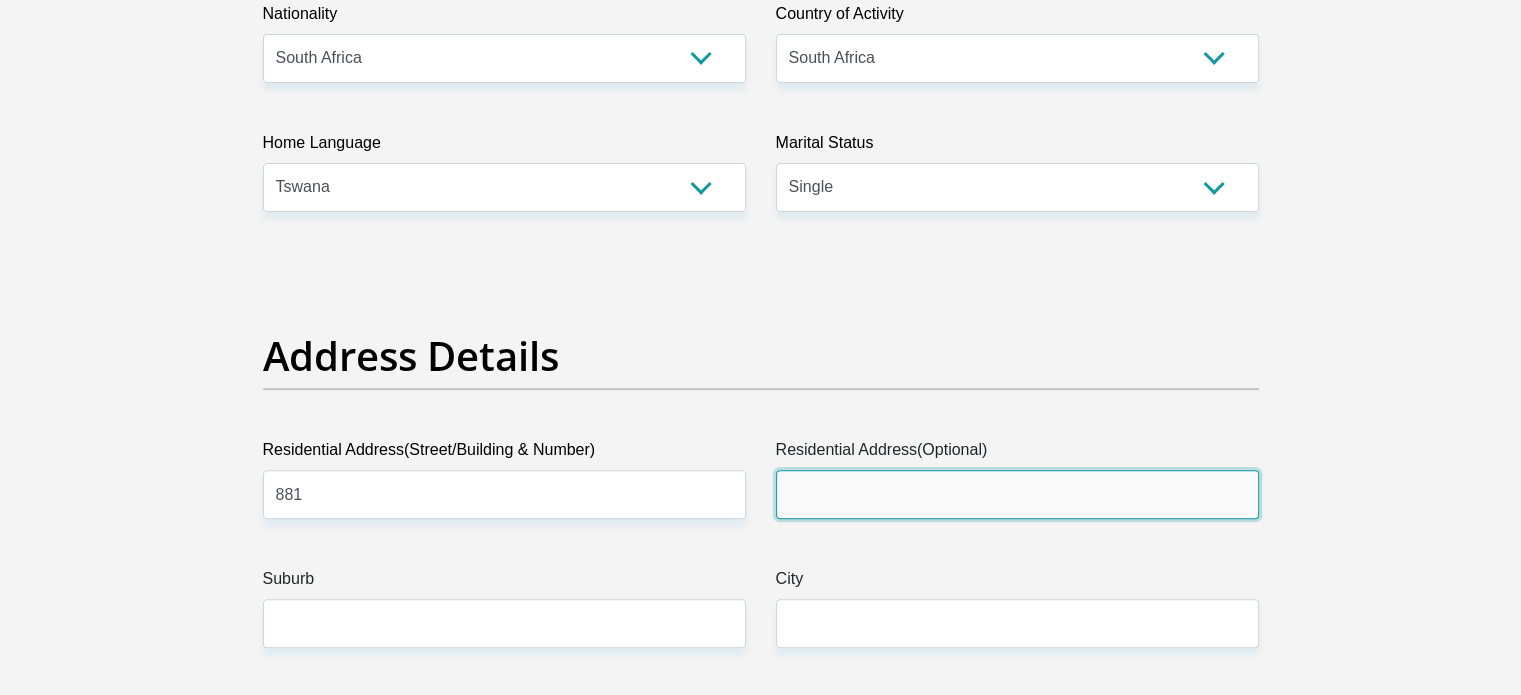 click on "Residential Address(Optional)" at bounding box center [1017, 494] 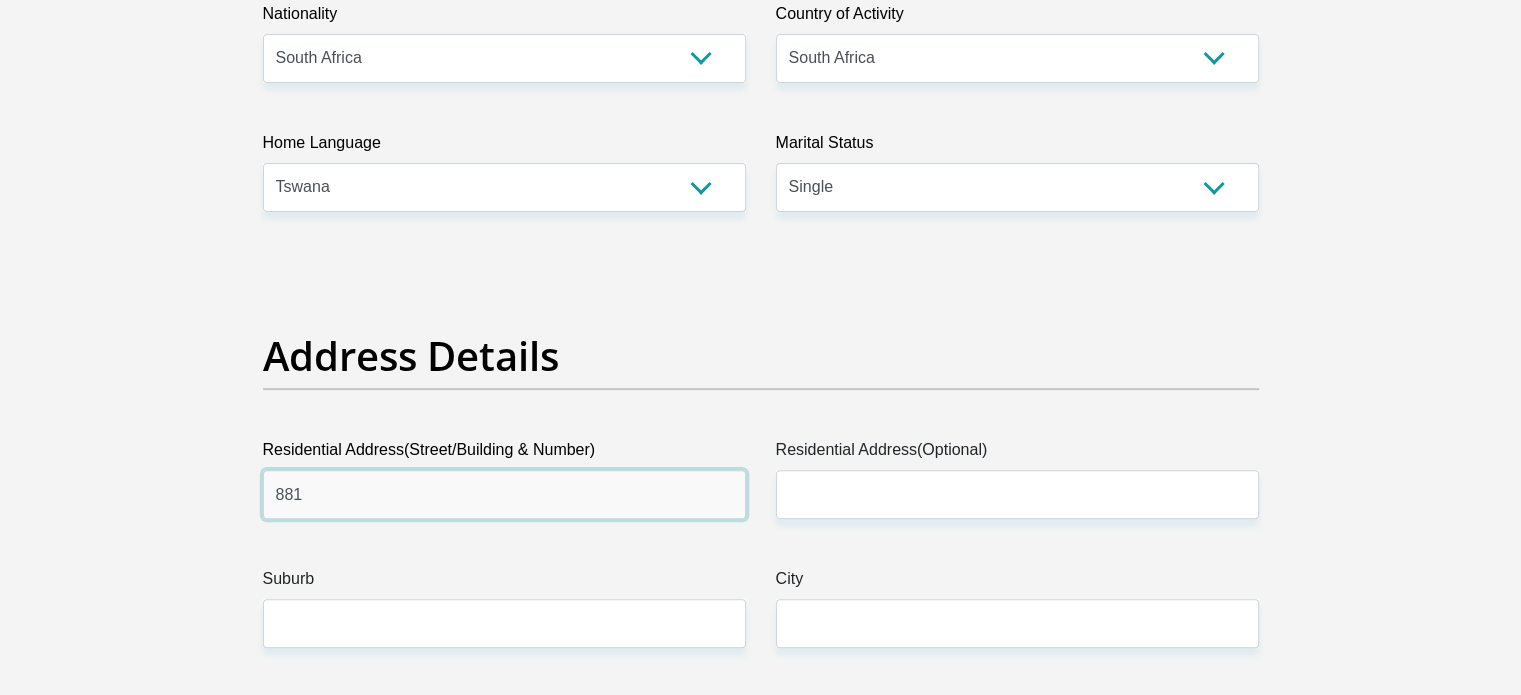 click on "881" at bounding box center [504, 494] 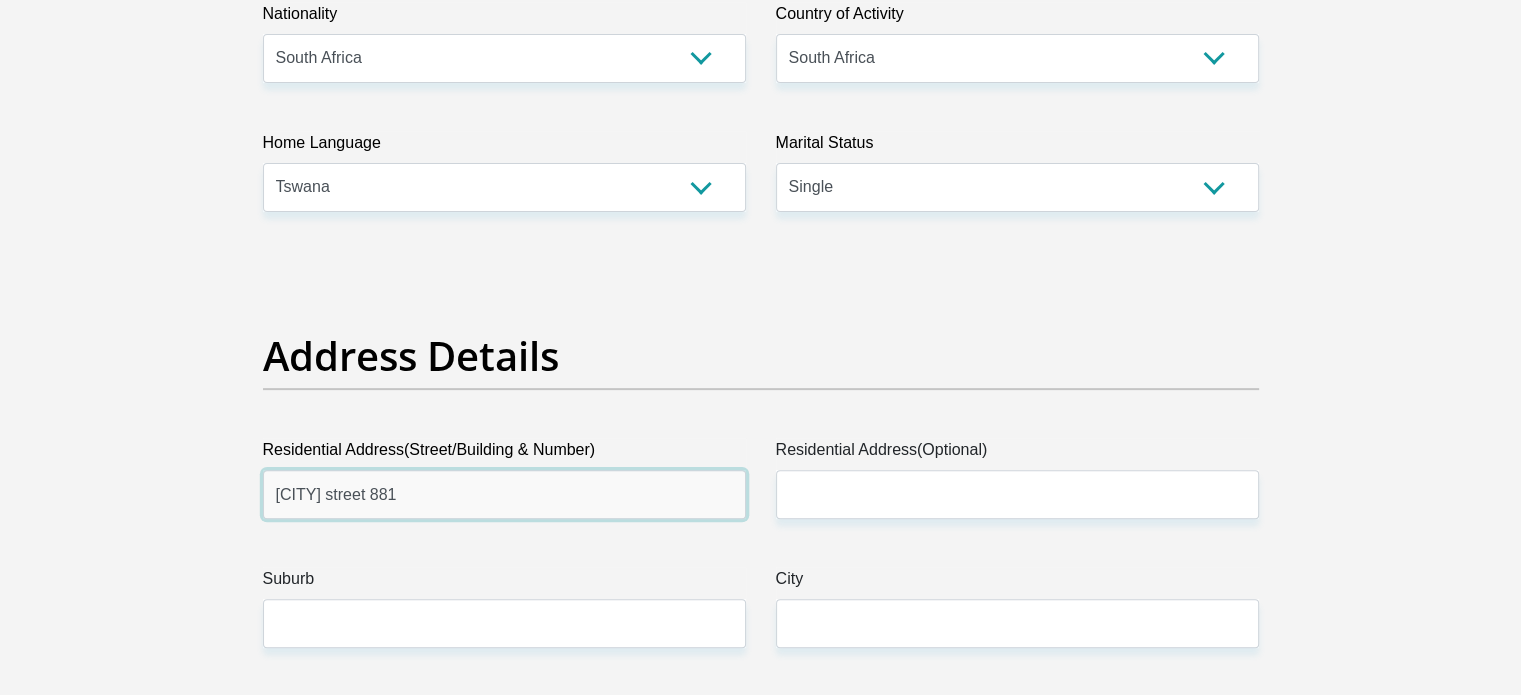 type on "Gaborone street 881" 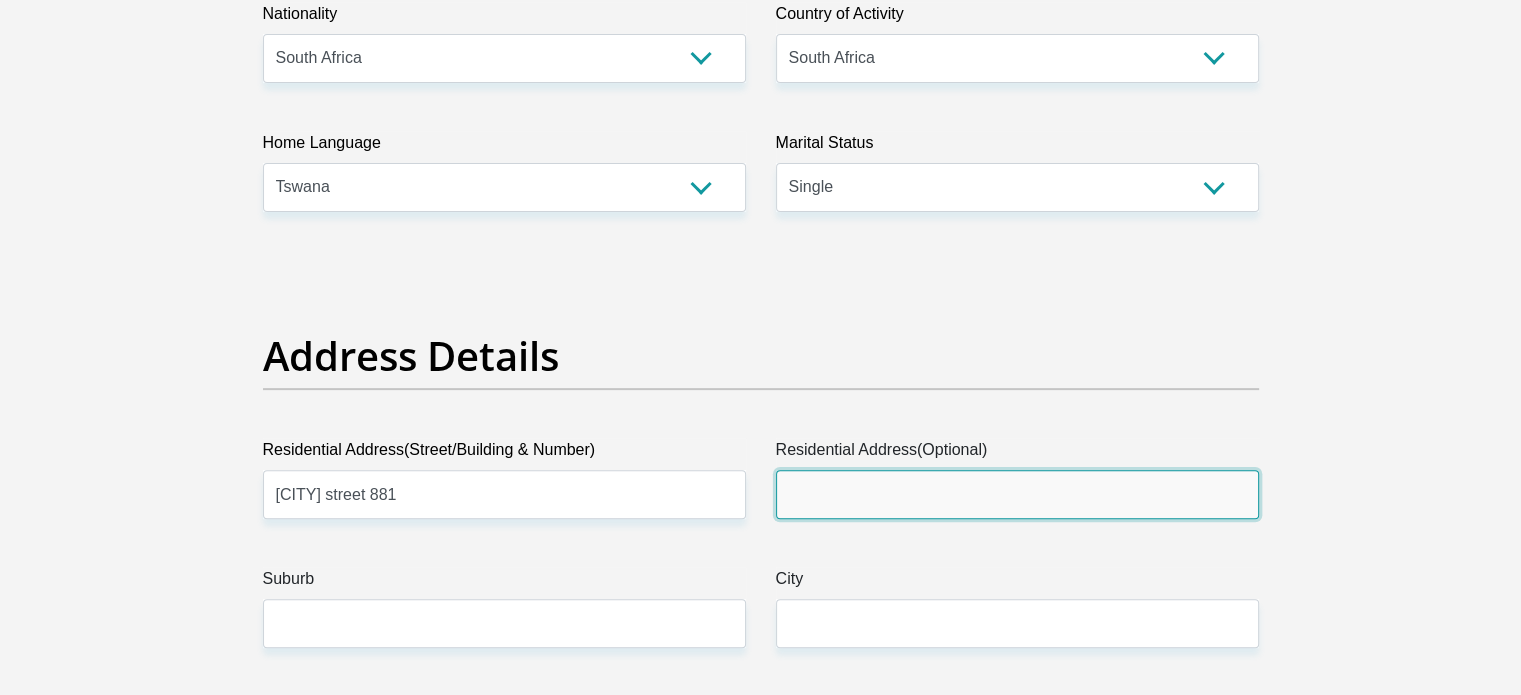 click on "Residential Address(Optional)" at bounding box center [1017, 494] 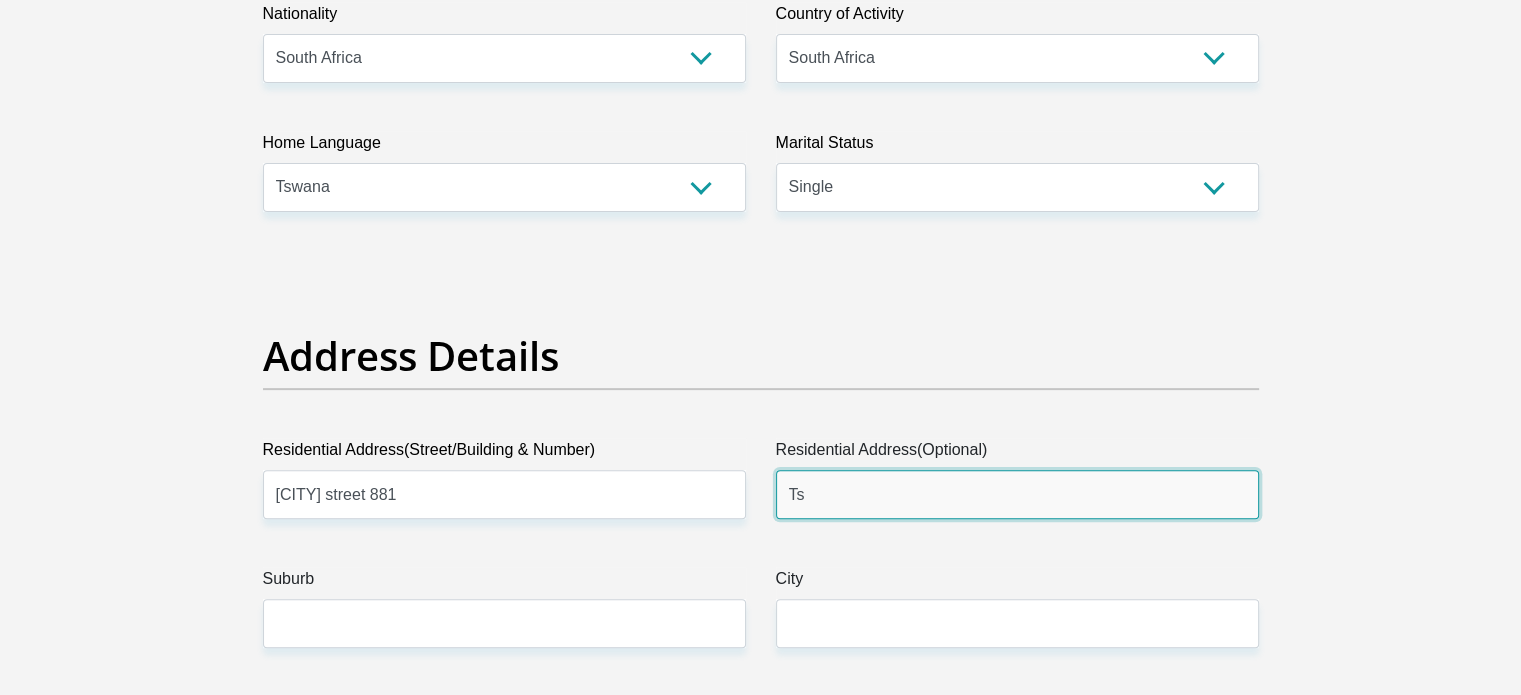 type on "T" 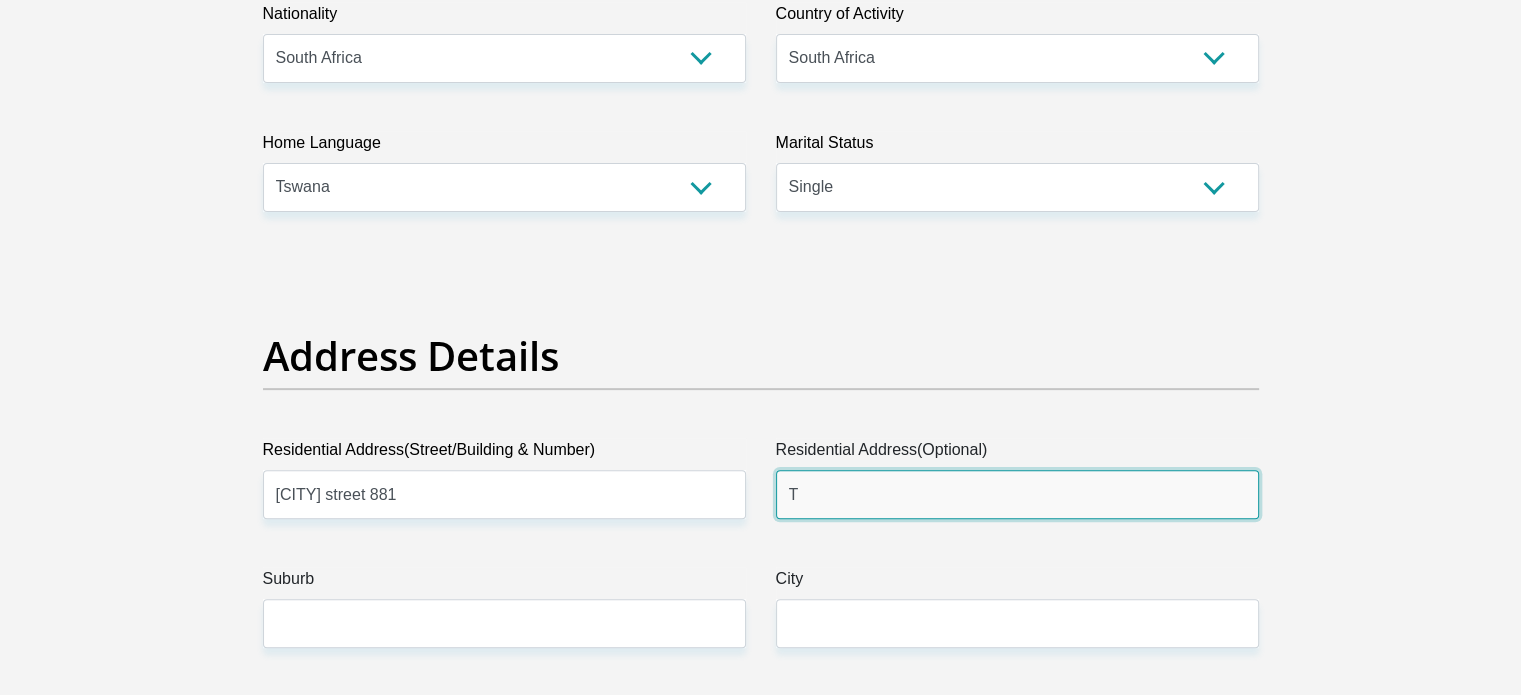 type 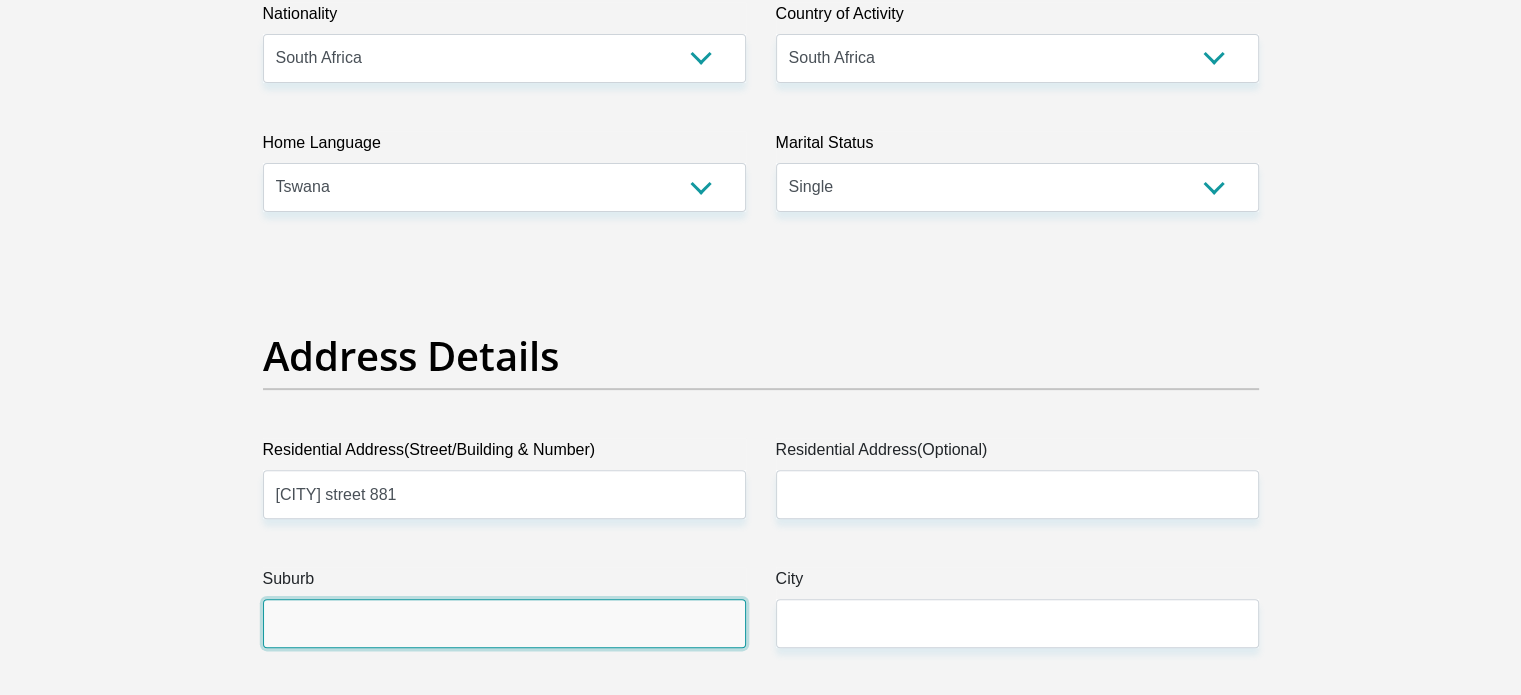 click on "Suburb" at bounding box center (504, 623) 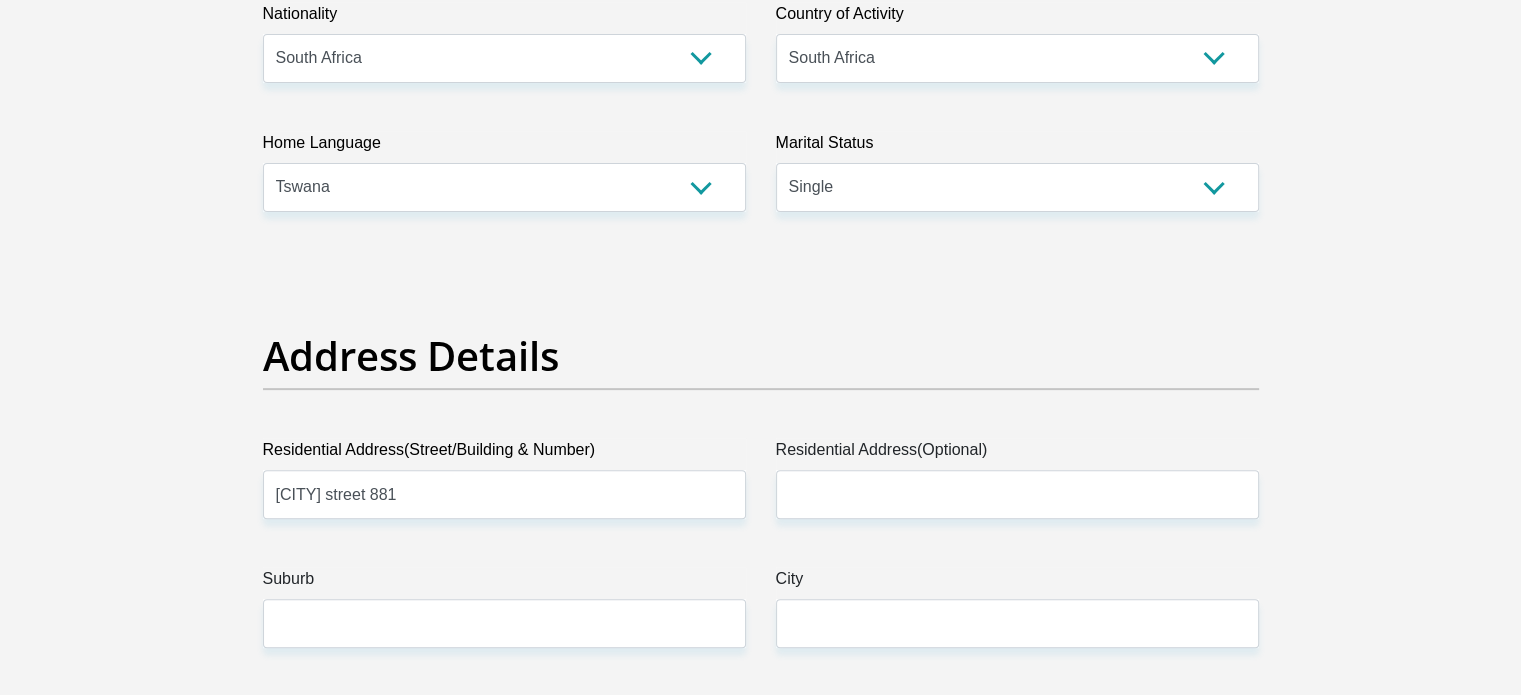 click on "Suburb" at bounding box center (504, 607) 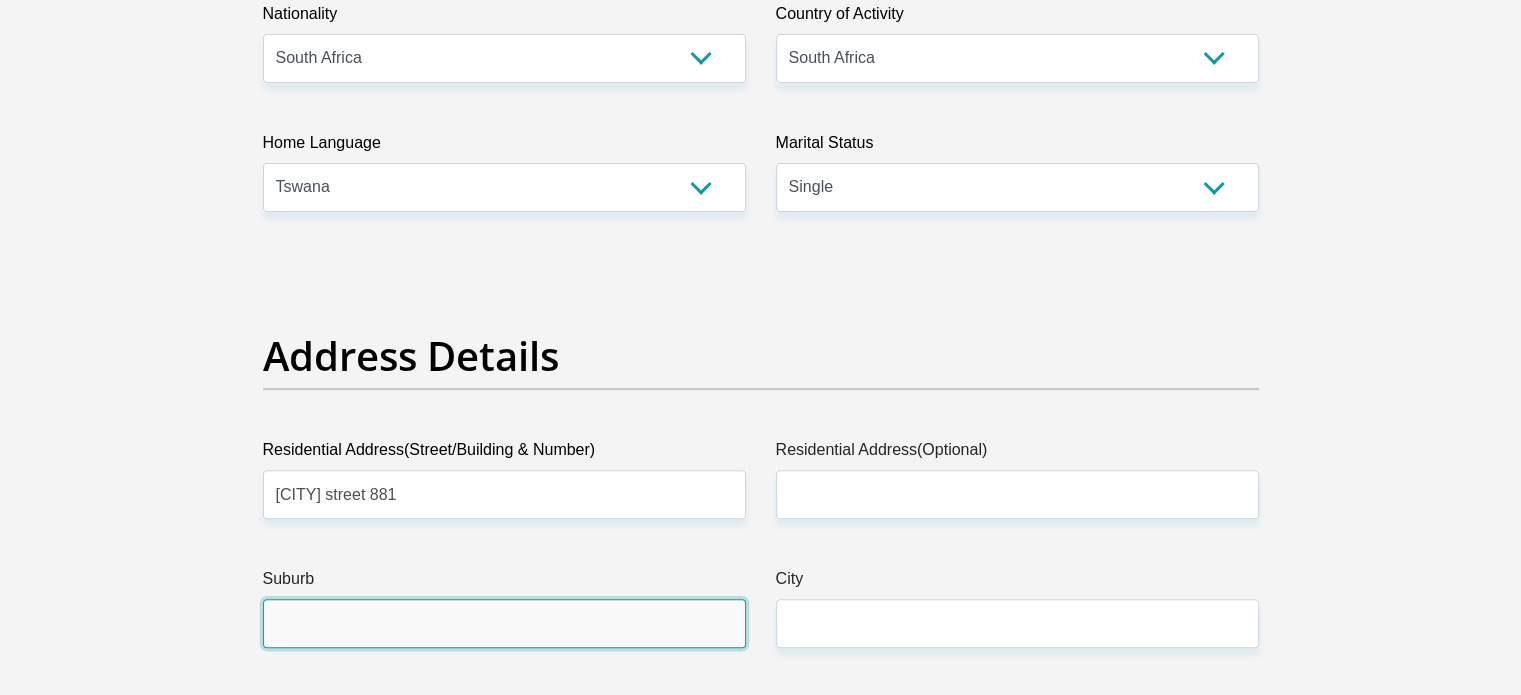 click on "Suburb" at bounding box center [504, 623] 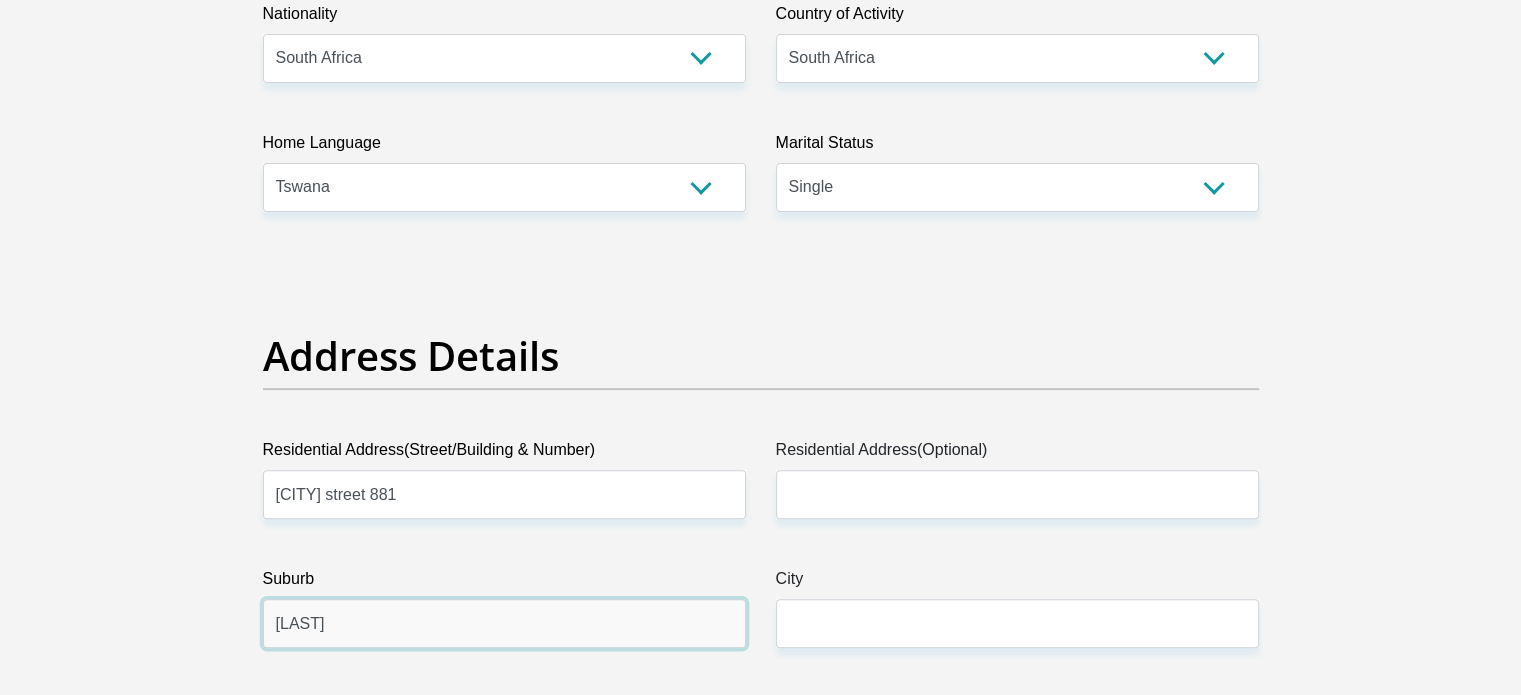 type on "Tshepisong" 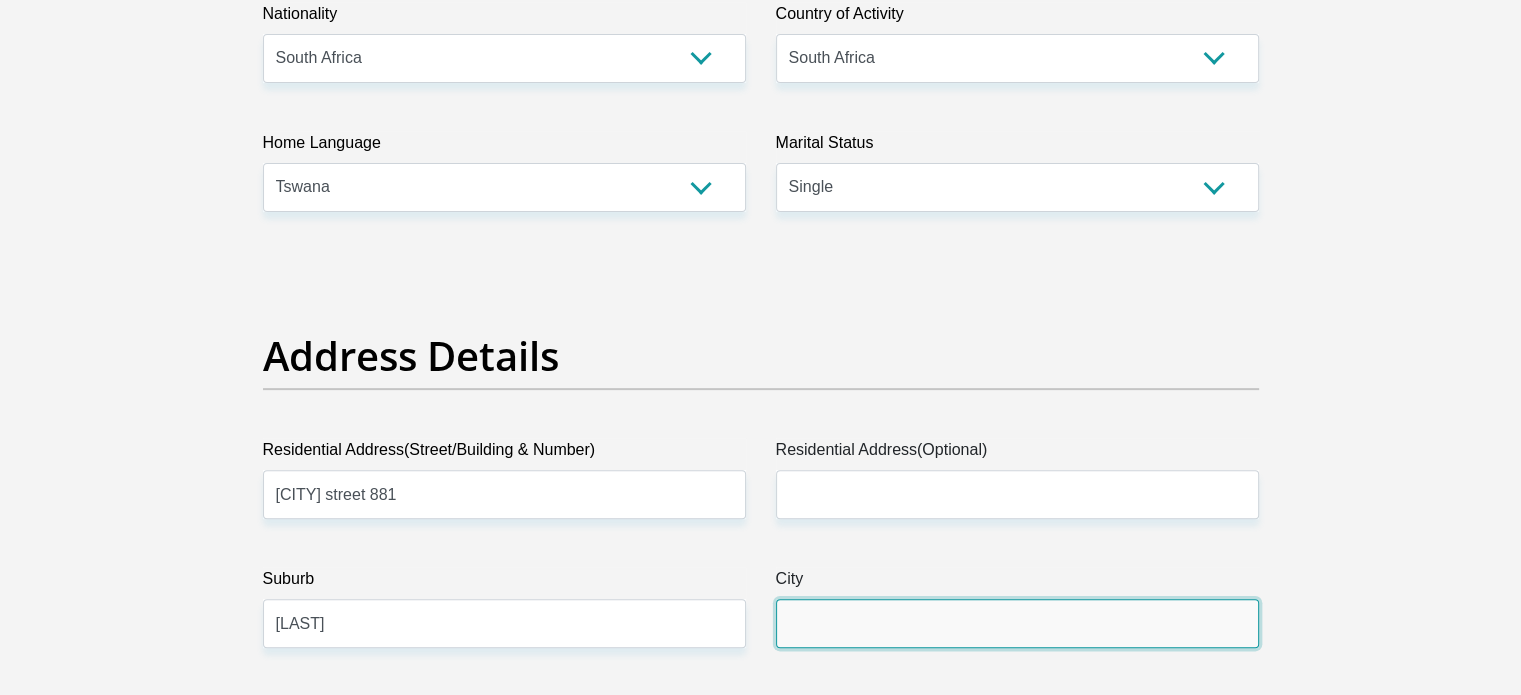 click on "City" at bounding box center [1017, 623] 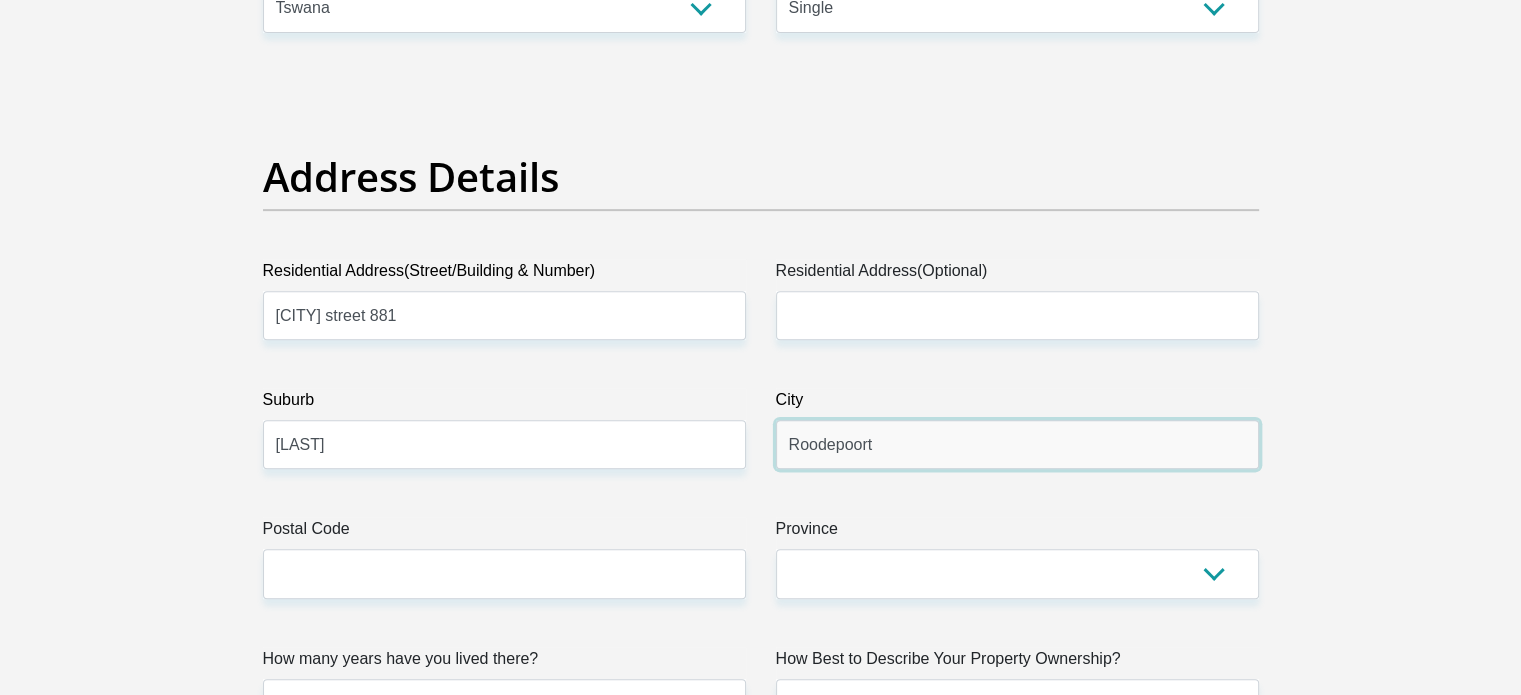 scroll, scrollTop: 900, scrollLeft: 0, axis: vertical 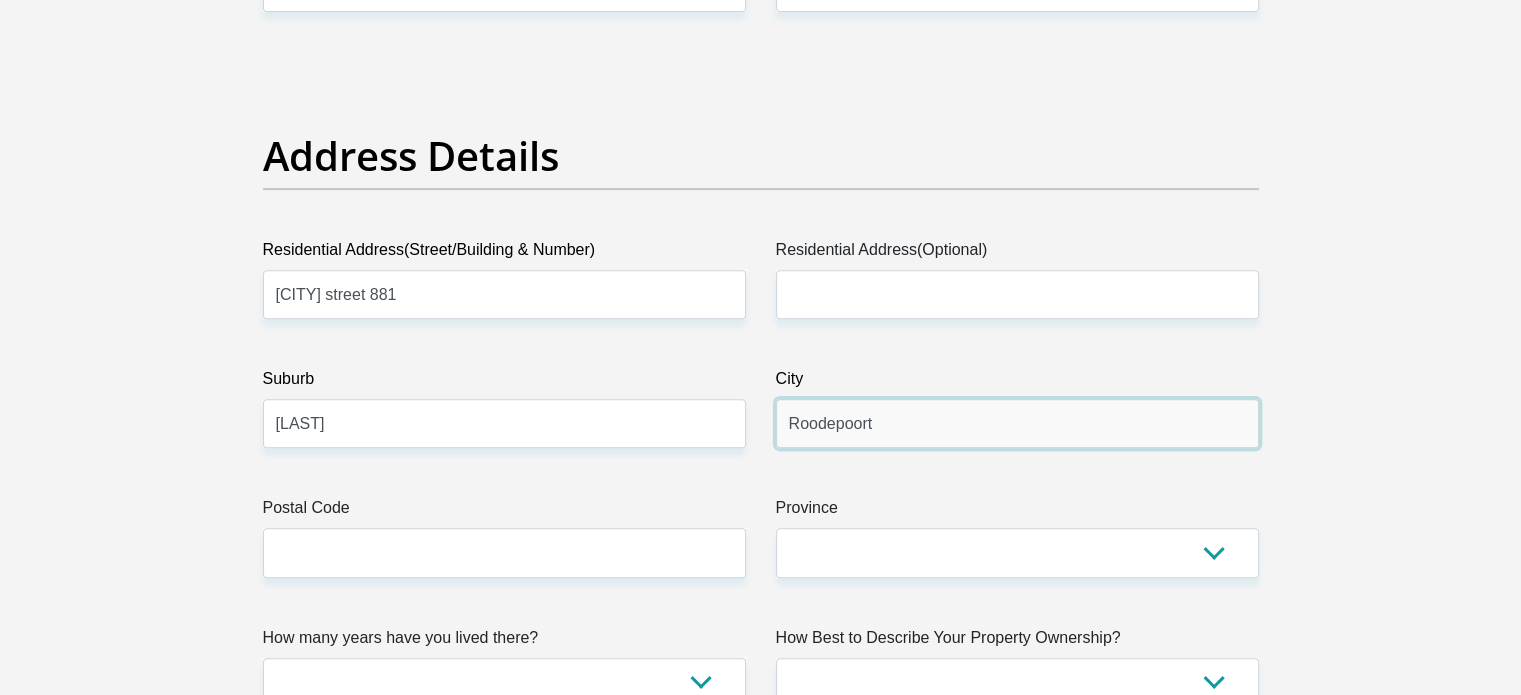 type on "Roodepoort" 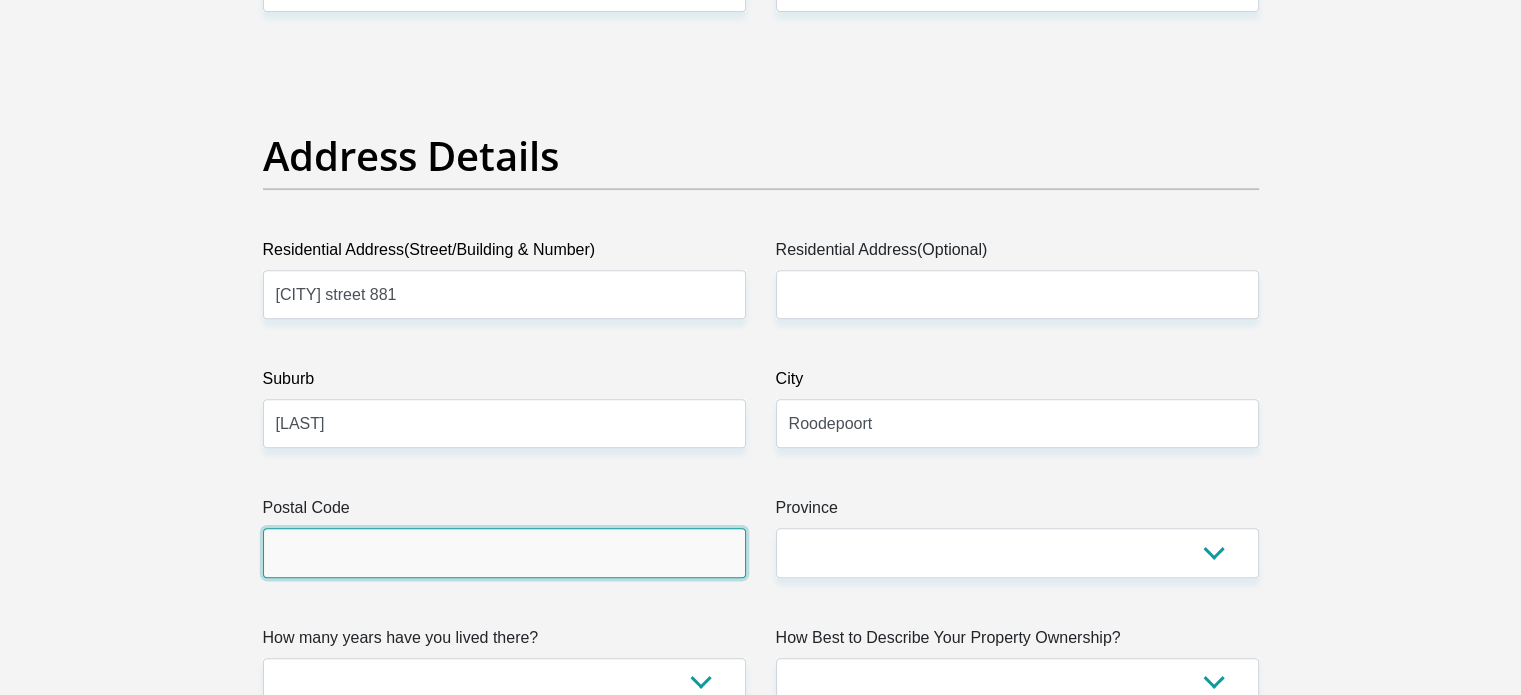 click on "Postal Code" at bounding box center (504, 552) 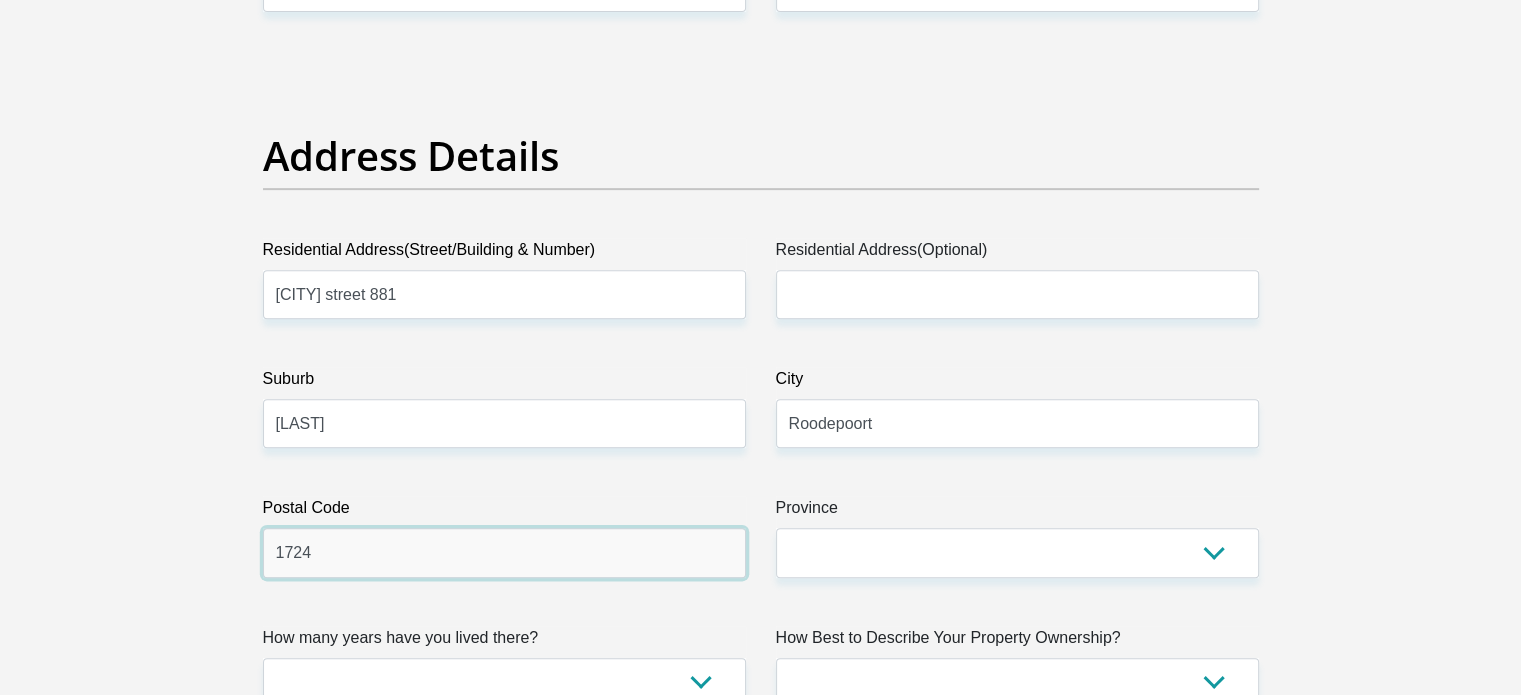 type on "1724" 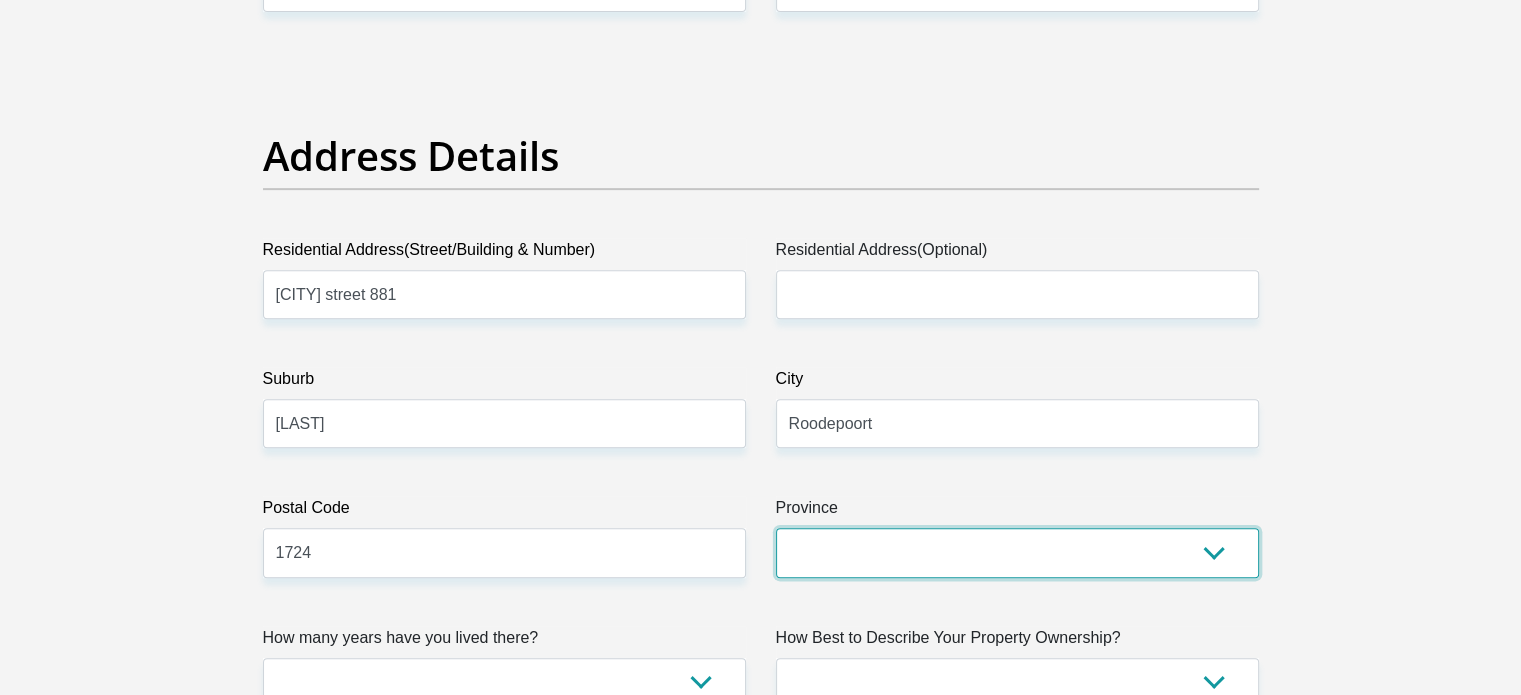 click on "Eastern Cape
Free State
Gauteng
KwaZulu-Natal
Limpopo
Mpumalanga
Northern Cape
North West
Western Cape" at bounding box center (1017, 552) 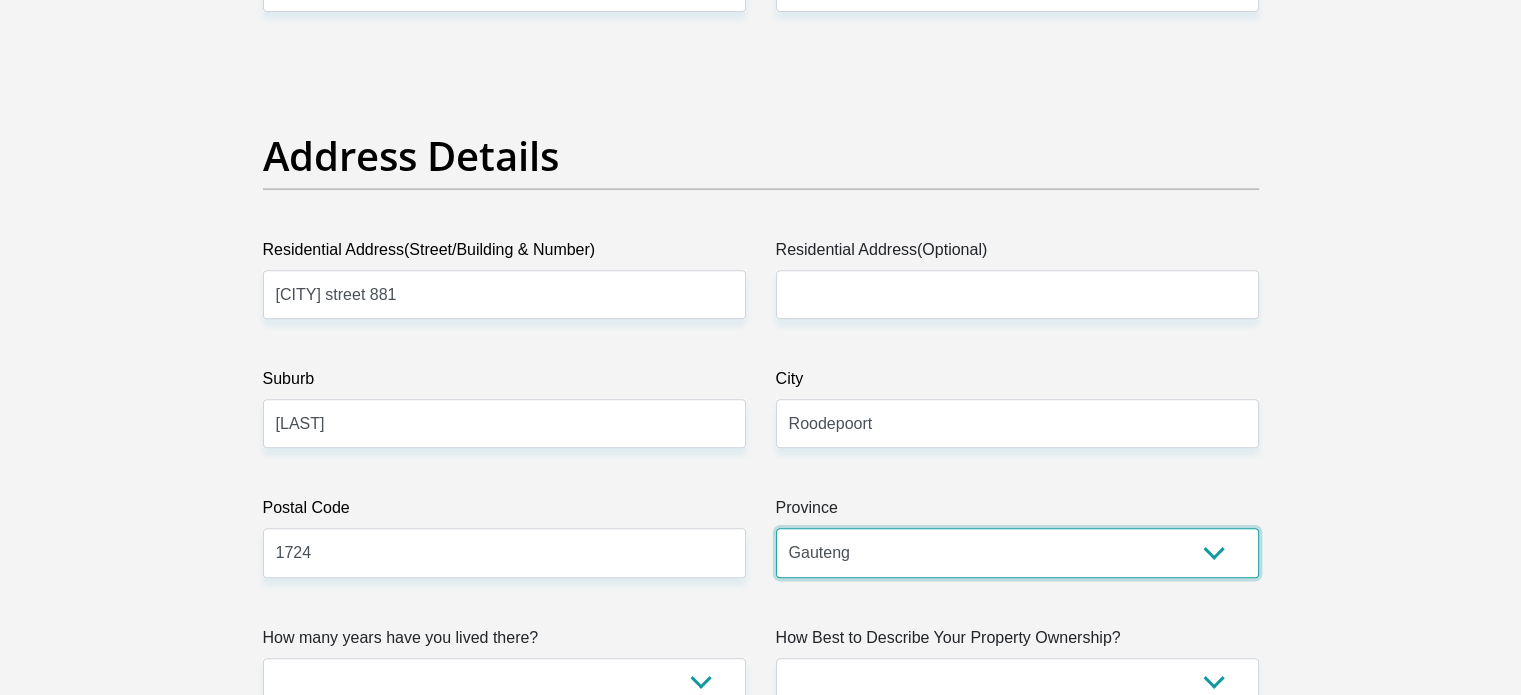 click on "Eastern Cape
Free State
Gauteng
KwaZulu-Natal
Limpopo
Mpumalanga
Northern Cape
North West
Western Cape" at bounding box center [1017, 552] 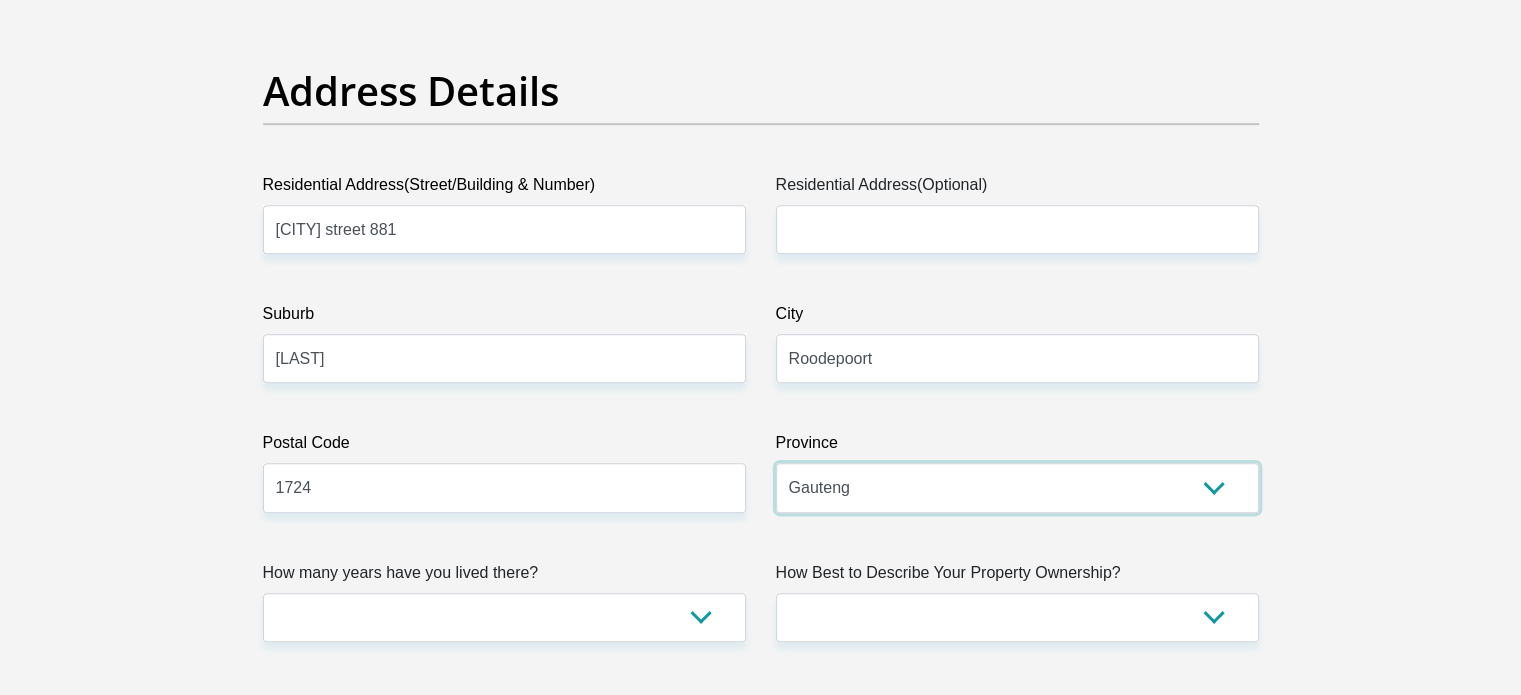scroll, scrollTop: 1100, scrollLeft: 0, axis: vertical 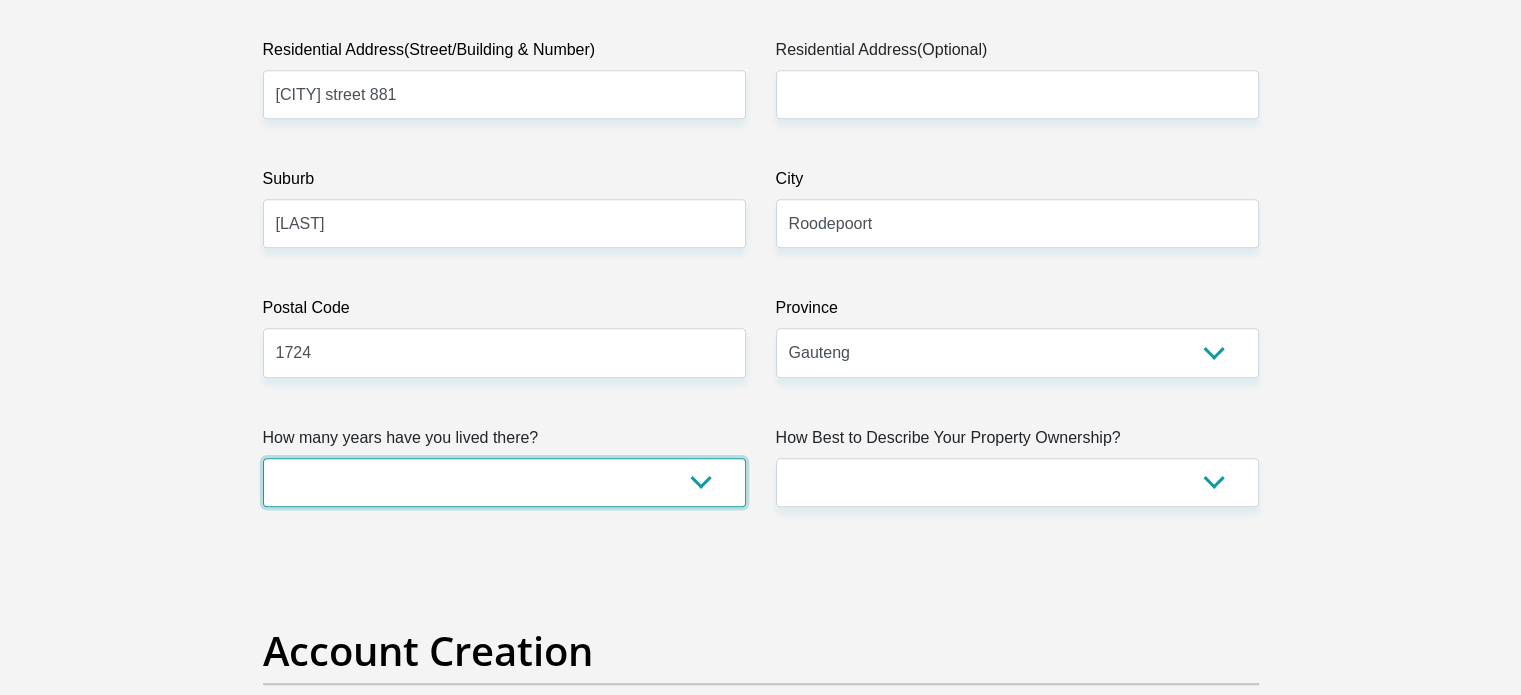 click on "less than 1 year
1-3 years
3-5 years
5+ years" at bounding box center (504, 482) 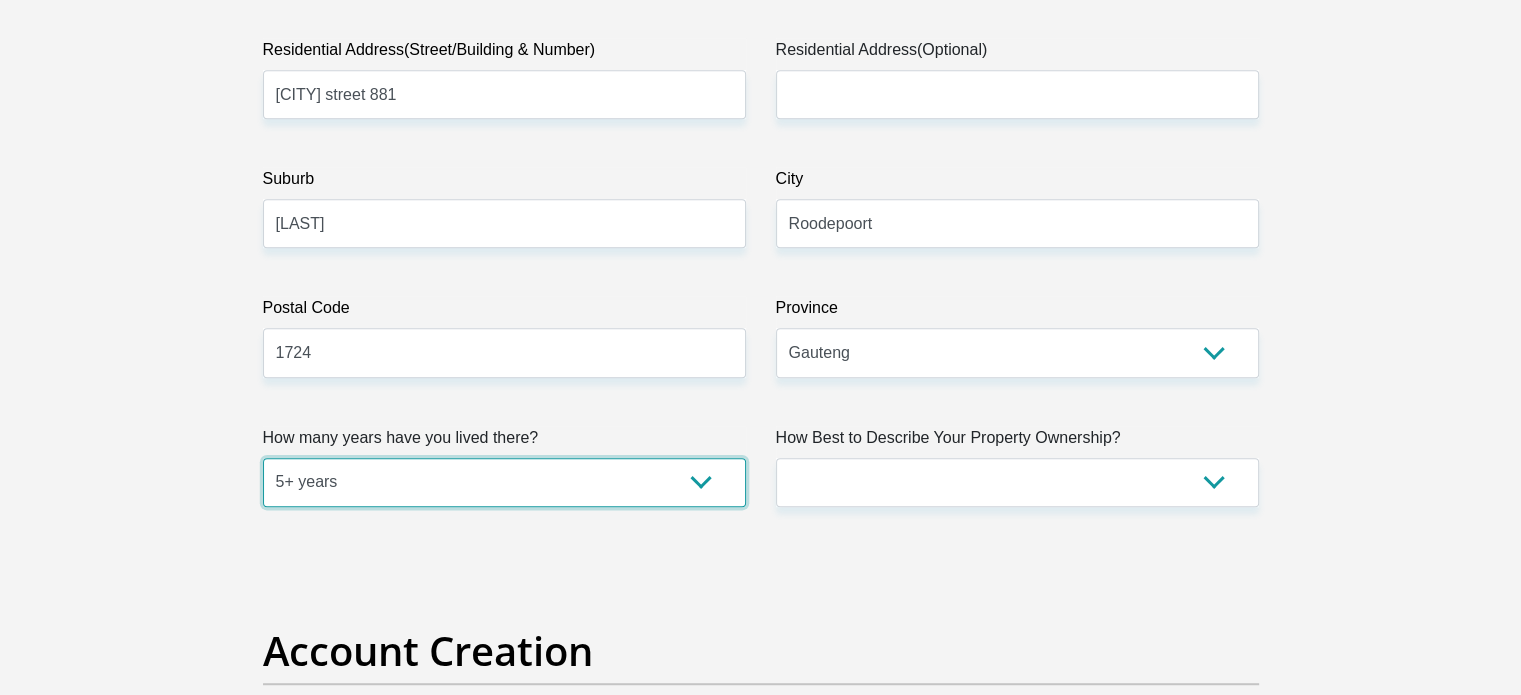 click on "less than 1 year
1-3 years
3-5 years
5+ years" at bounding box center (504, 482) 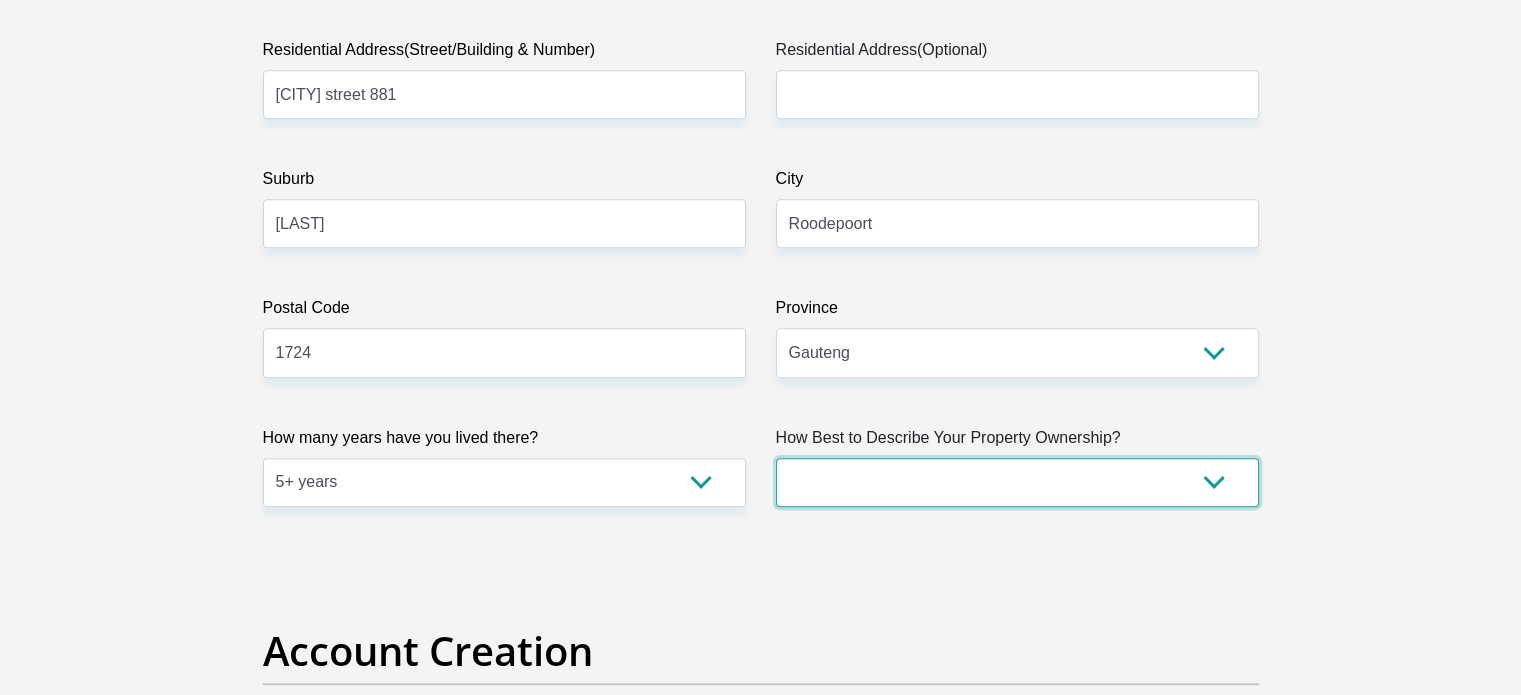 click on "Owned
Rented
Family Owned
Company Dwelling" at bounding box center [1017, 482] 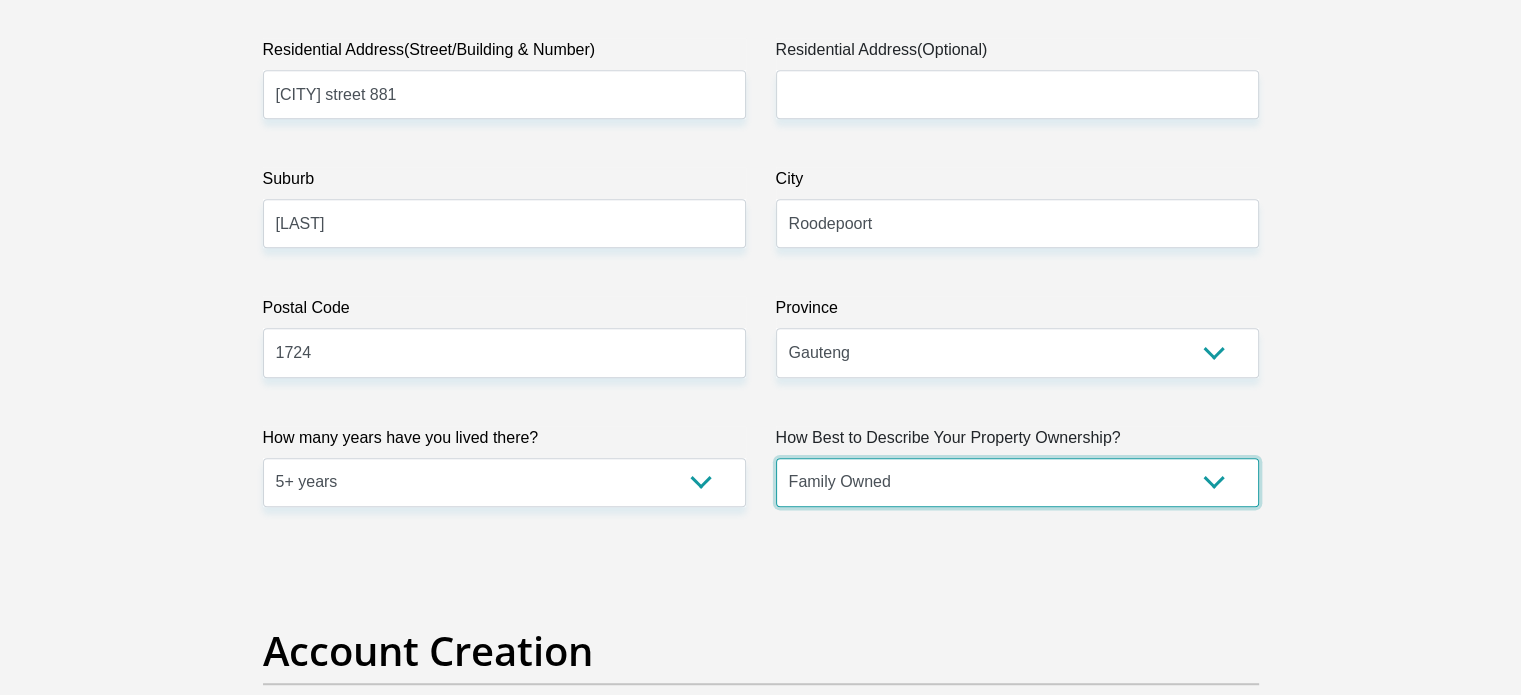 click on "Owned
Rented
Family Owned
Company Dwelling" at bounding box center [1017, 482] 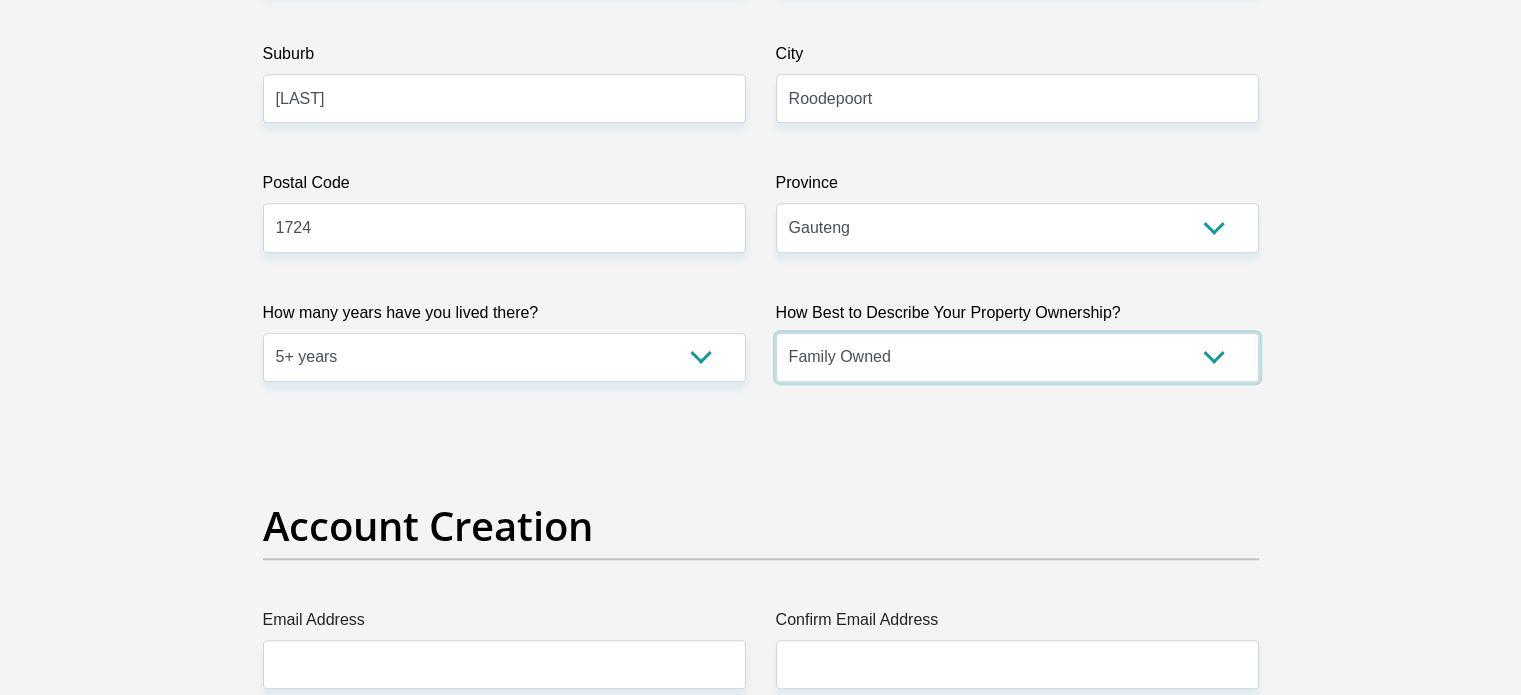 scroll, scrollTop: 1400, scrollLeft: 0, axis: vertical 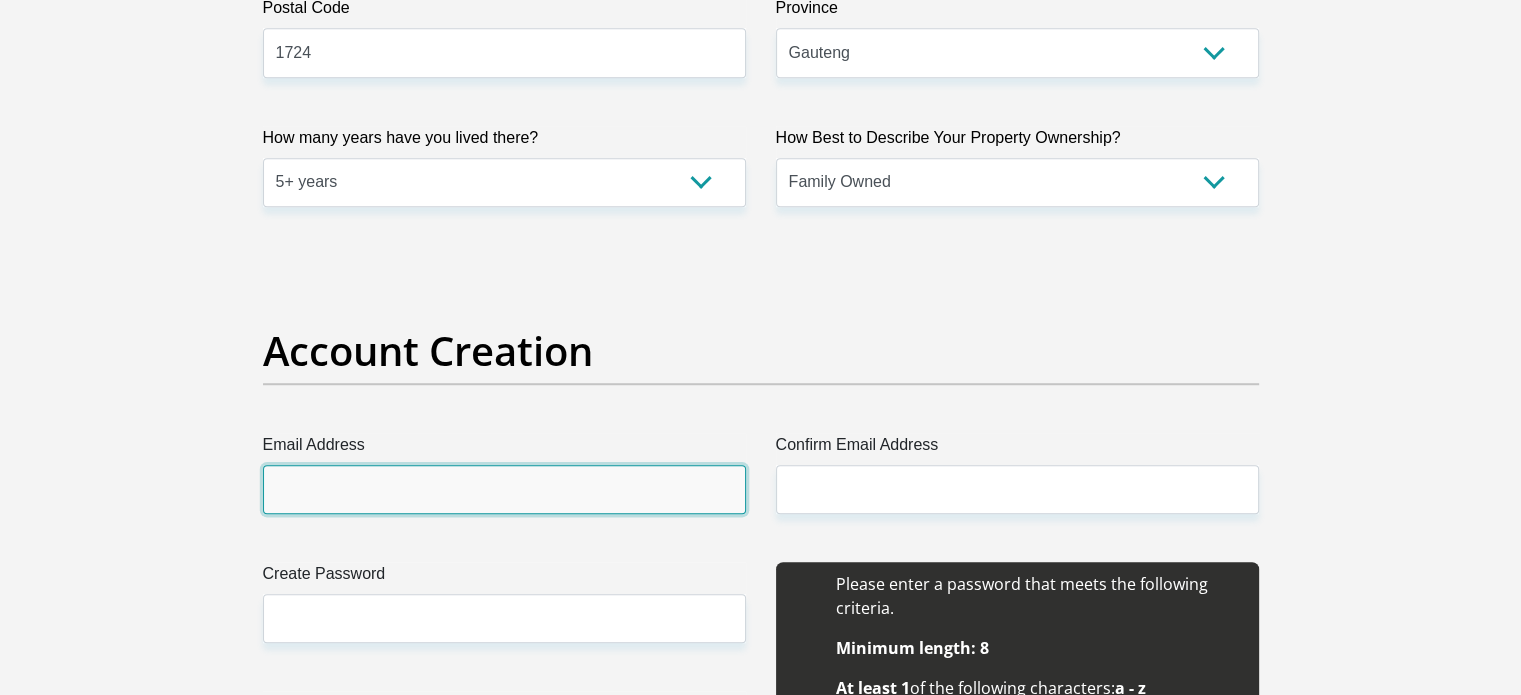 click on "Email Address" at bounding box center [504, 489] 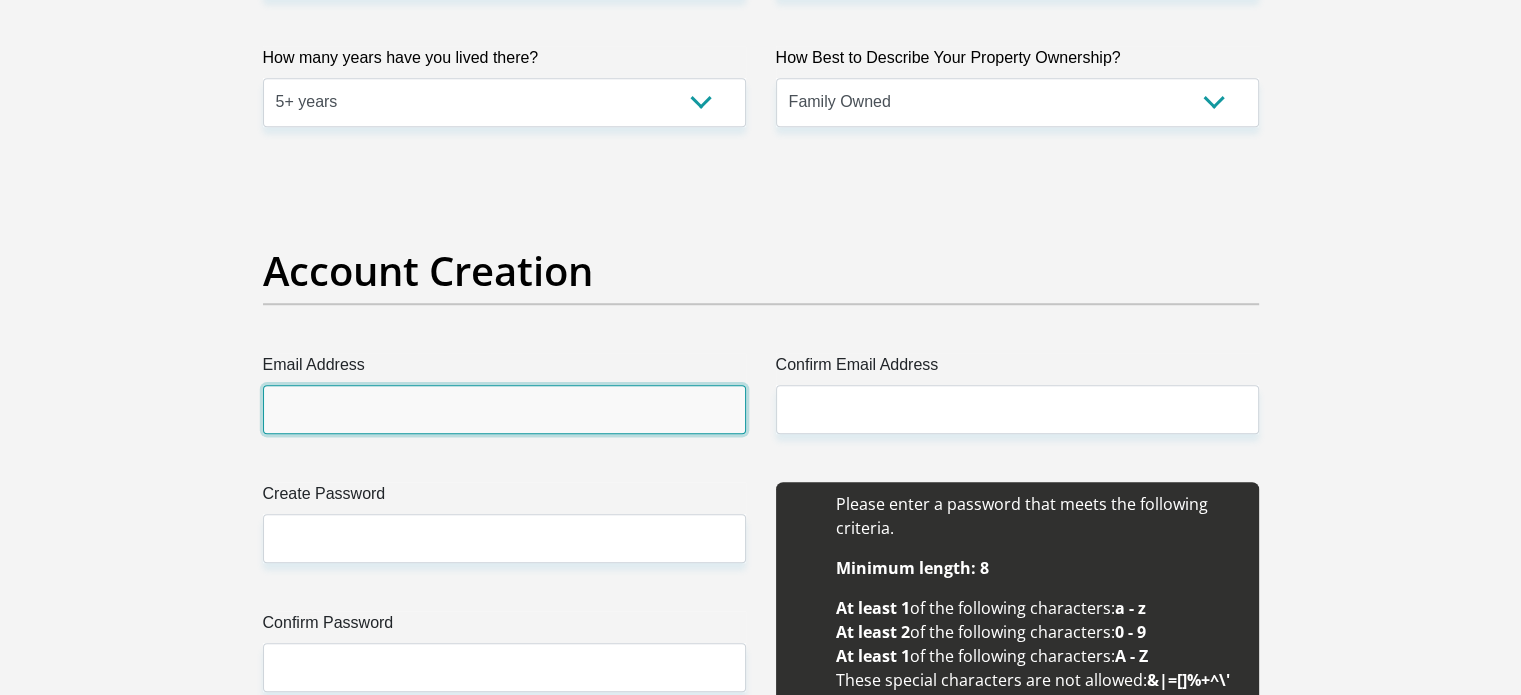 scroll, scrollTop: 1600, scrollLeft: 0, axis: vertical 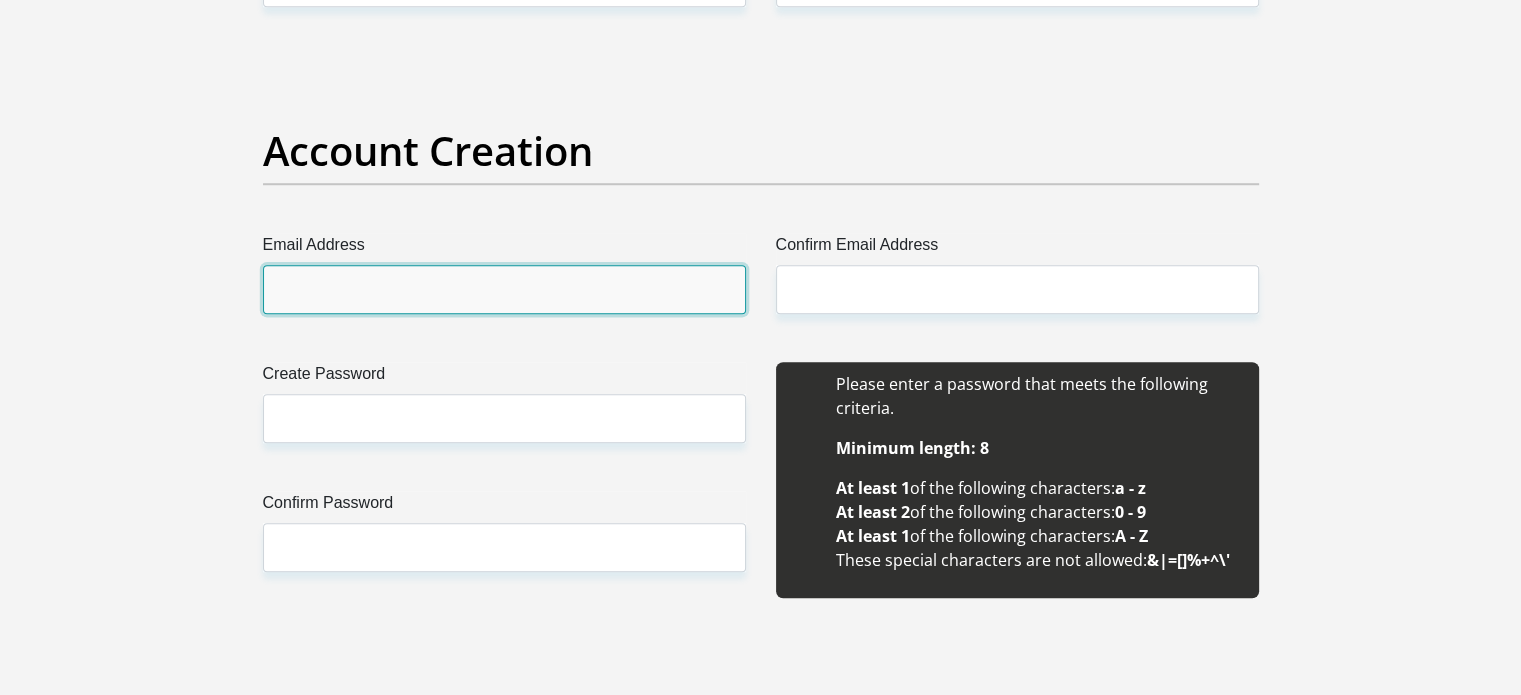 click on "Email Address" at bounding box center [504, 289] 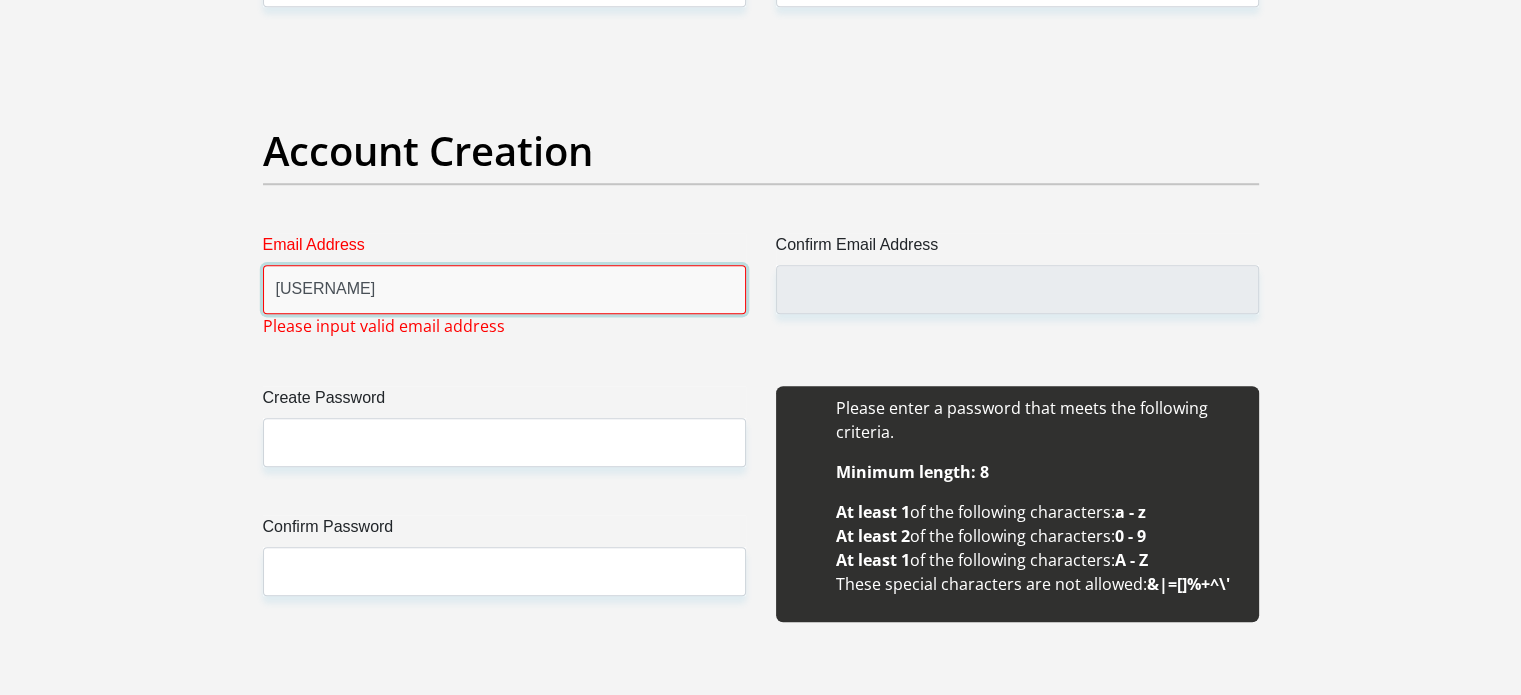 drag, startPoint x: 367, startPoint y: 283, endPoint x: 346, endPoint y: 284, distance: 21.023796 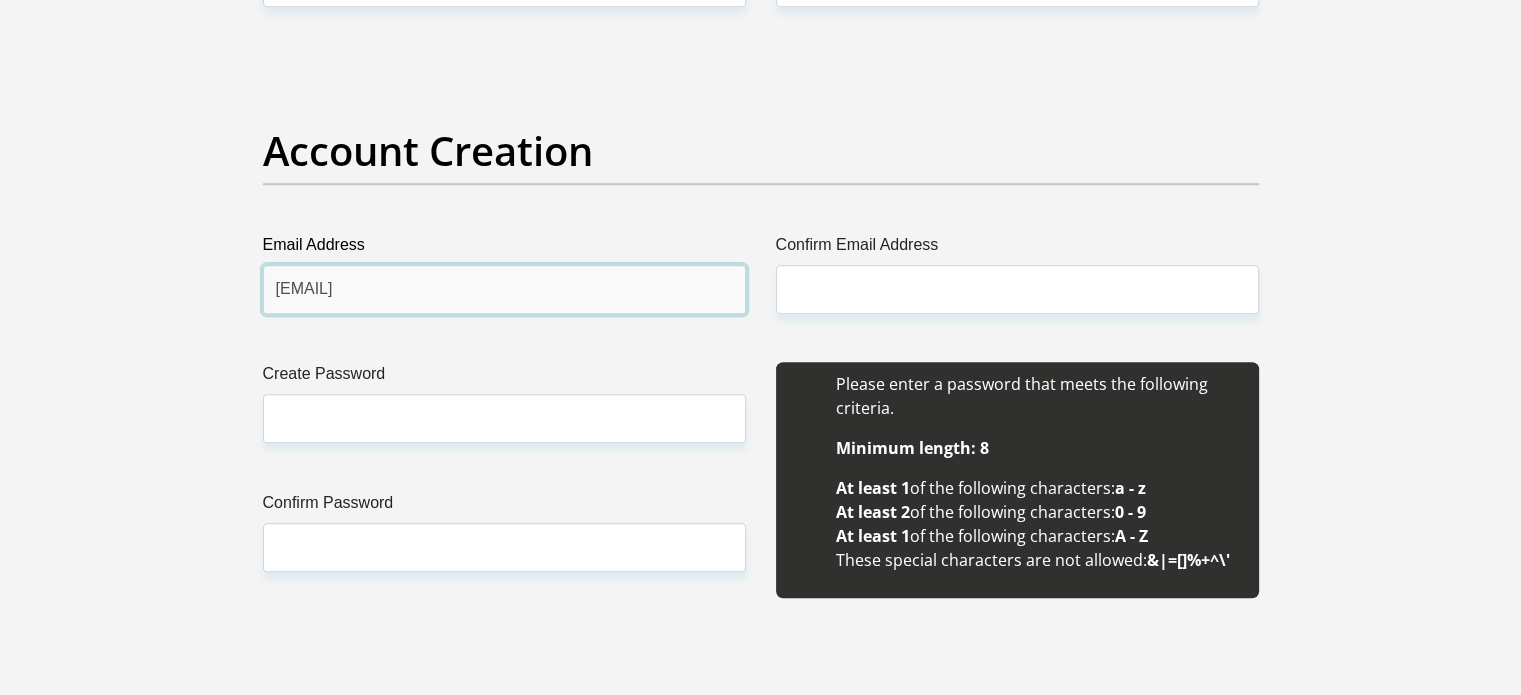 type on "pontshochantelle01@gmail.com" 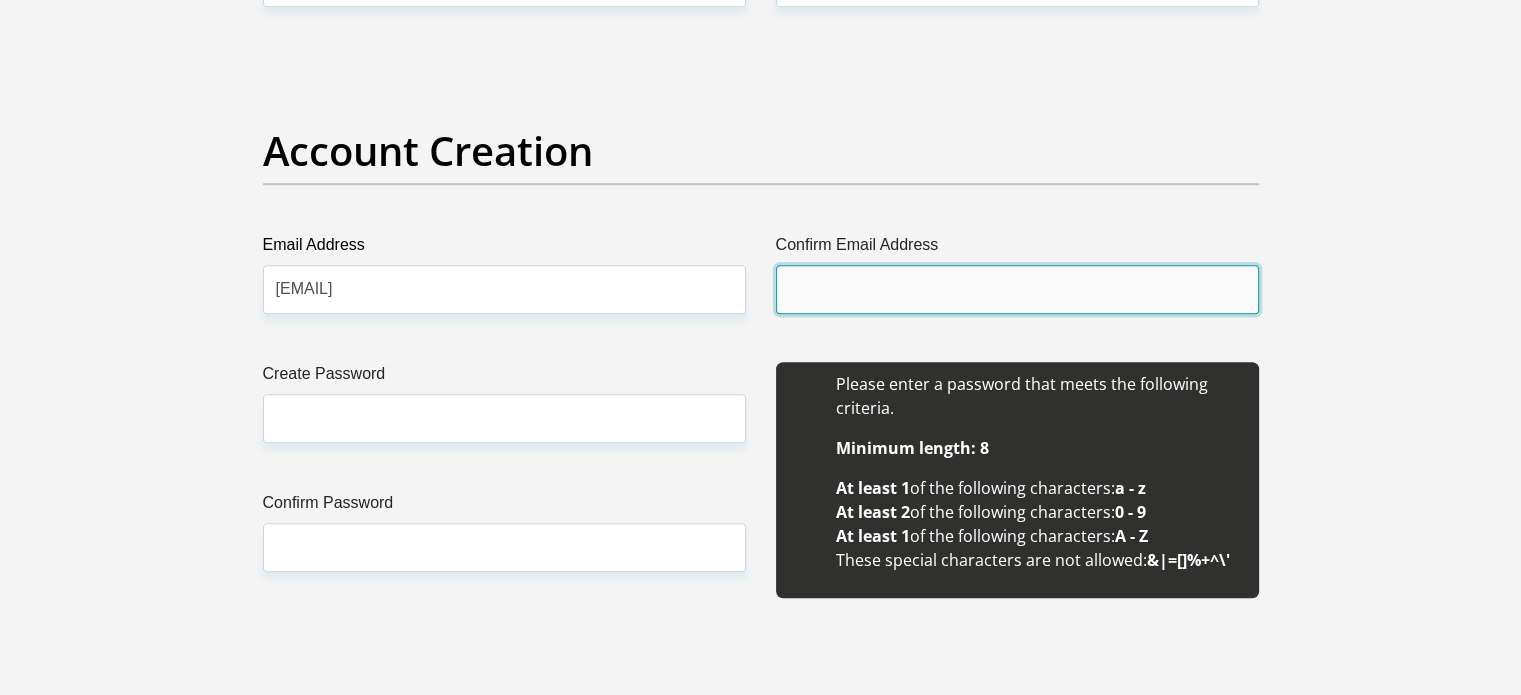 click on "Confirm Email Address" at bounding box center (1017, 289) 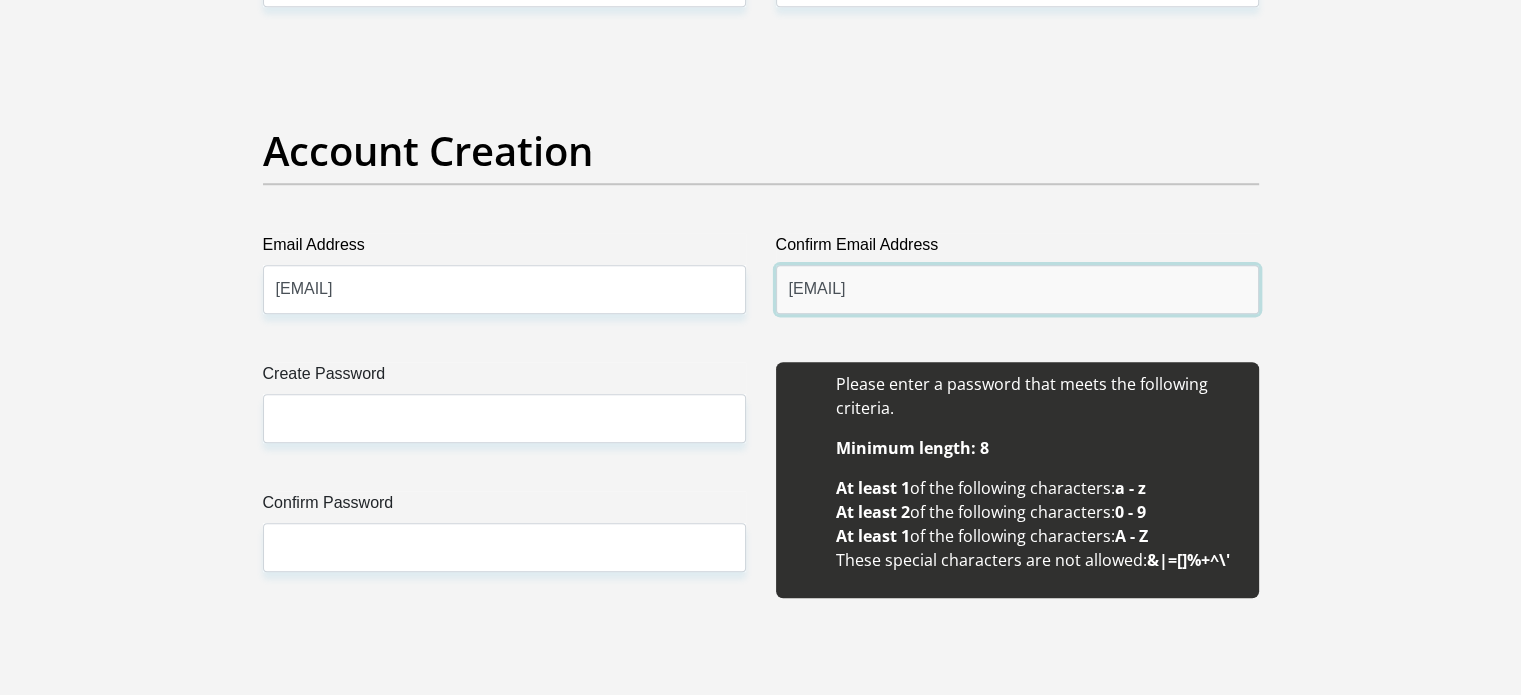 type on "pontshochantelle01@gmail.com" 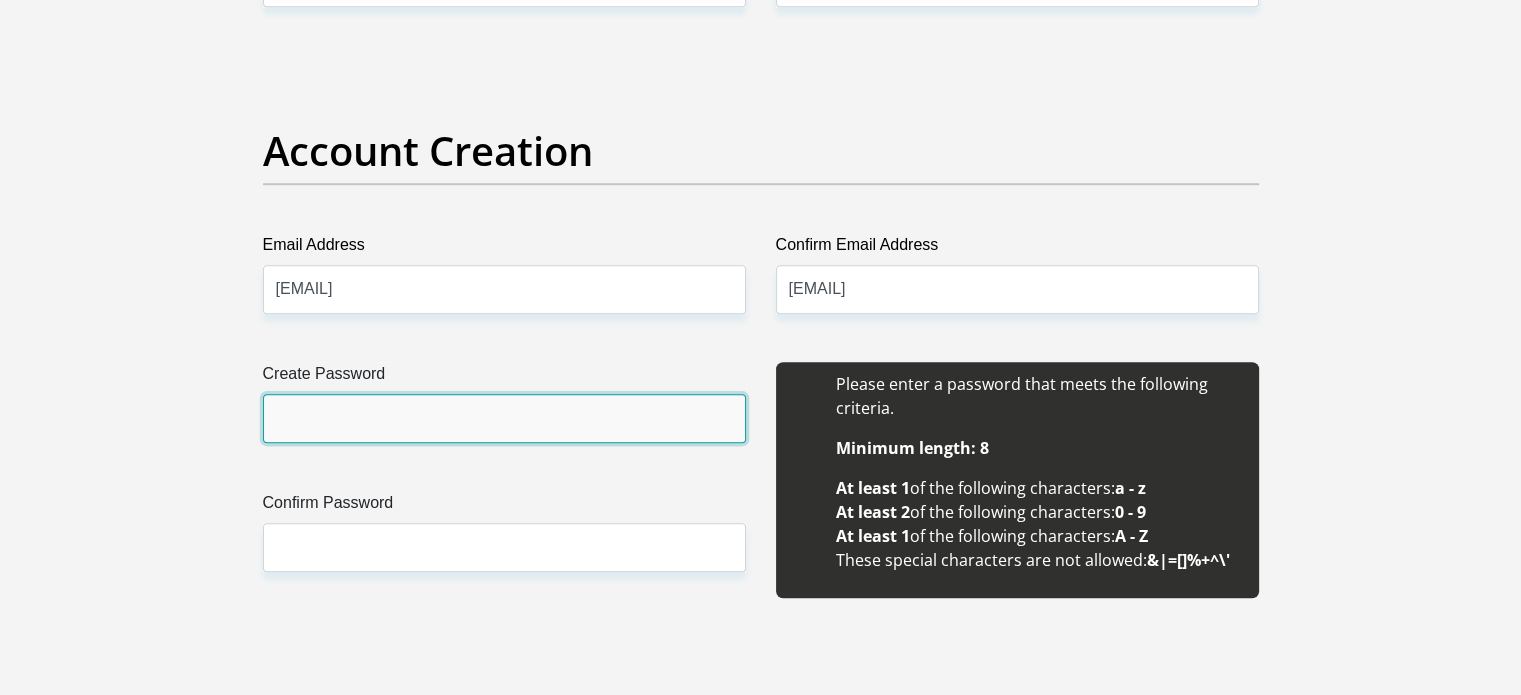 click on "Create Password" at bounding box center (504, 418) 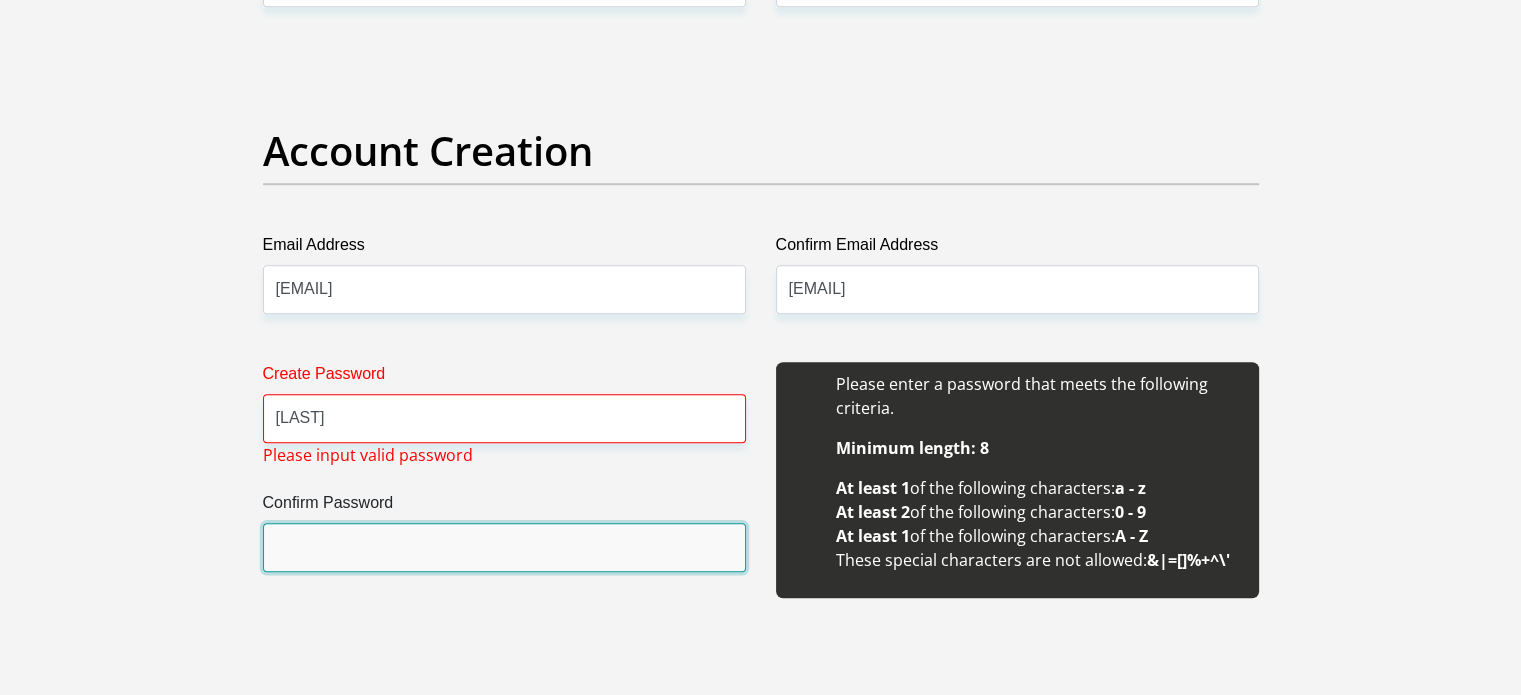 click on "Confirm Password" at bounding box center (504, 547) 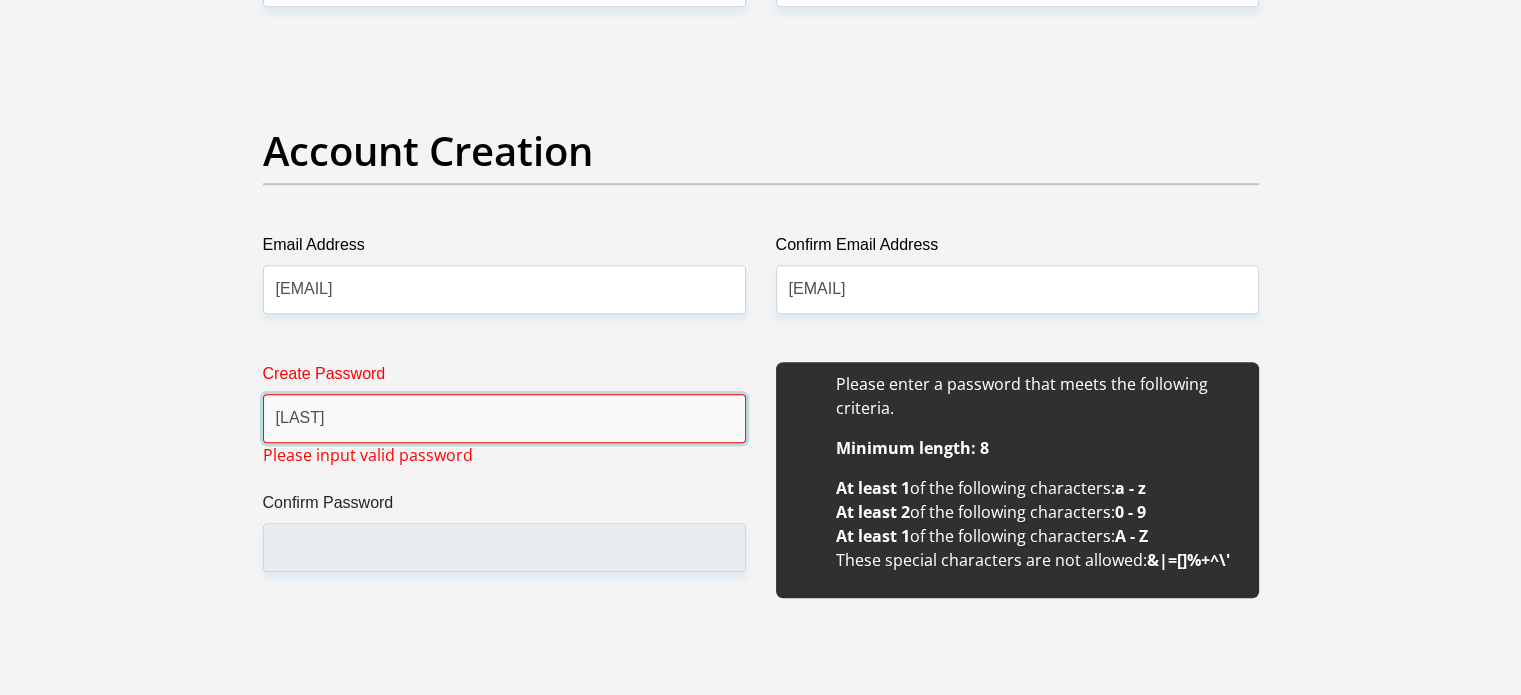 click on "Philasande#9" at bounding box center [504, 418] 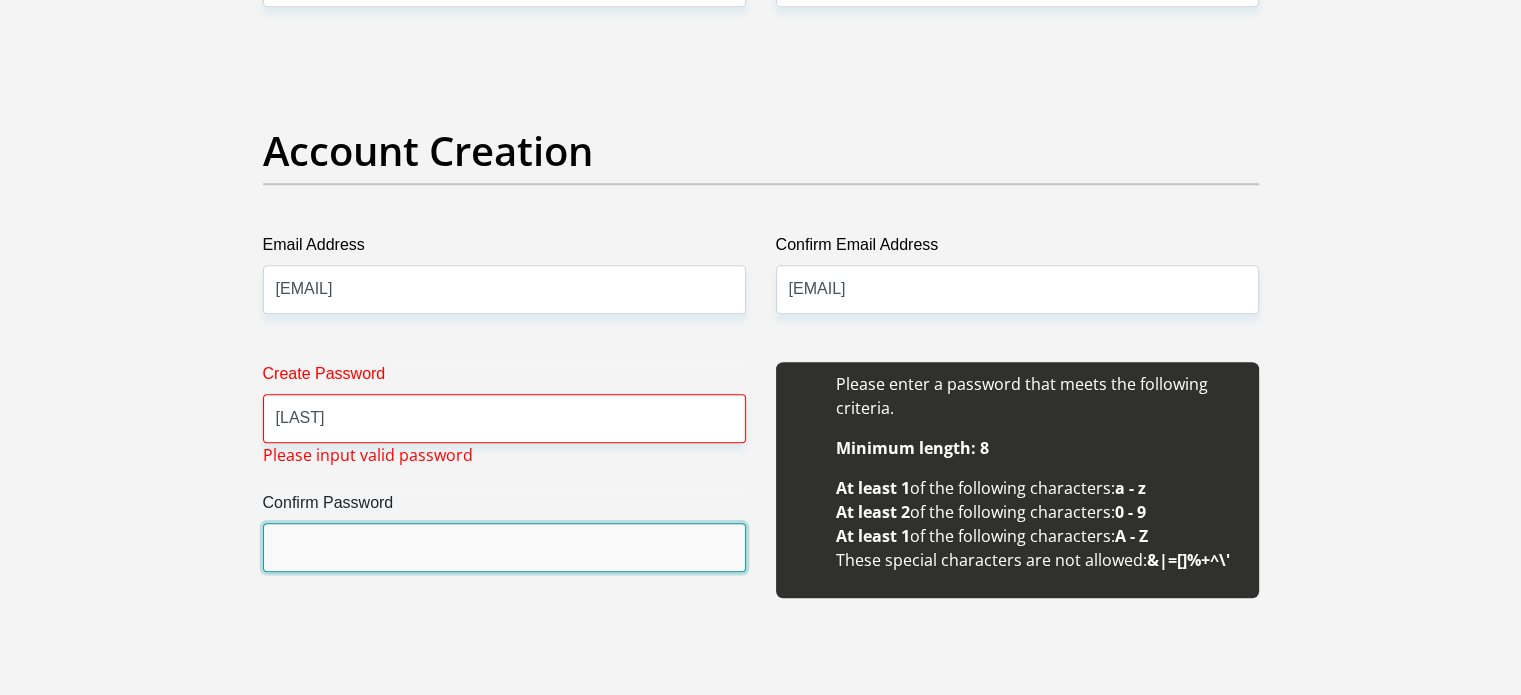 drag, startPoint x: 372, startPoint y: 543, endPoint x: 361, endPoint y: 506, distance: 38.600517 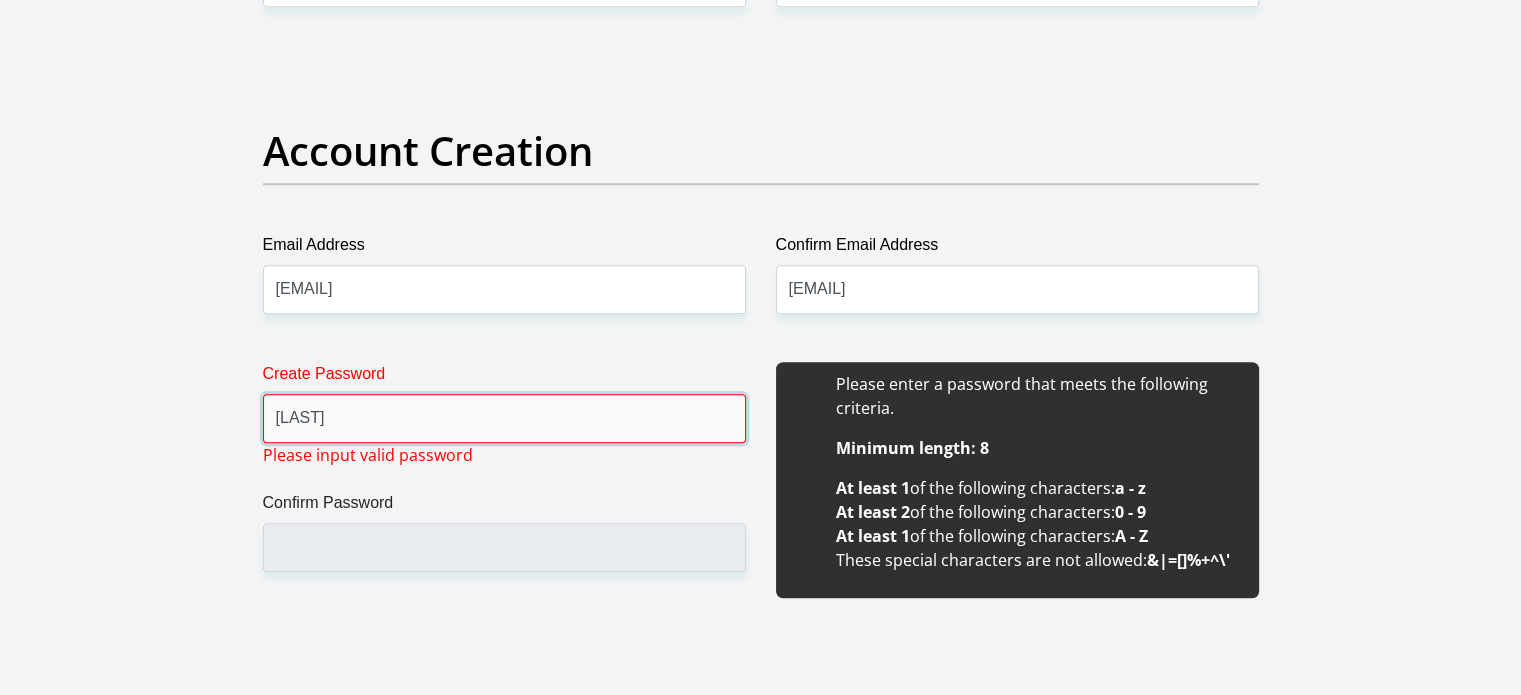 drag, startPoint x: 372, startPoint y: 417, endPoint x: 305, endPoint y: 417, distance: 67 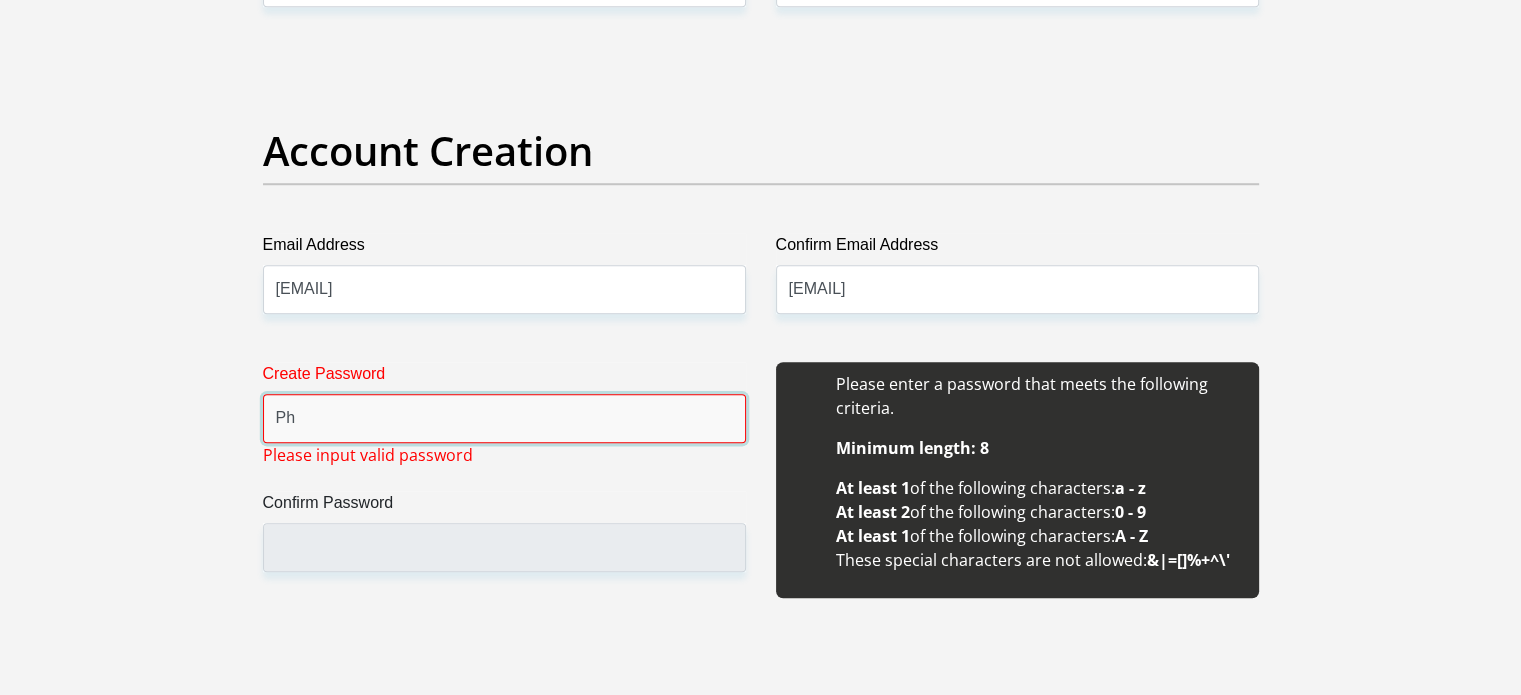 type on "P" 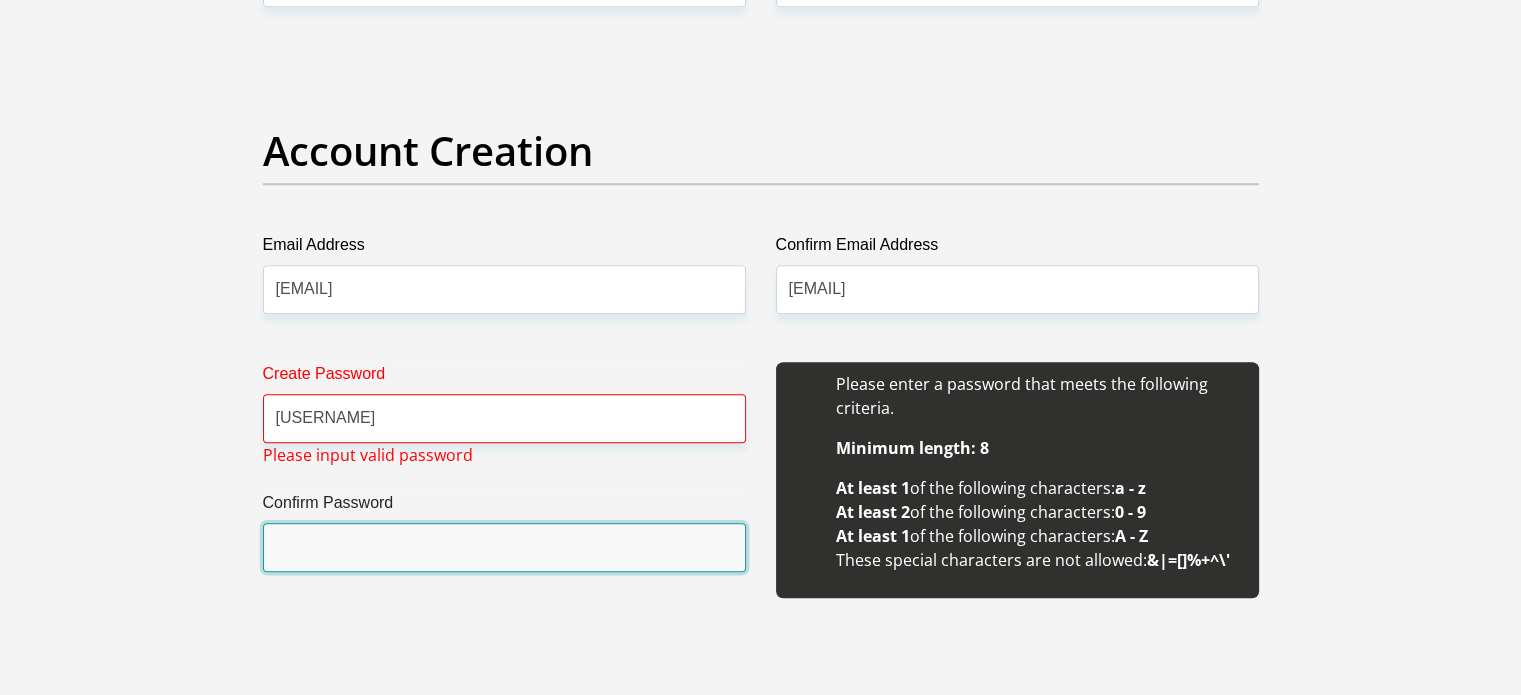 click on "Confirm Password" at bounding box center (504, 547) 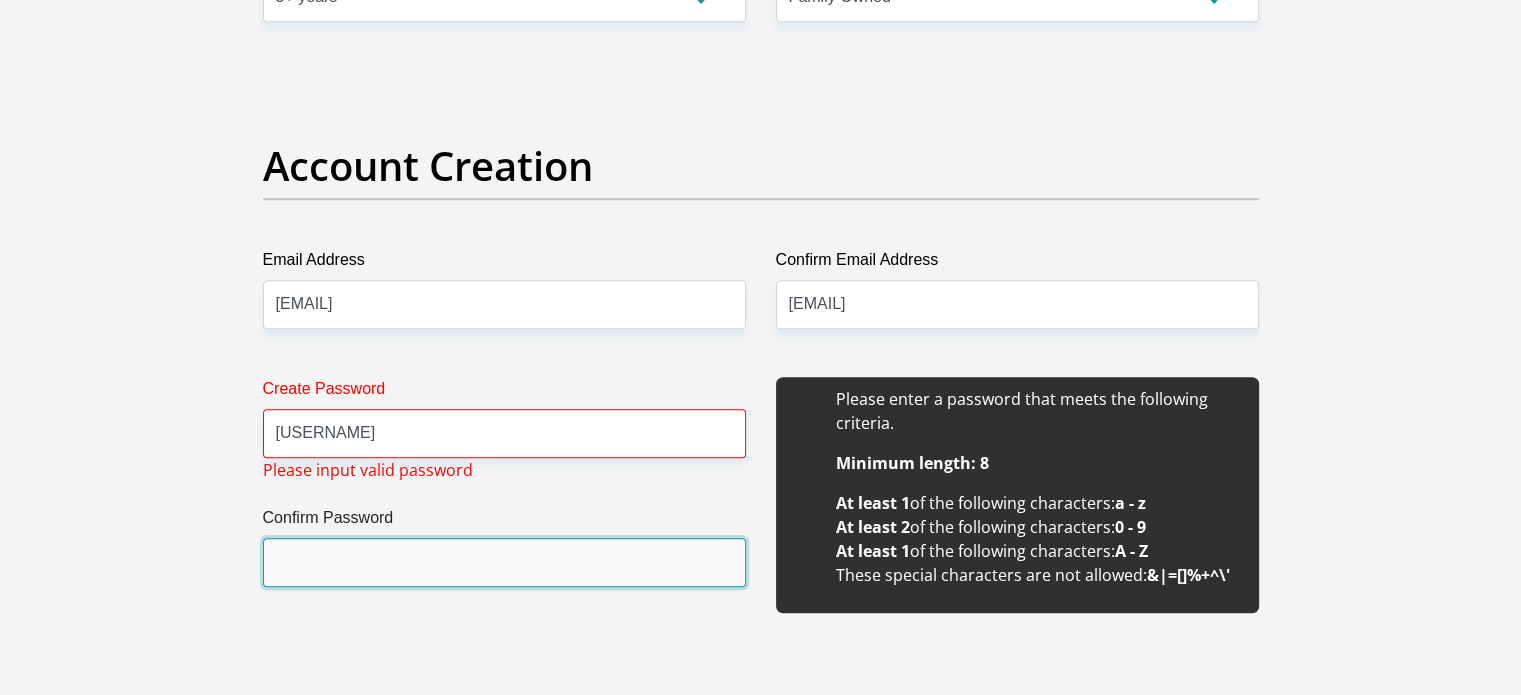 scroll, scrollTop: 1600, scrollLeft: 0, axis: vertical 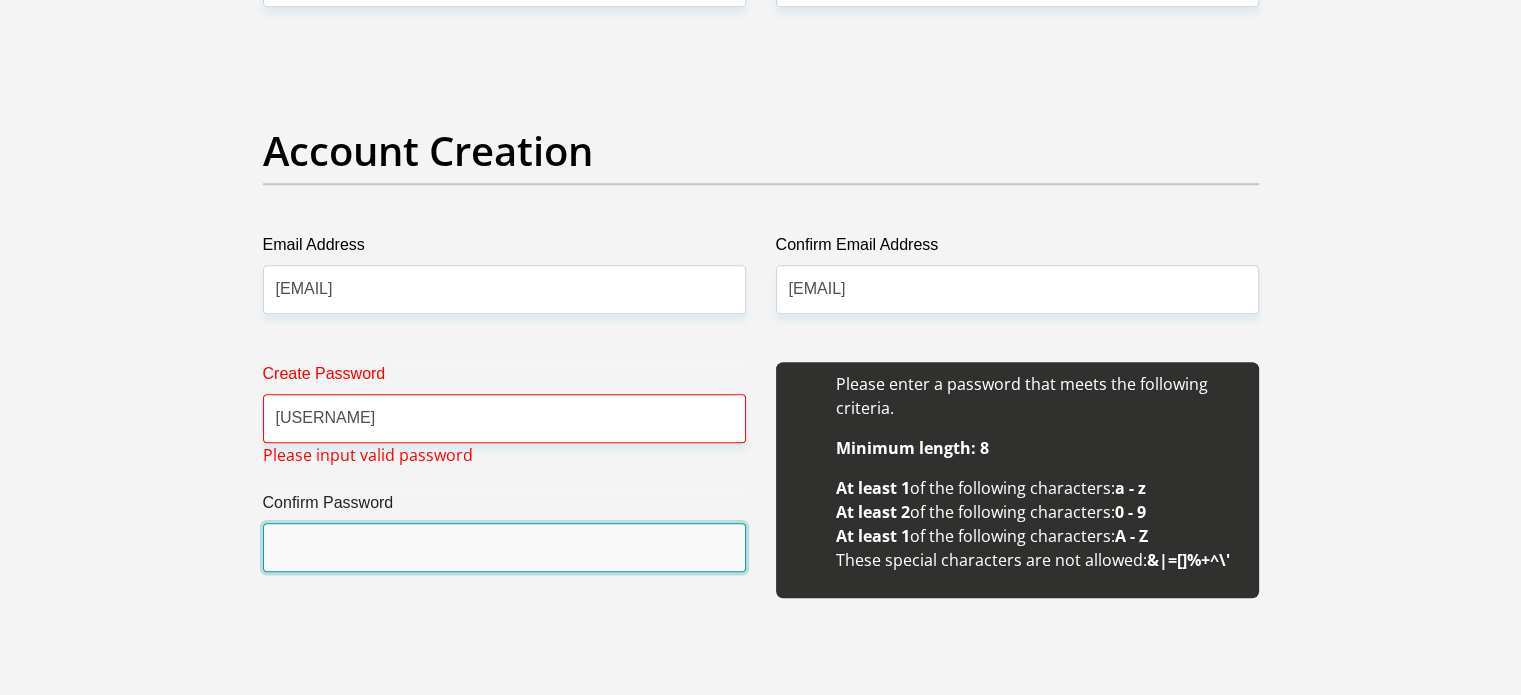 click on "Confirm Password" at bounding box center [504, 547] 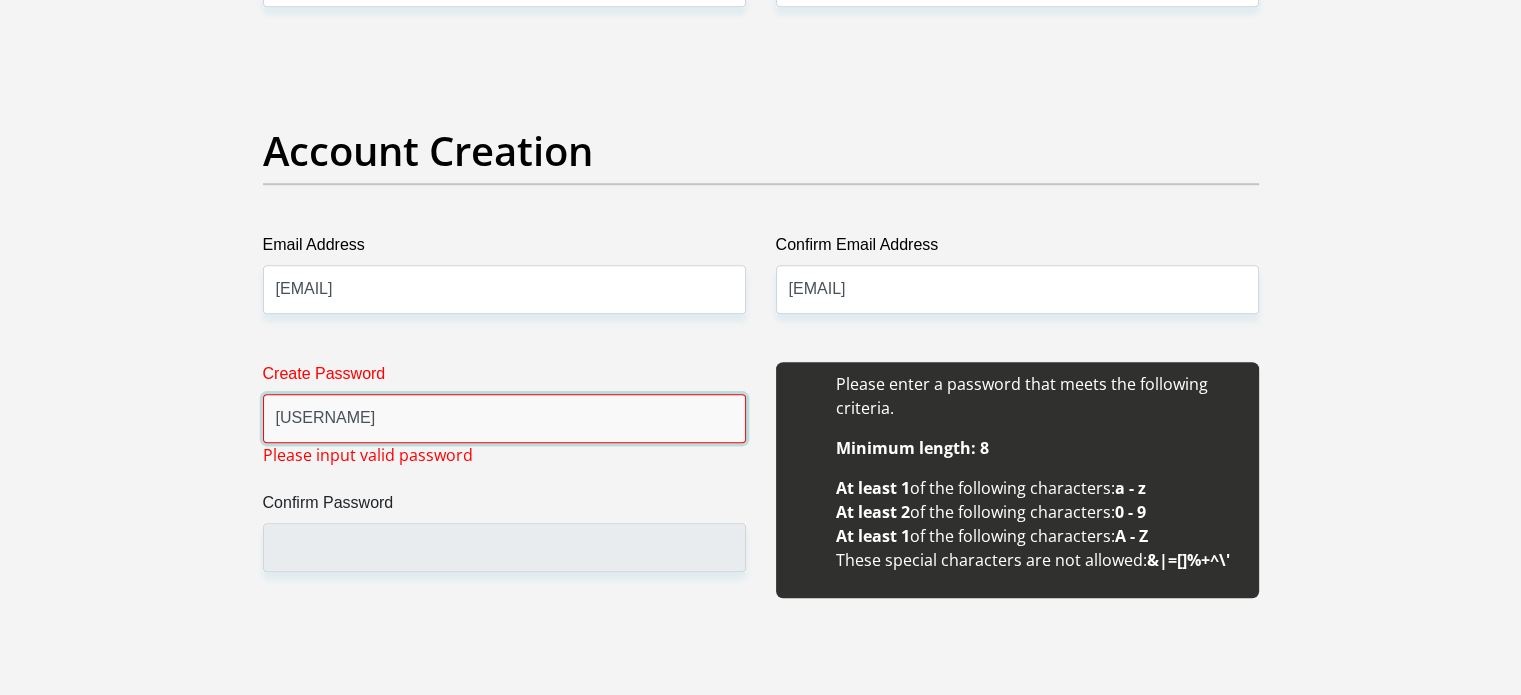 click on "Pontsho9" at bounding box center (504, 418) 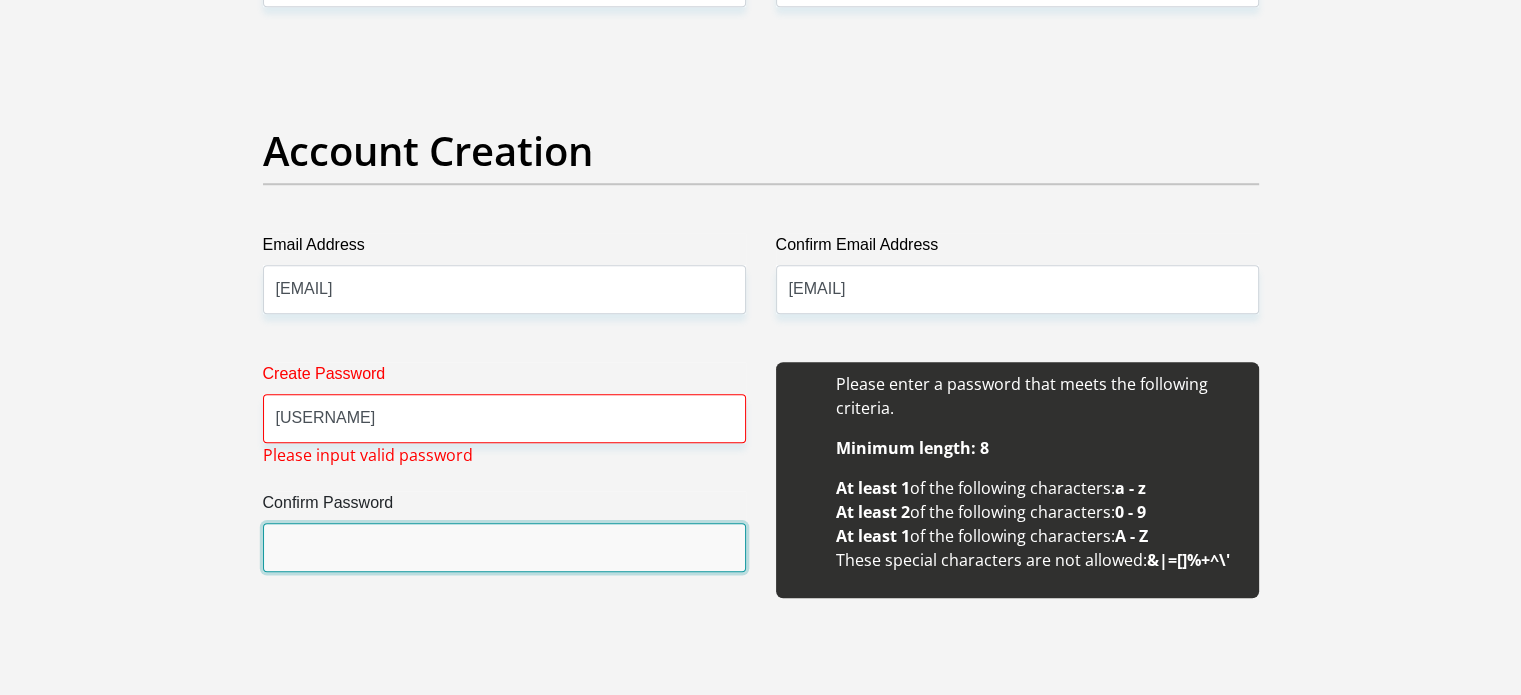 click on "Confirm Password" at bounding box center [504, 547] 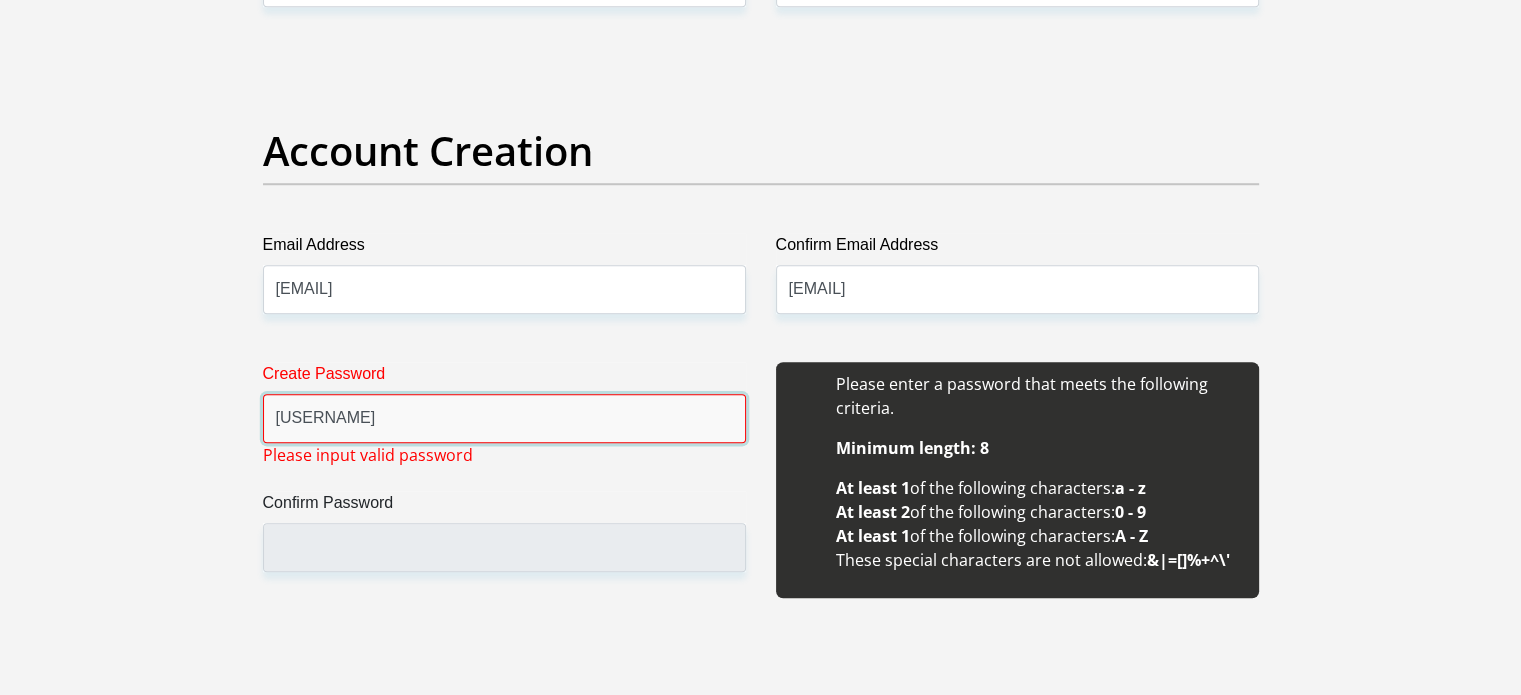 click on "Pontsho9" at bounding box center (504, 418) 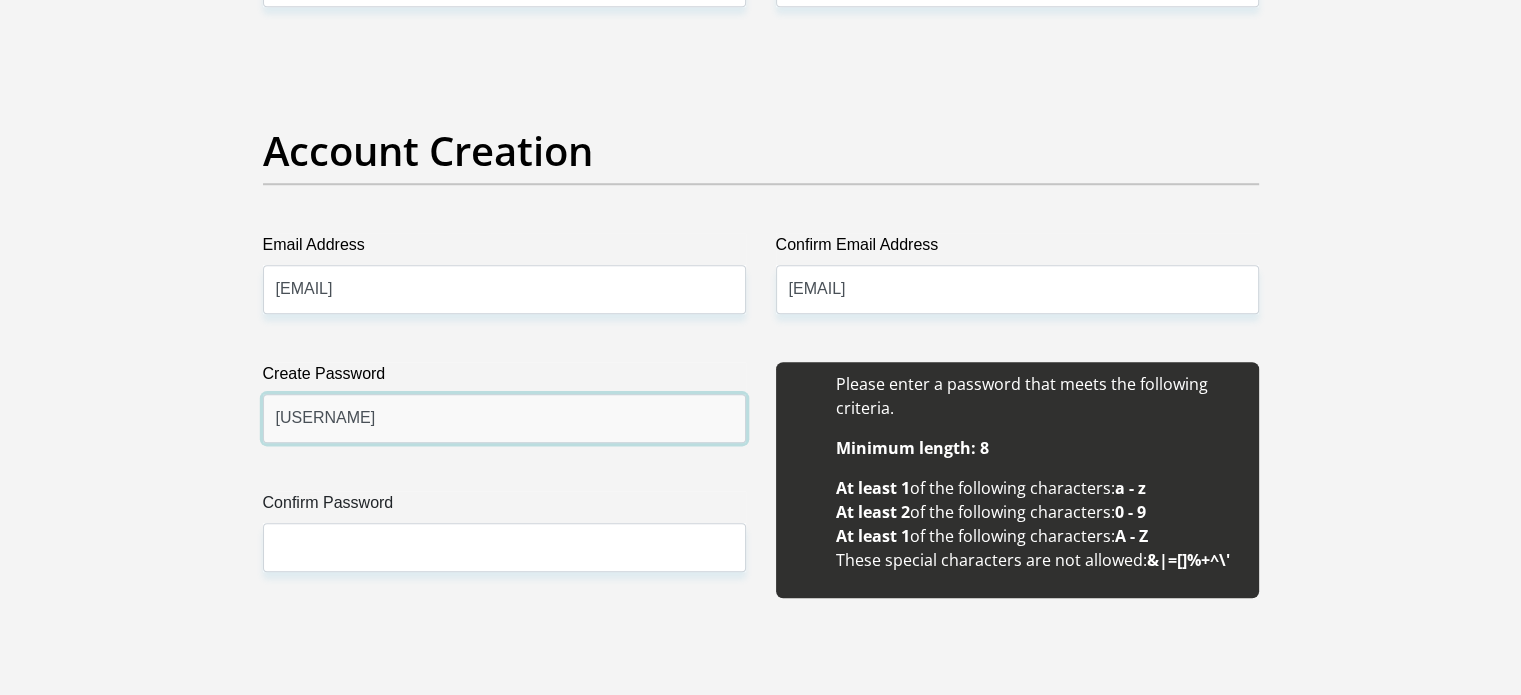 type on "Pontsho03" 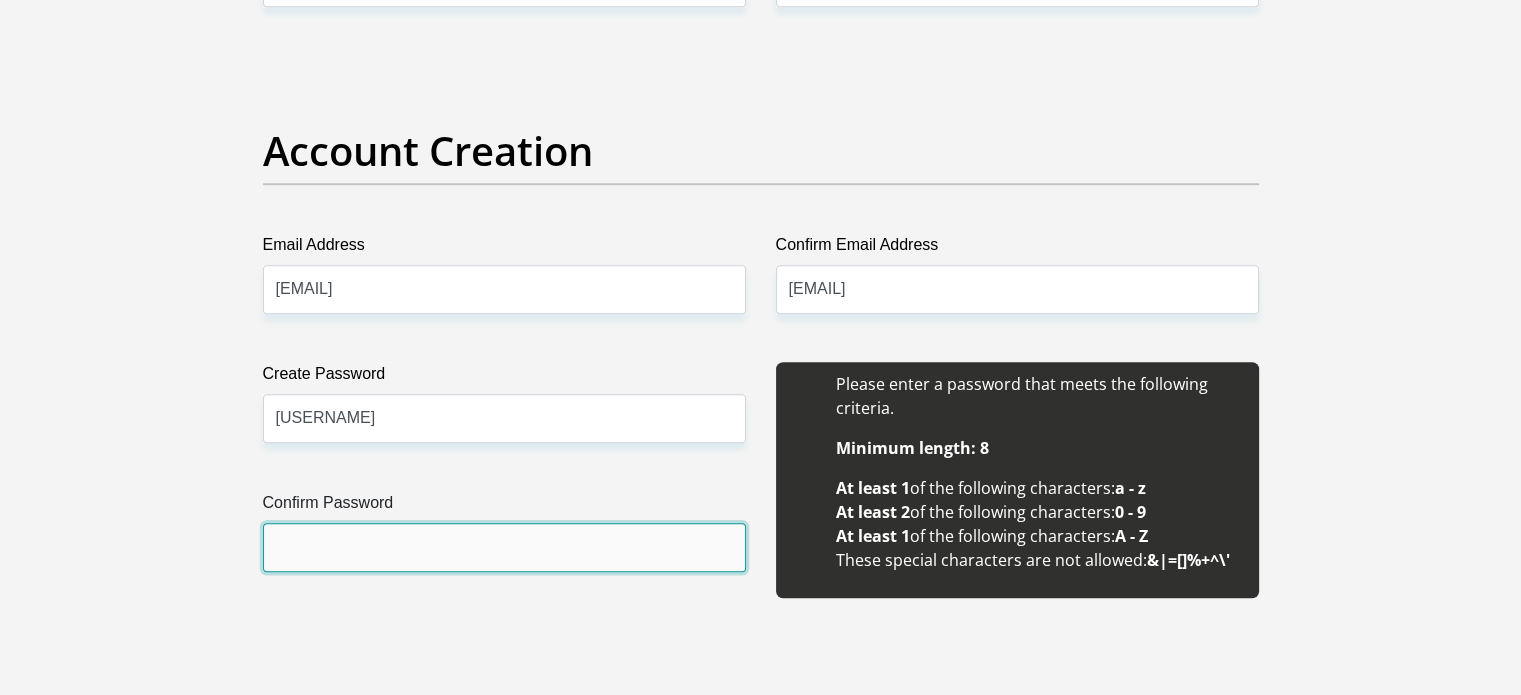 click on "Confirm Password" at bounding box center [504, 547] 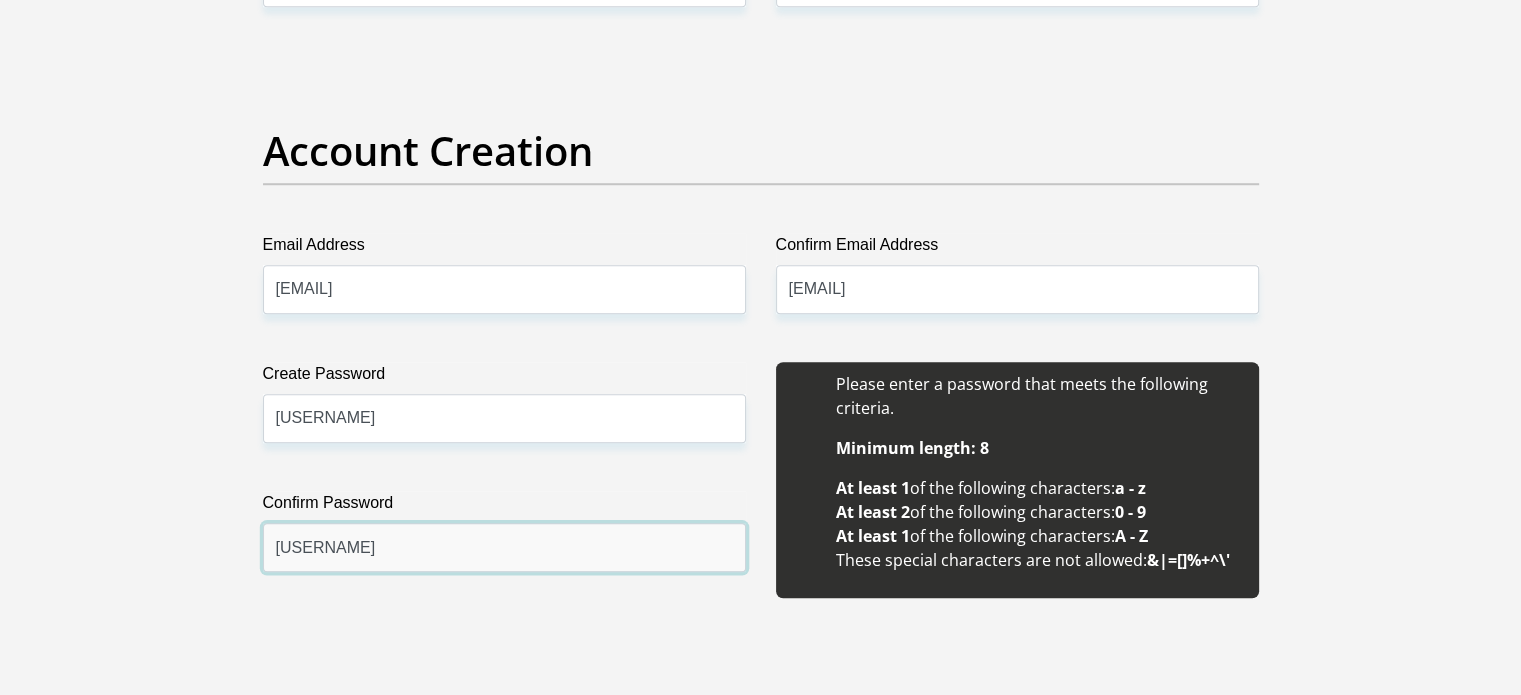 type on "Pontsho03" 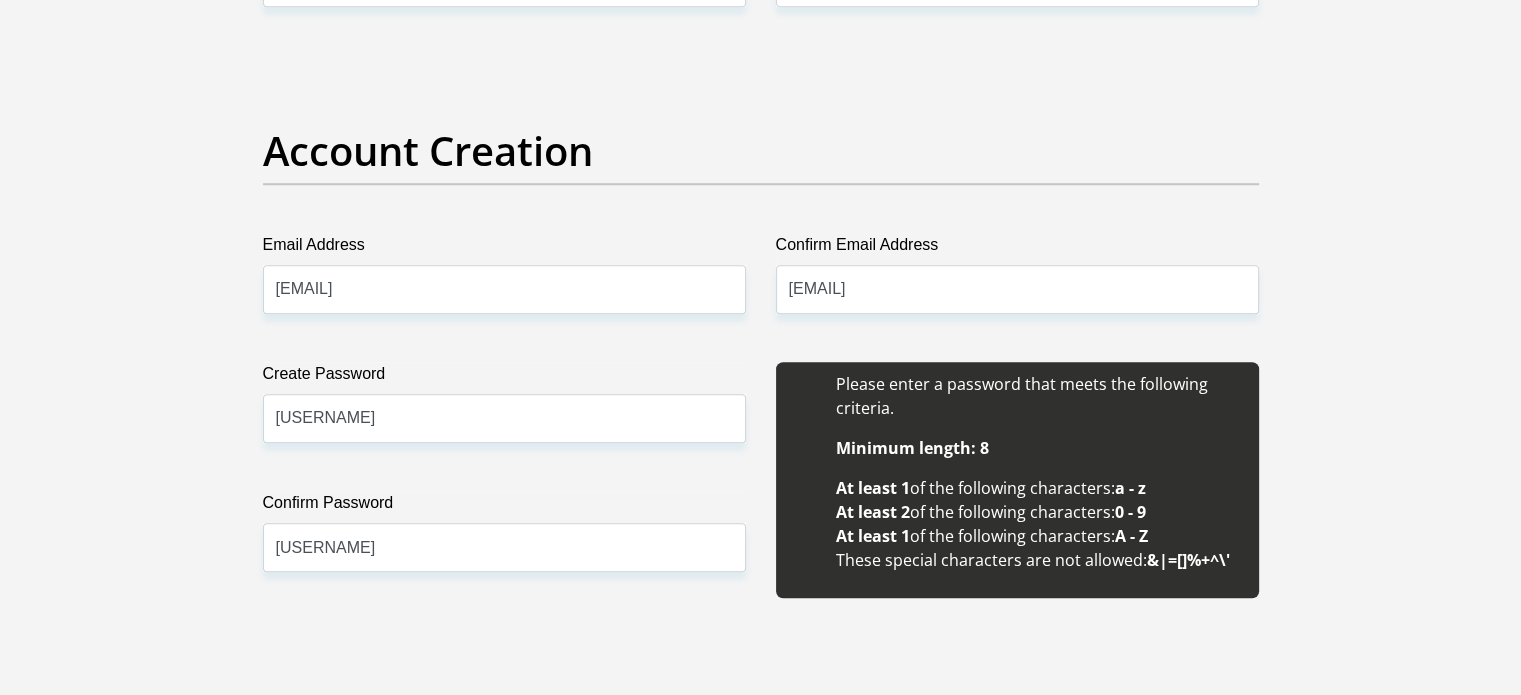 click on "Create Password
Pontsho03
Please input valid password
Confirm Password
Pontsho03" at bounding box center [504, 491] 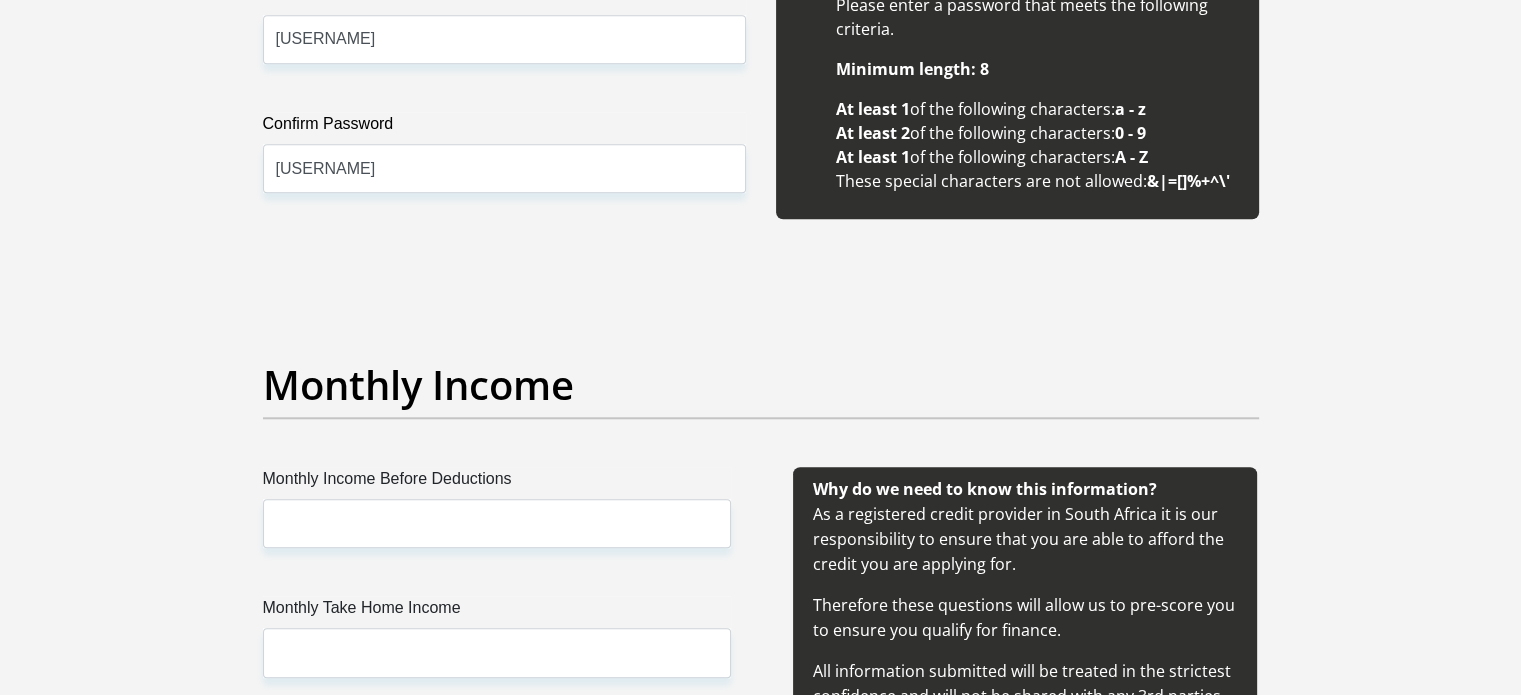 scroll, scrollTop: 2000, scrollLeft: 0, axis: vertical 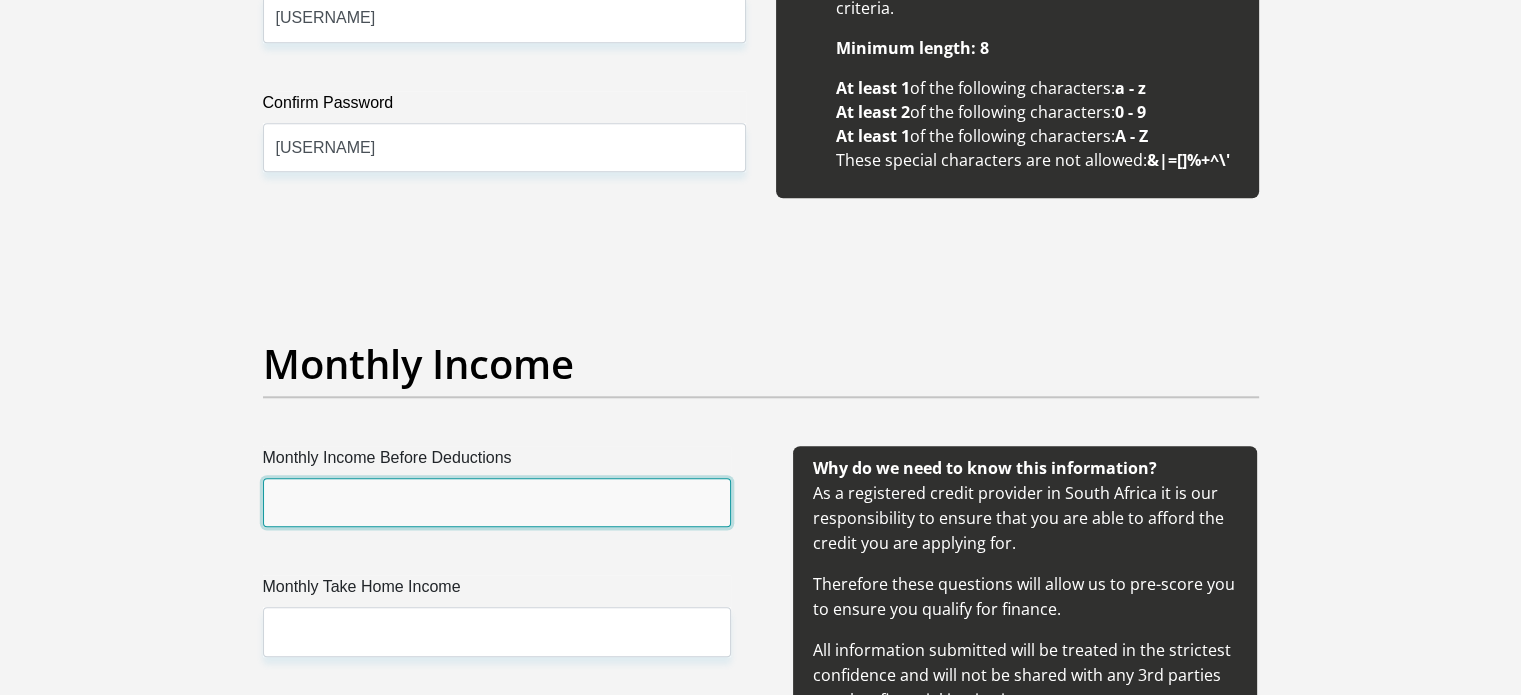click on "Monthly Income Before Deductions" at bounding box center [497, 502] 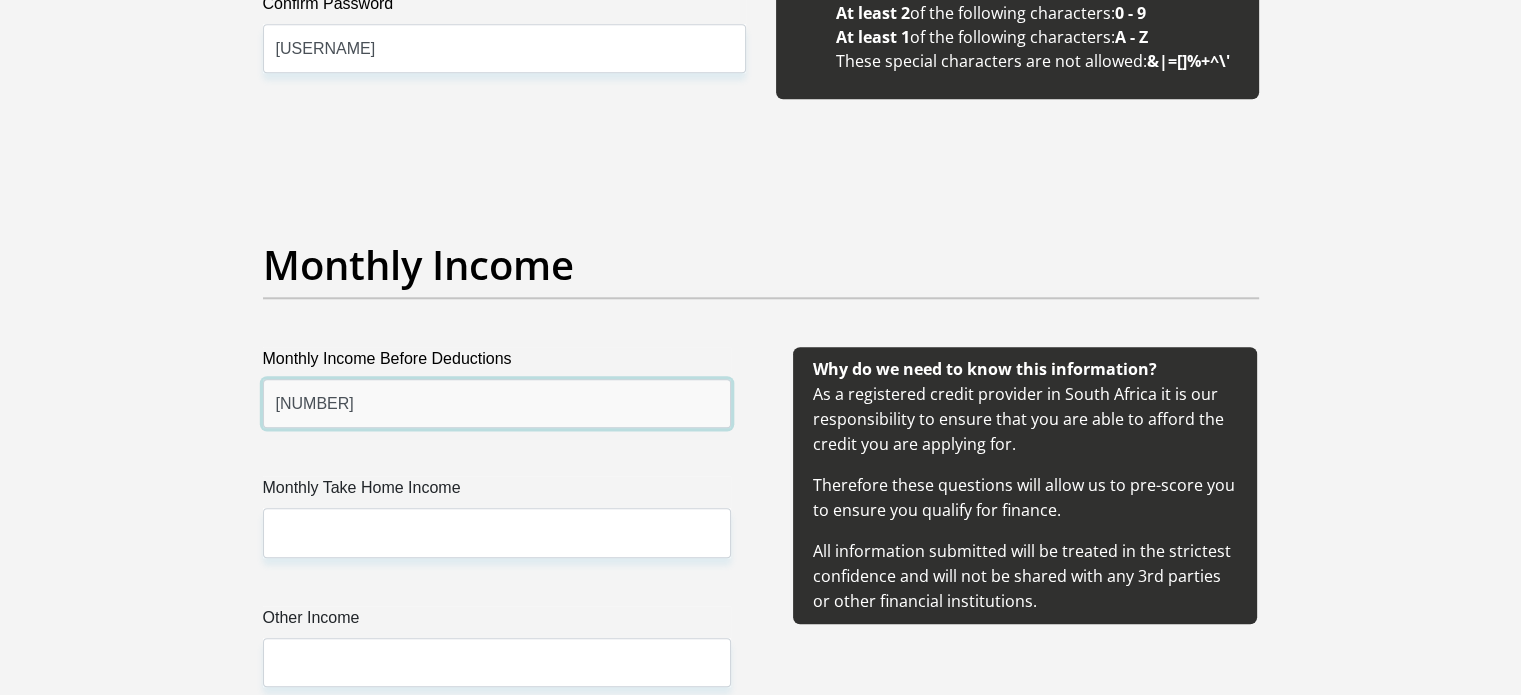 scroll, scrollTop: 2100, scrollLeft: 0, axis: vertical 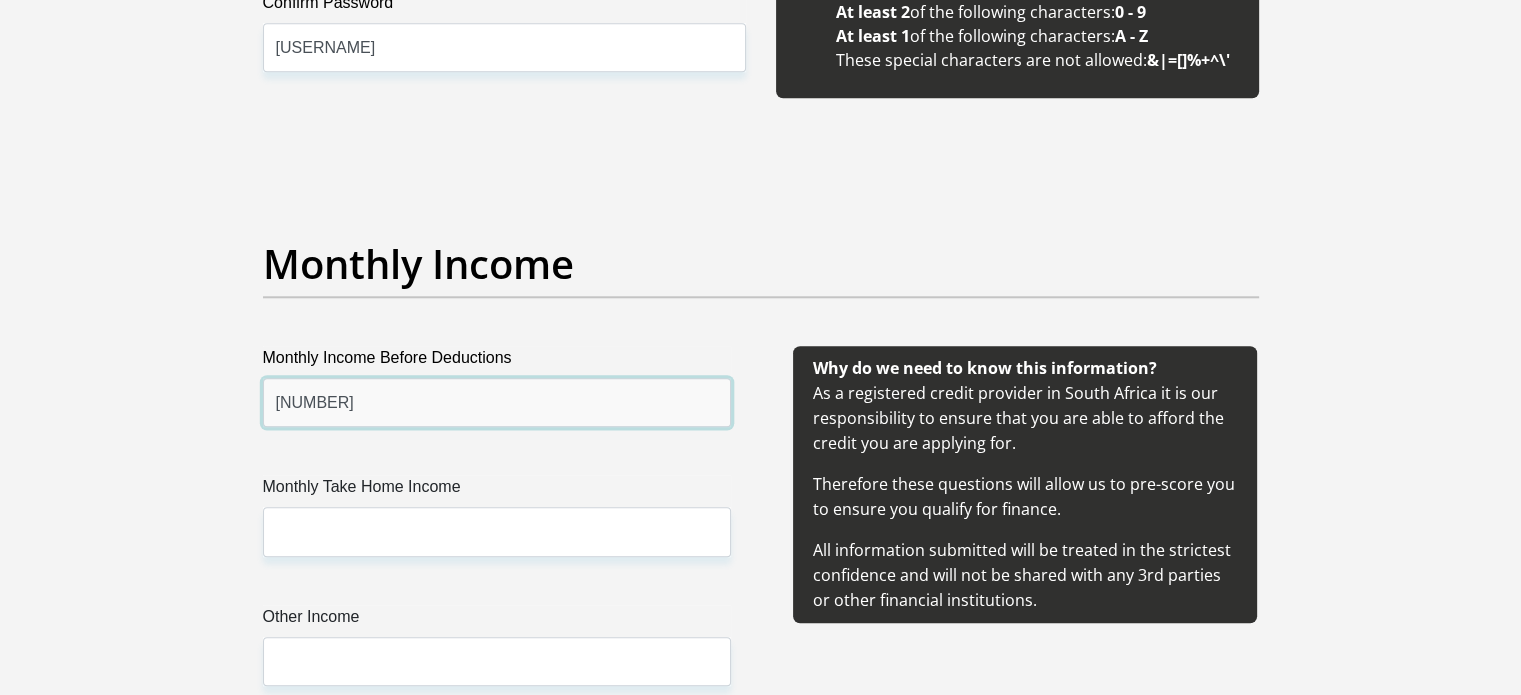 type on "10700" 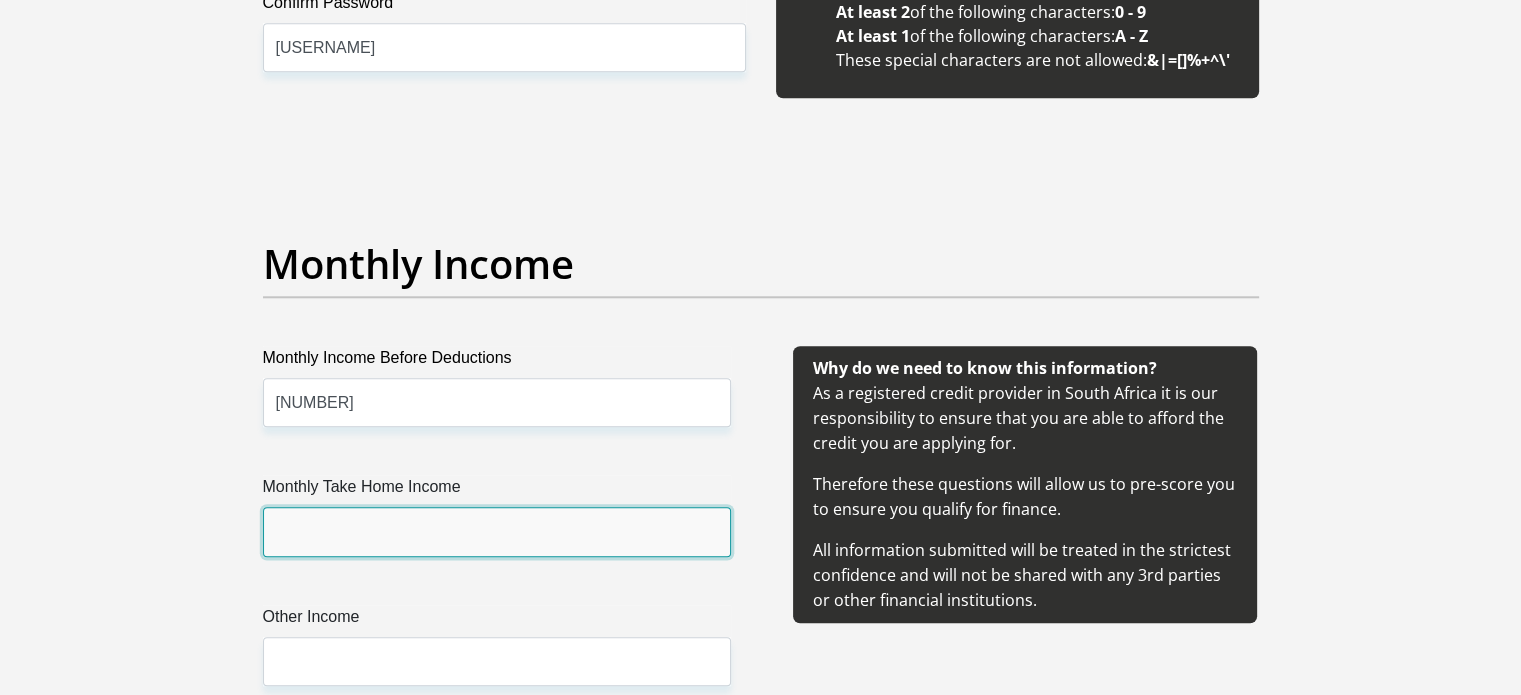 click on "Monthly Take Home Income" at bounding box center (497, 531) 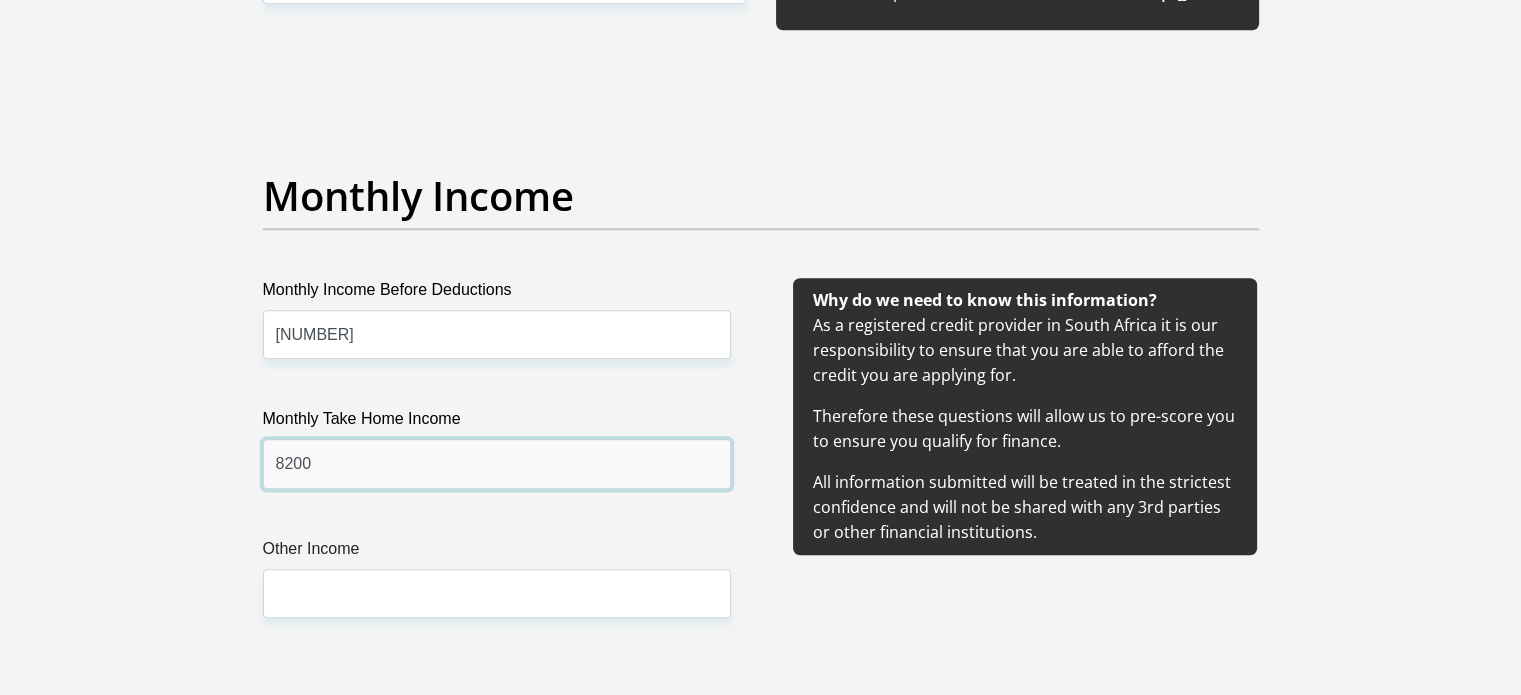 scroll, scrollTop: 2200, scrollLeft: 0, axis: vertical 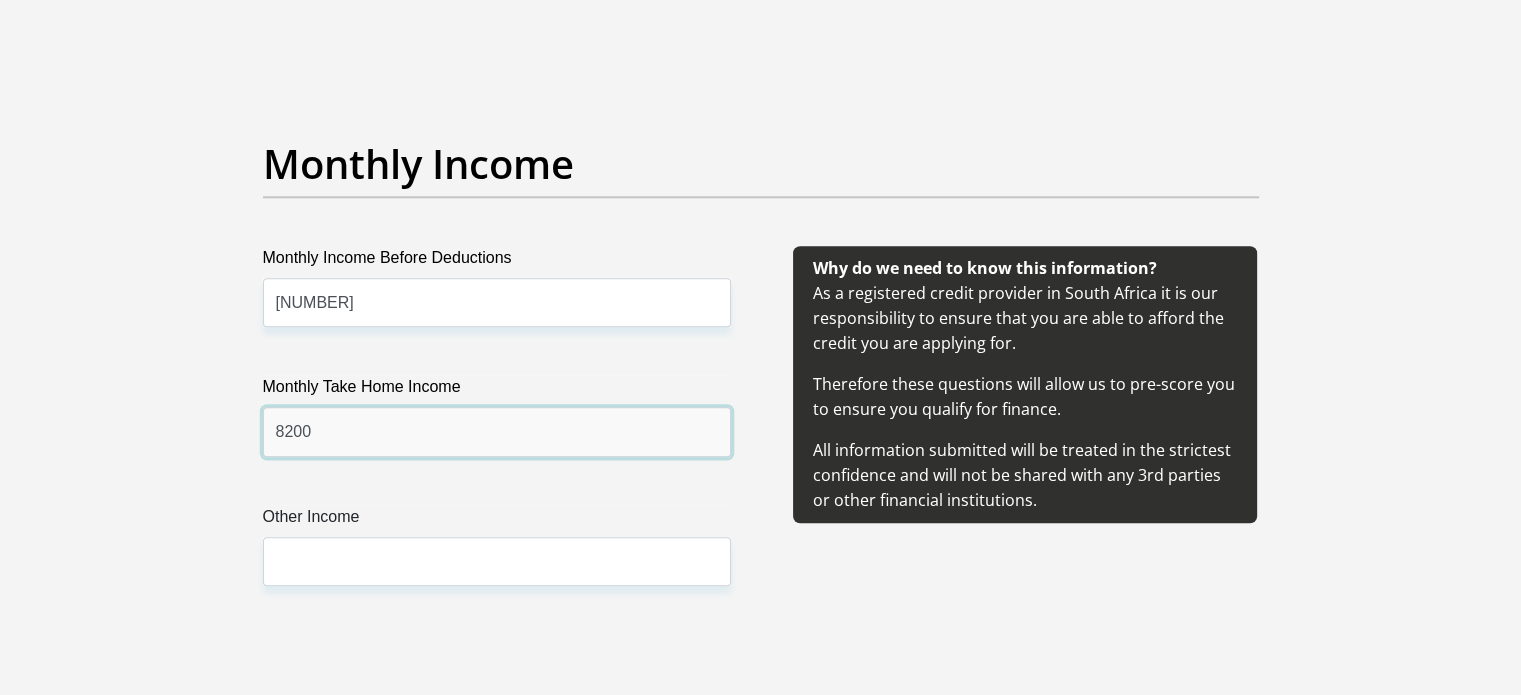 type on "8200" 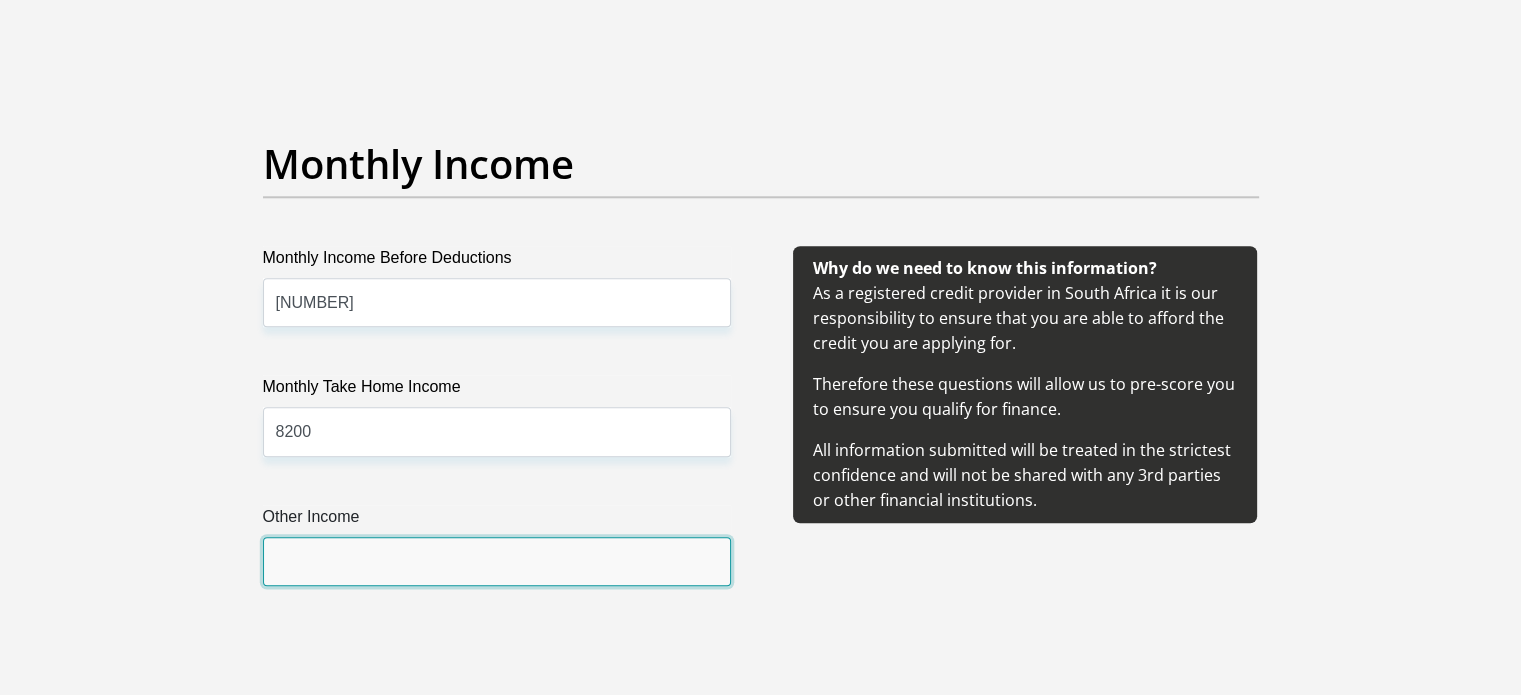 click on "Other Income" at bounding box center [497, 561] 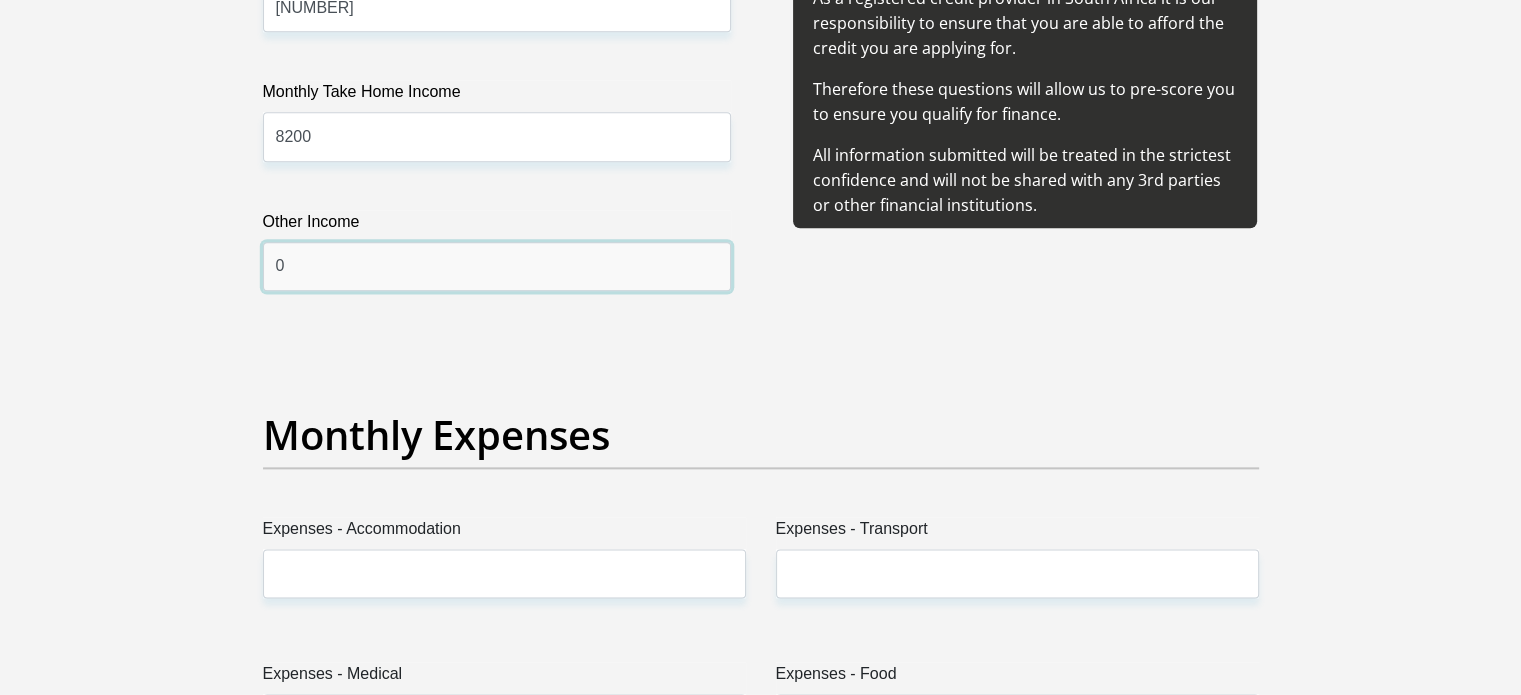 scroll, scrollTop: 2600, scrollLeft: 0, axis: vertical 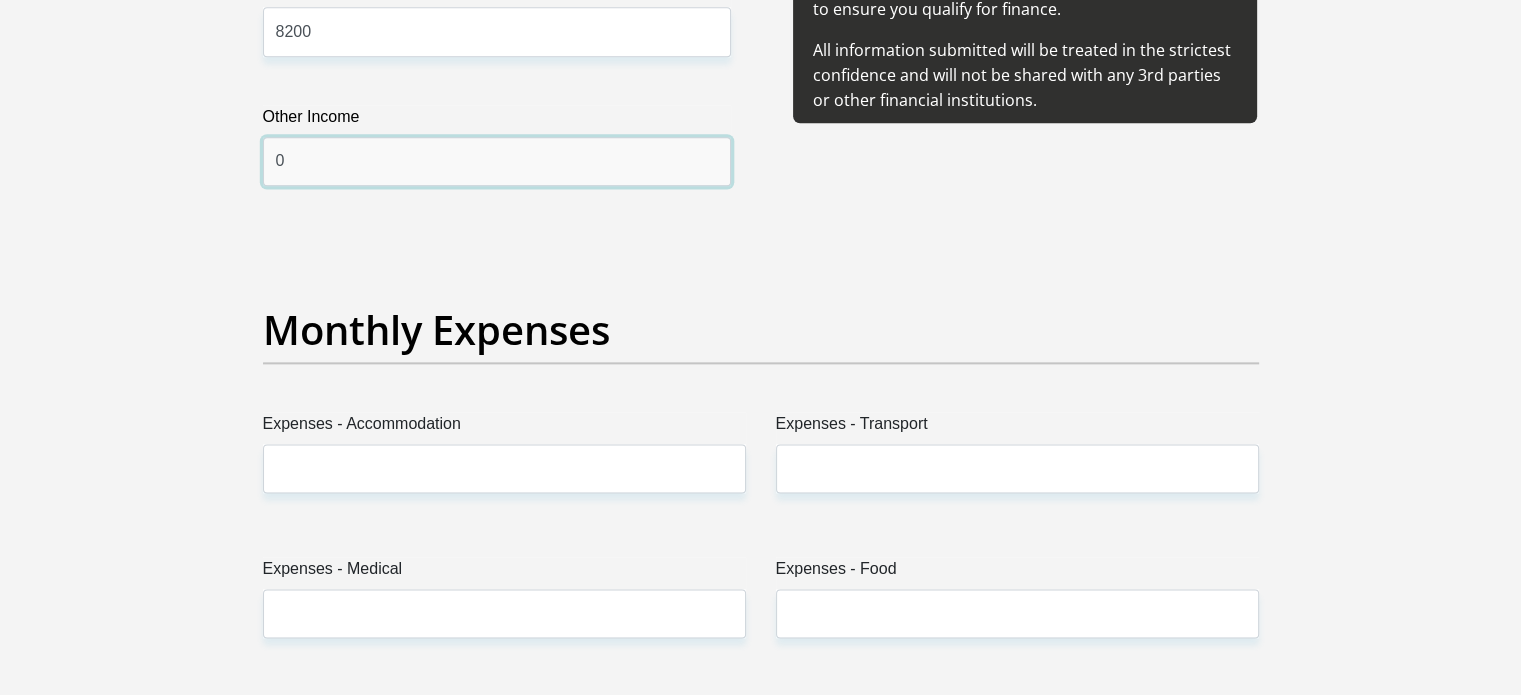 type on "0" 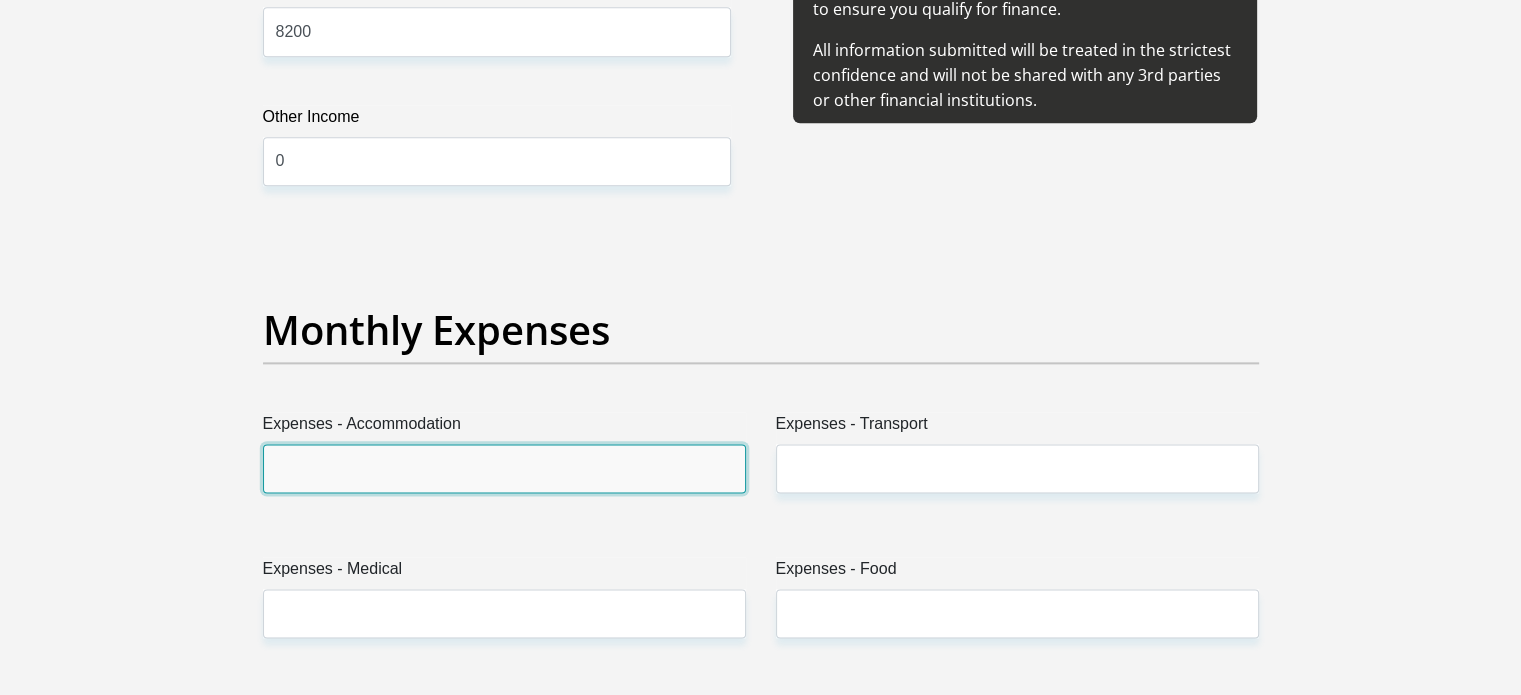 click on "Expenses - Accommodation" at bounding box center [504, 468] 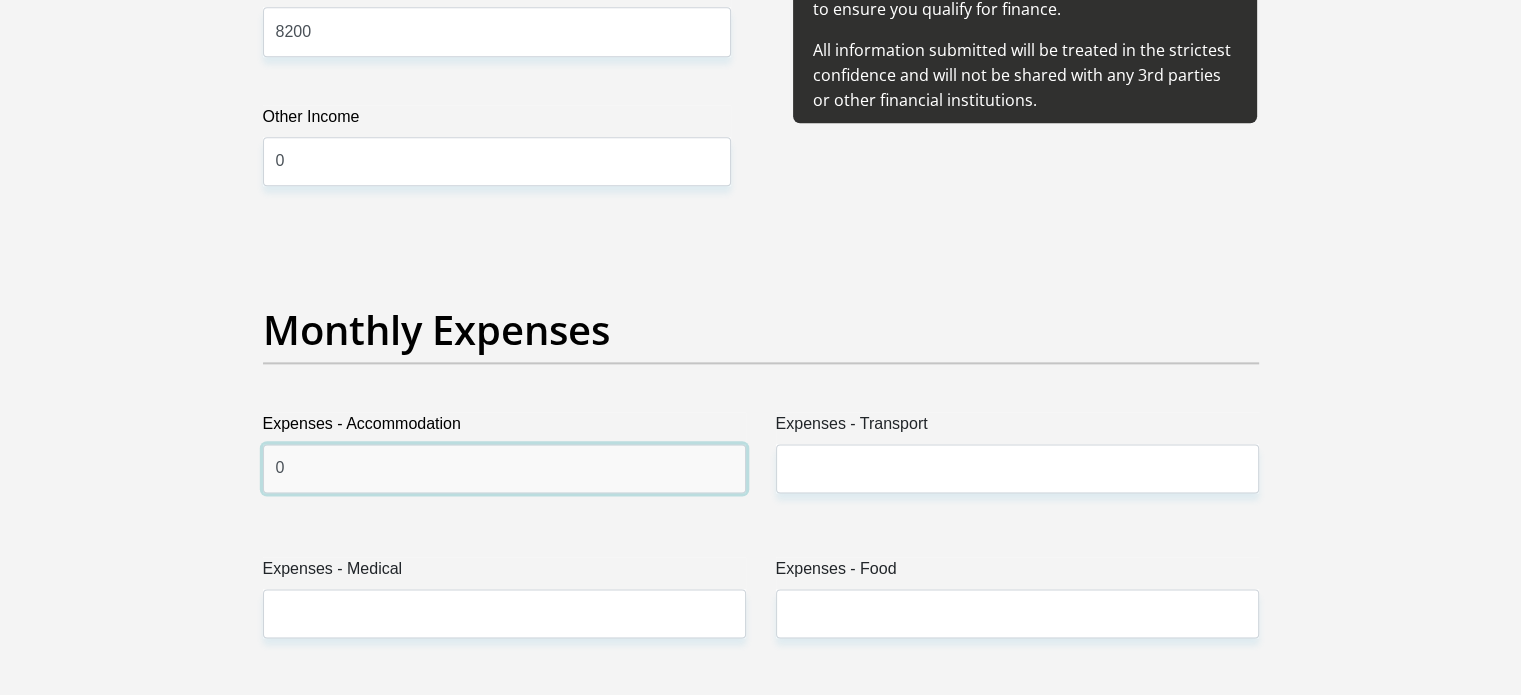 type on "0" 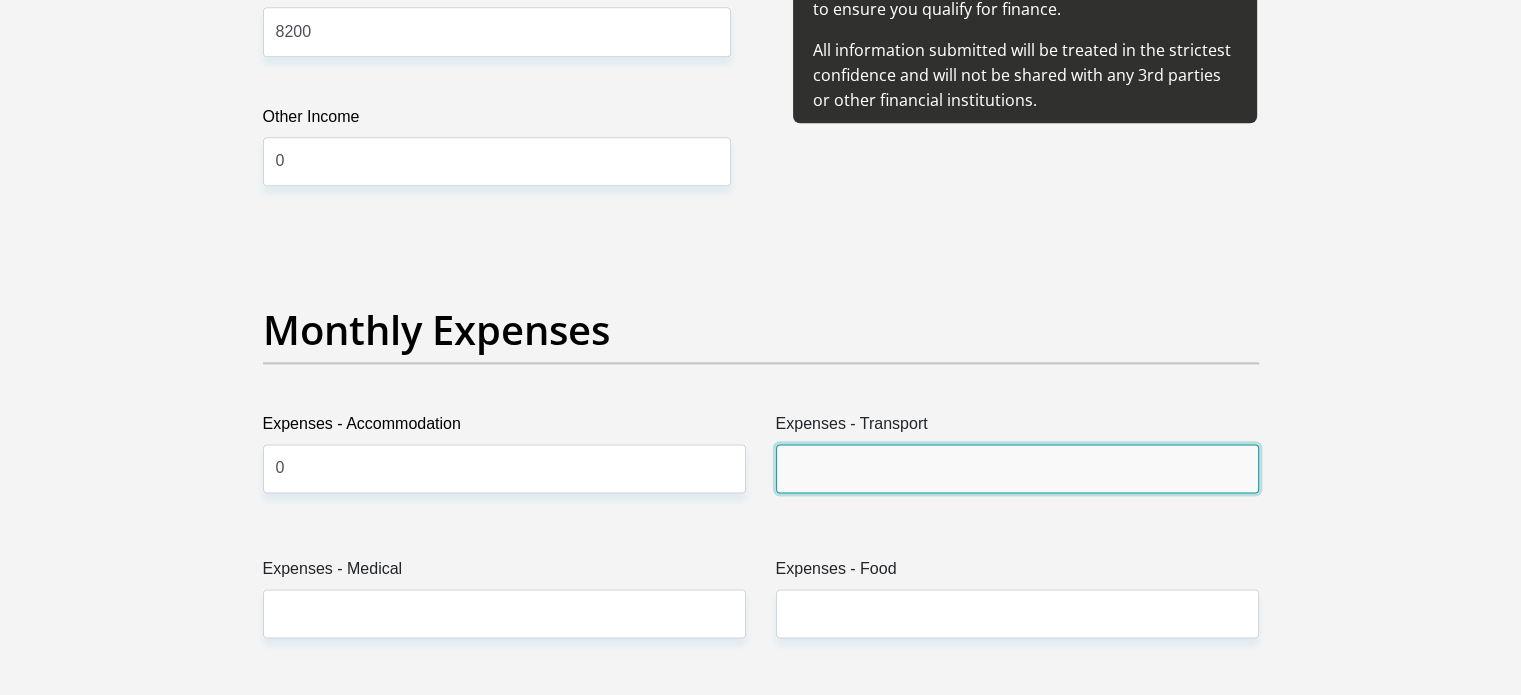 click on "Expenses - Transport" at bounding box center [1017, 468] 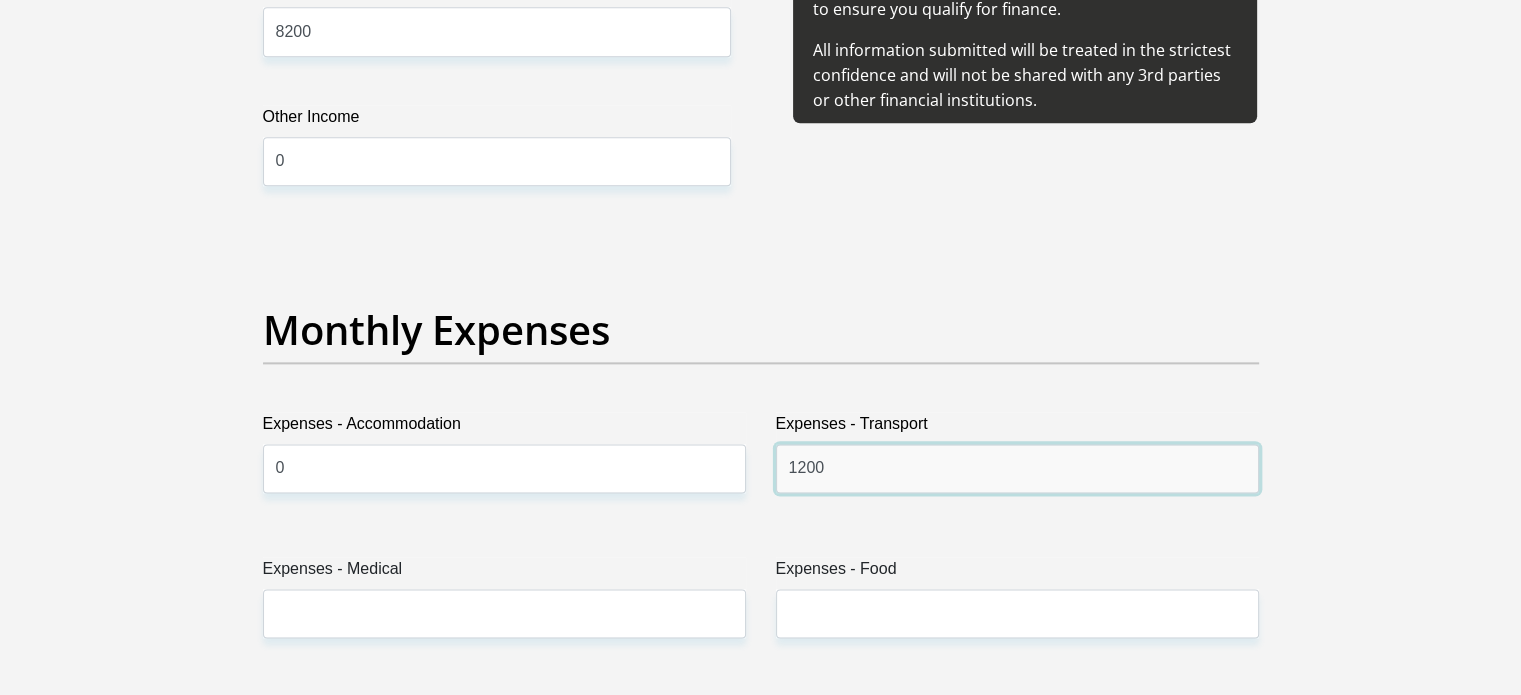 type on "1200" 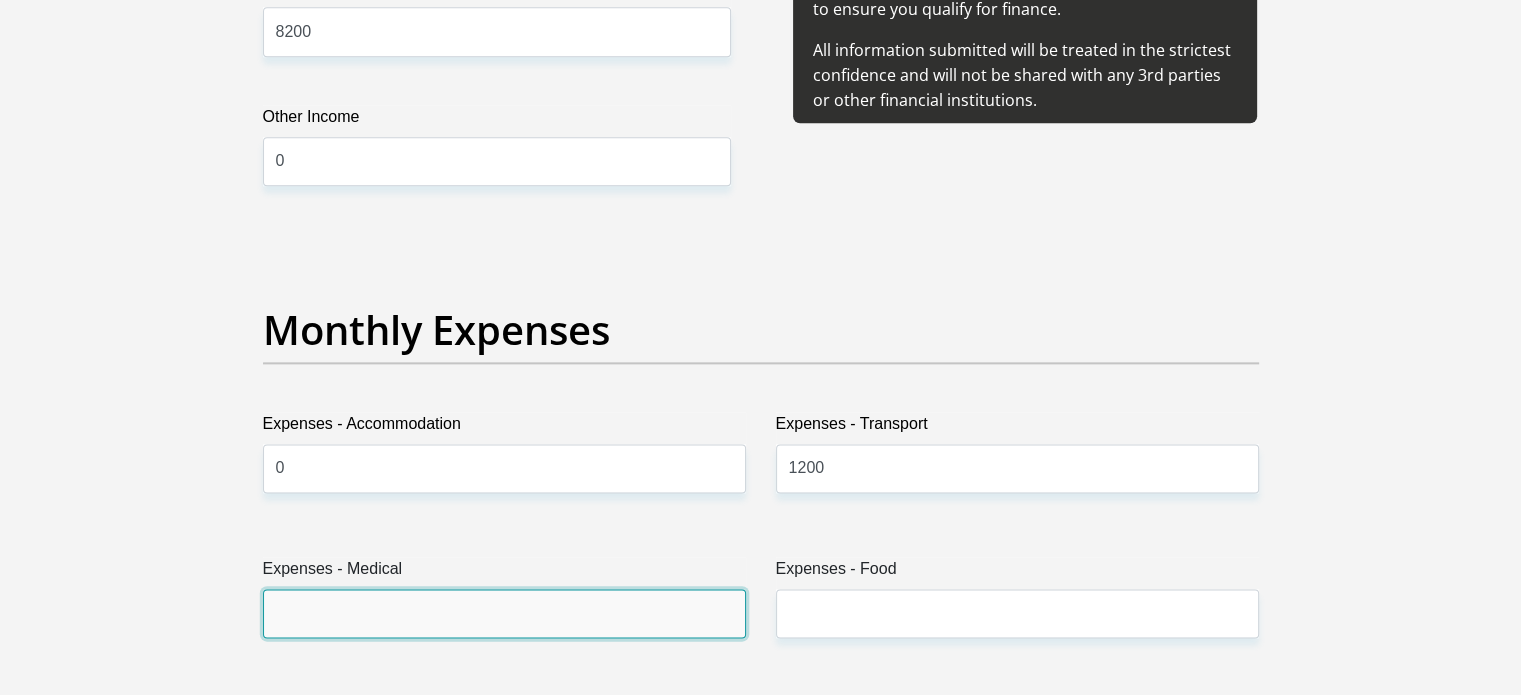 click on "Expenses - Medical" at bounding box center [504, 613] 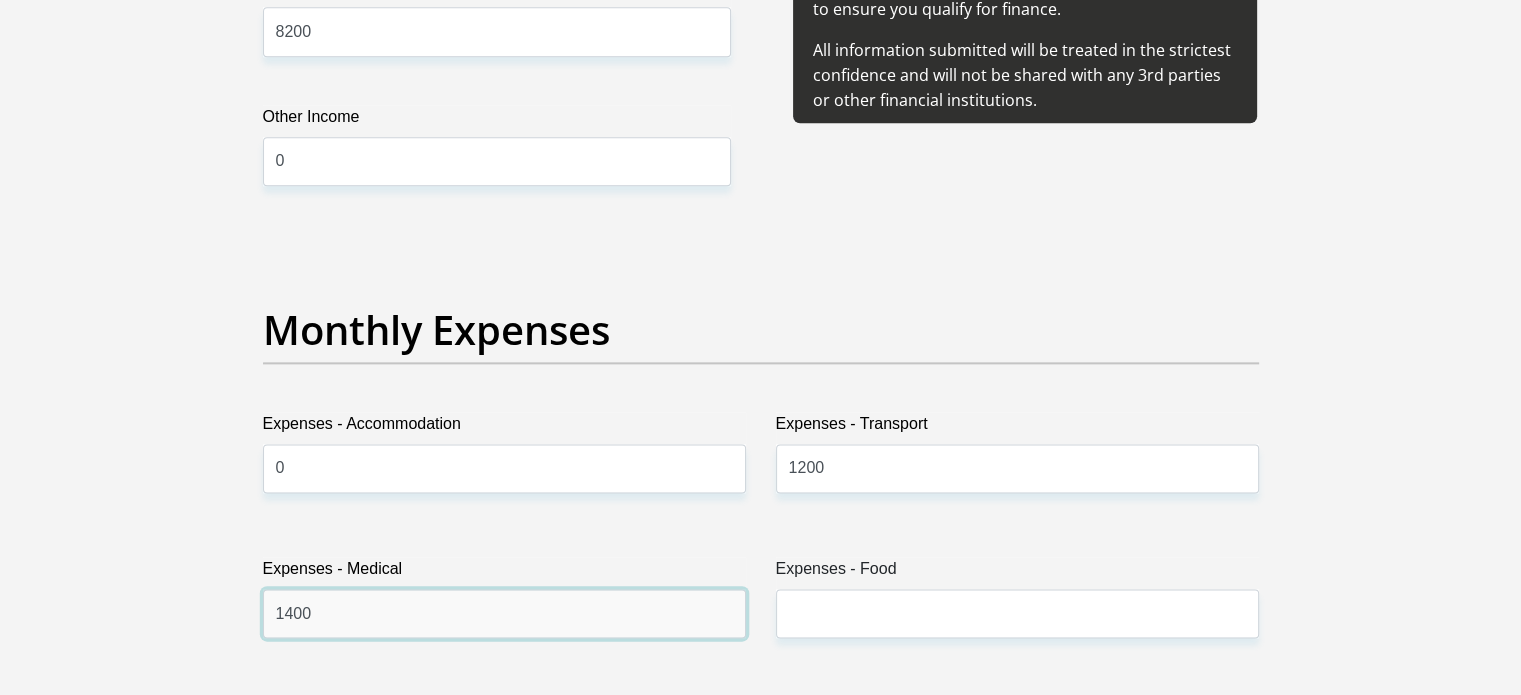 type on "1400" 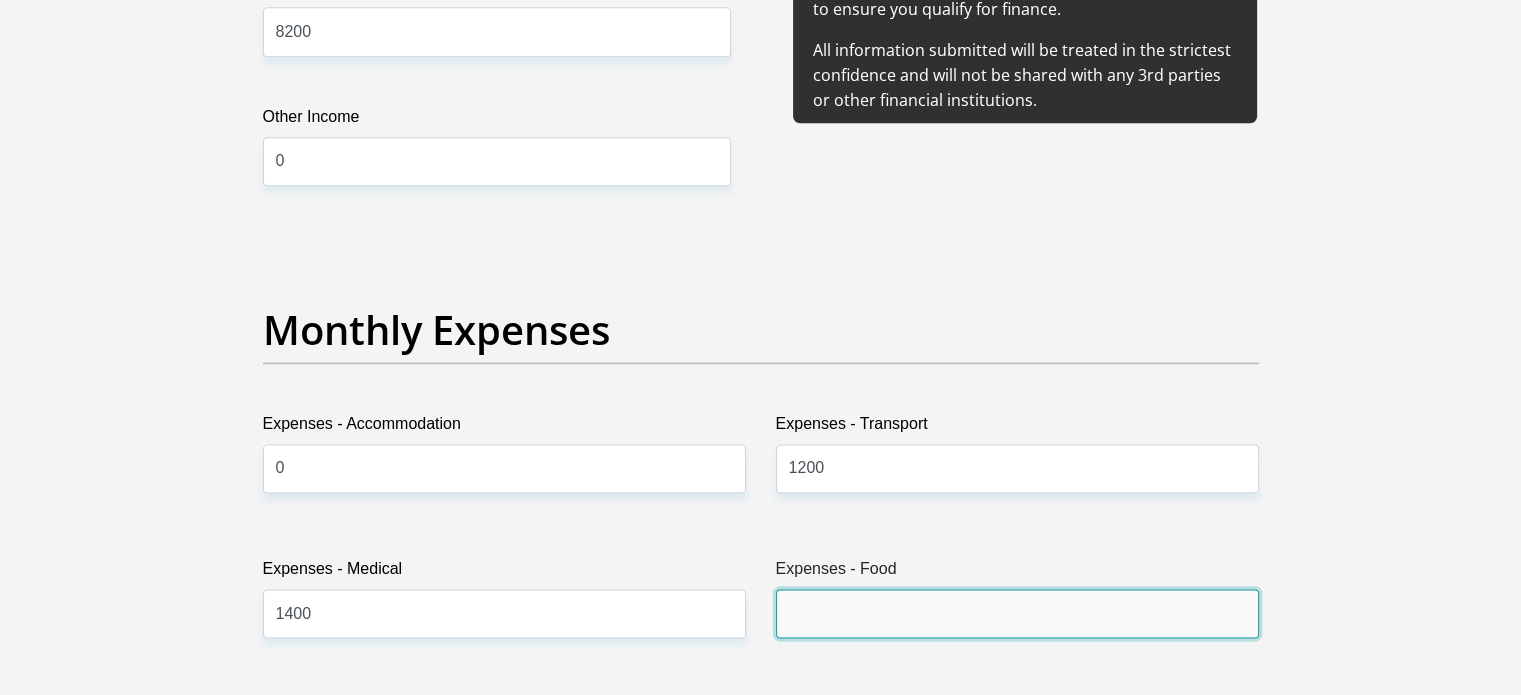 click on "Expenses - Food" at bounding box center [1017, 613] 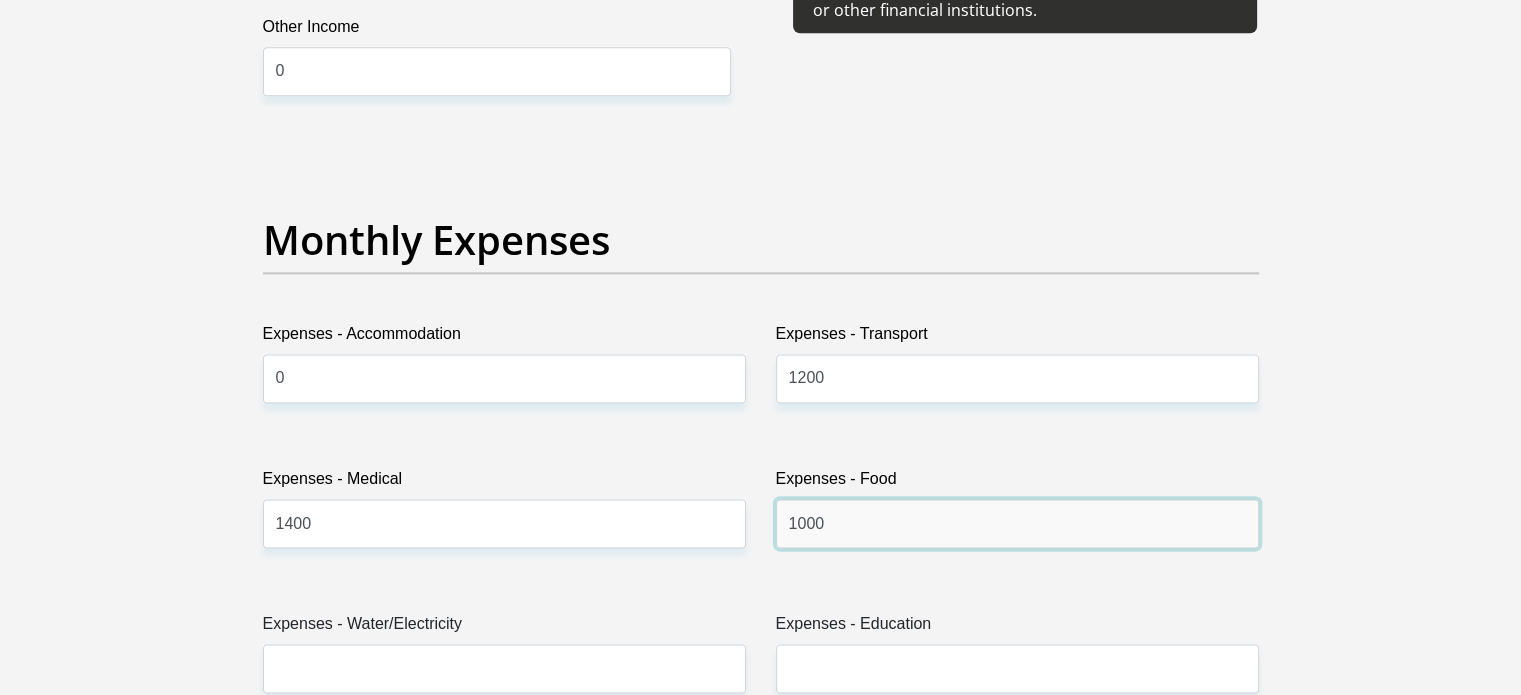 scroll, scrollTop: 2900, scrollLeft: 0, axis: vertical 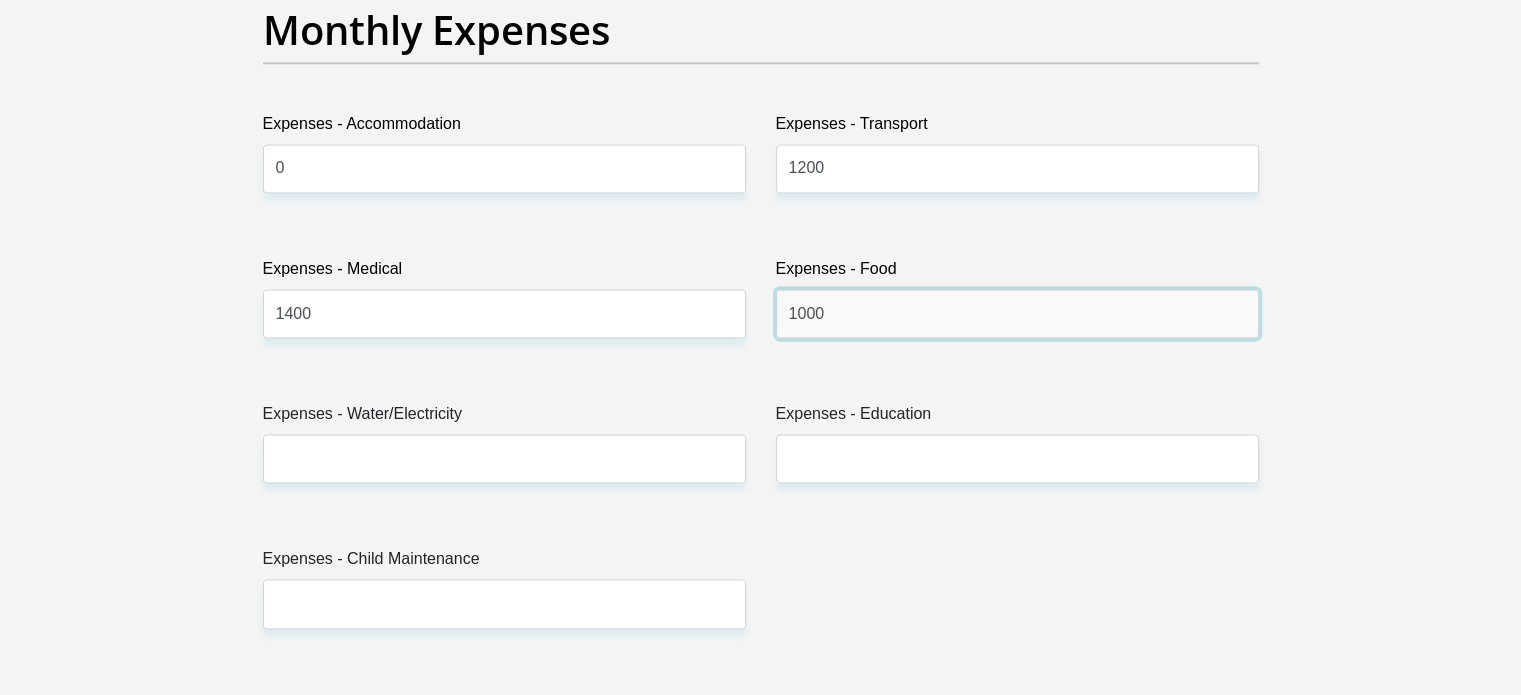 type on "1000" 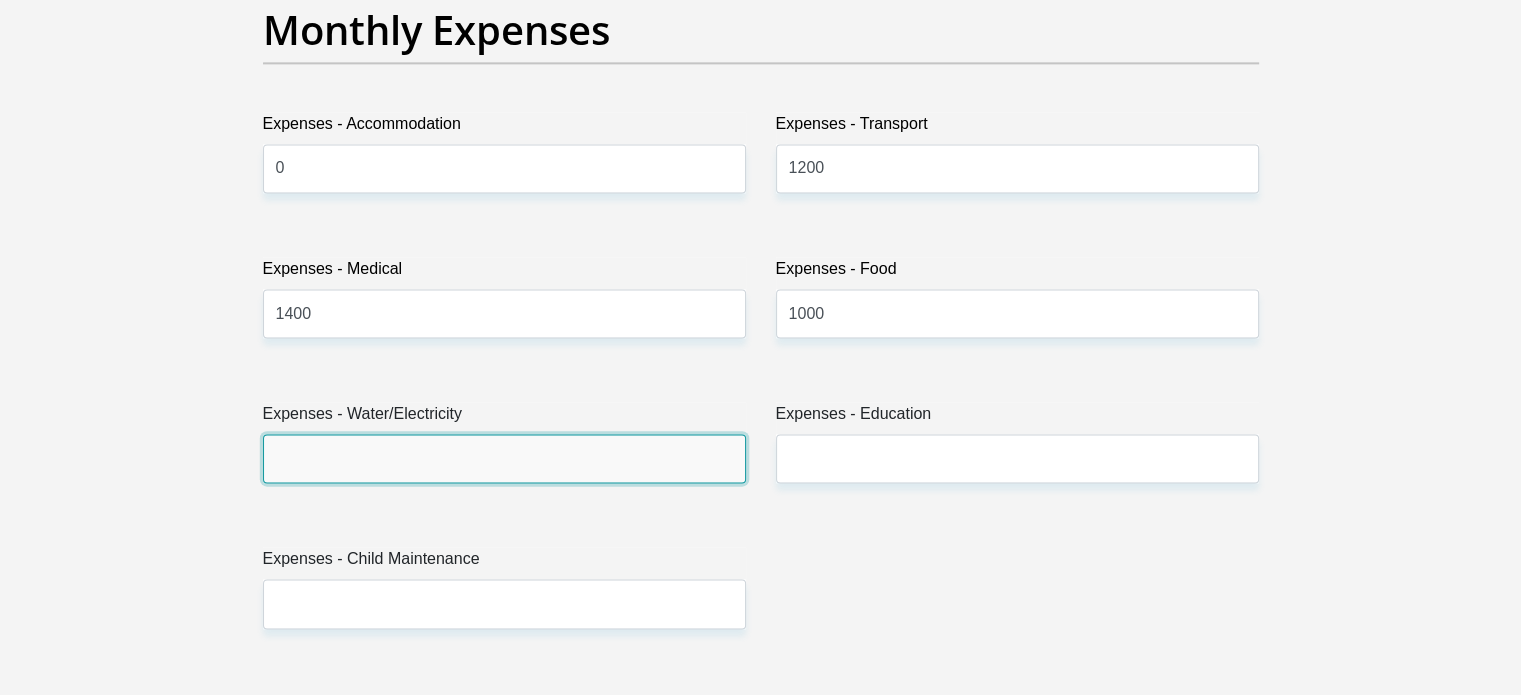 click on "Expenses - Water/Electricity" at bounding box center [504, 458] 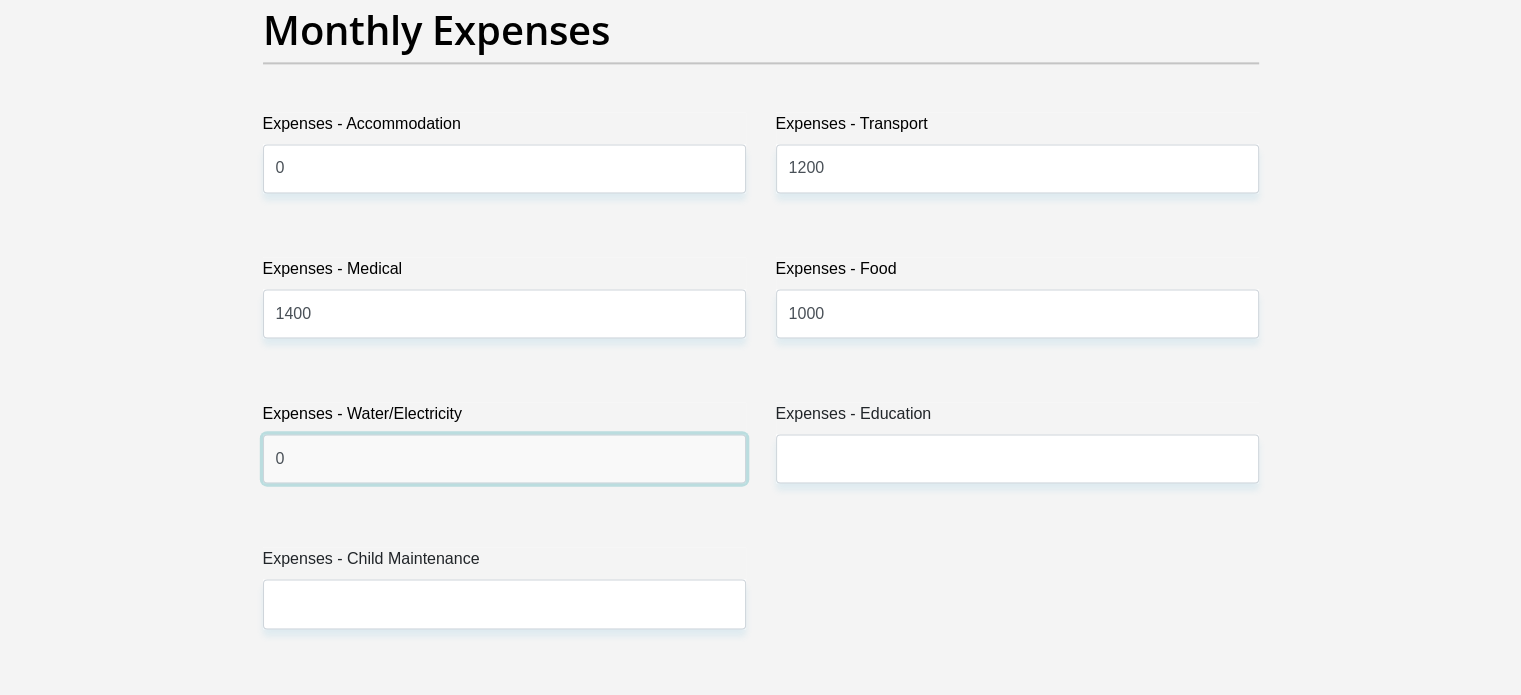 type on "0" 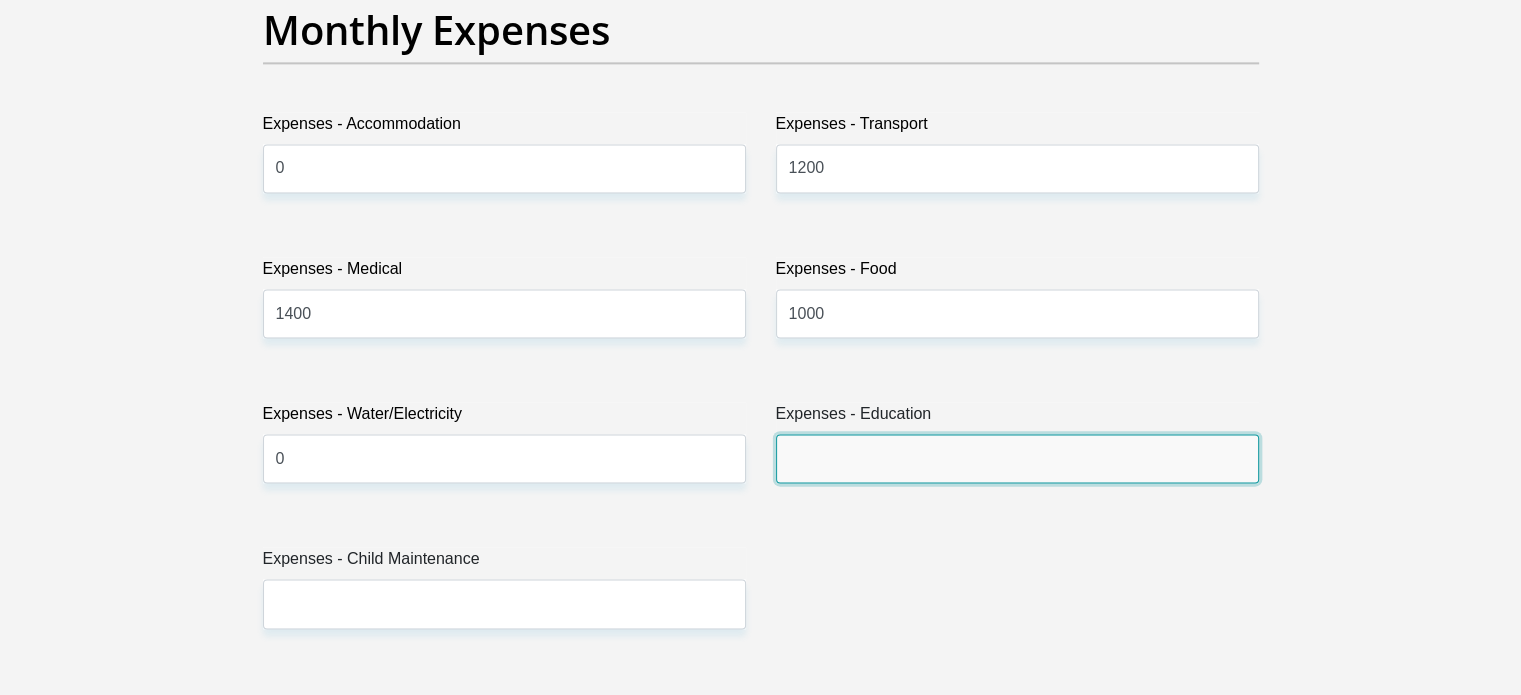 click on "Expenses - Education" at bounding box center [1017, 458] 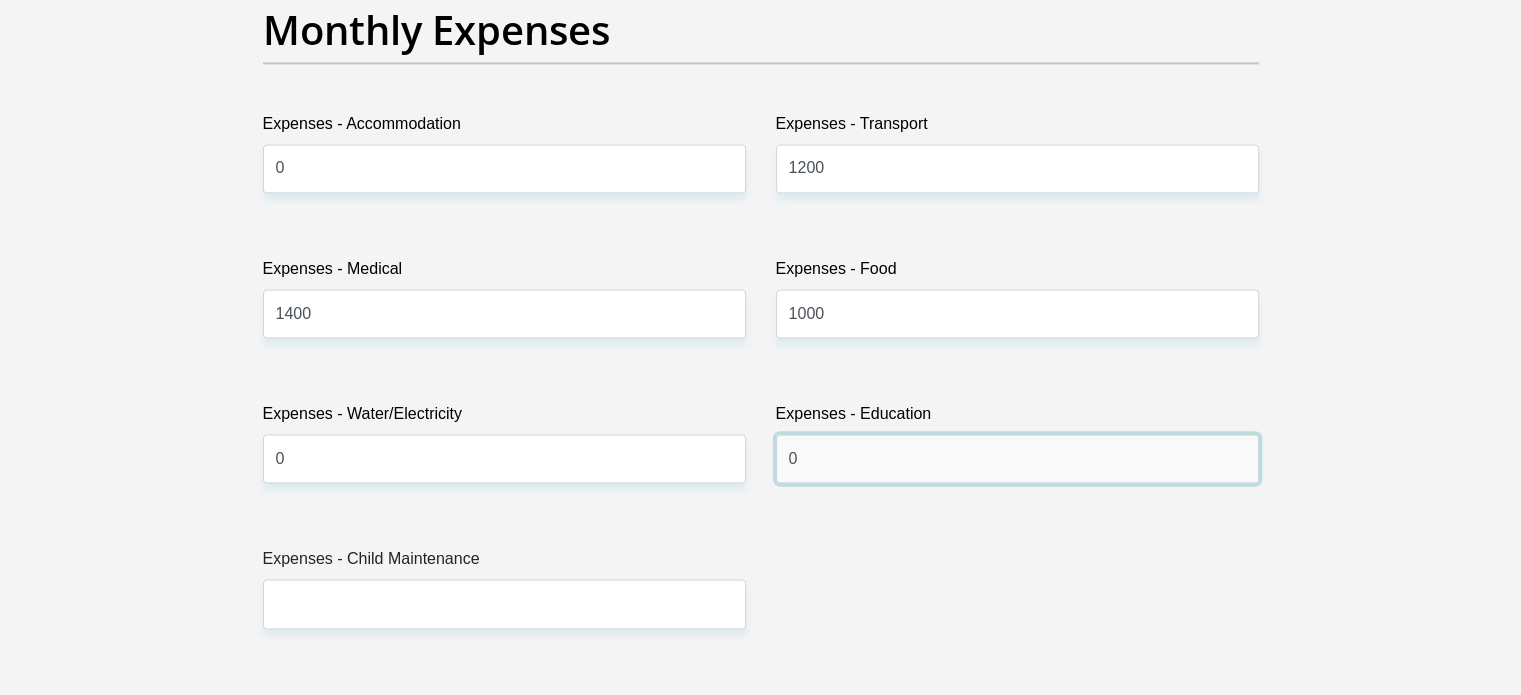 type on "0" 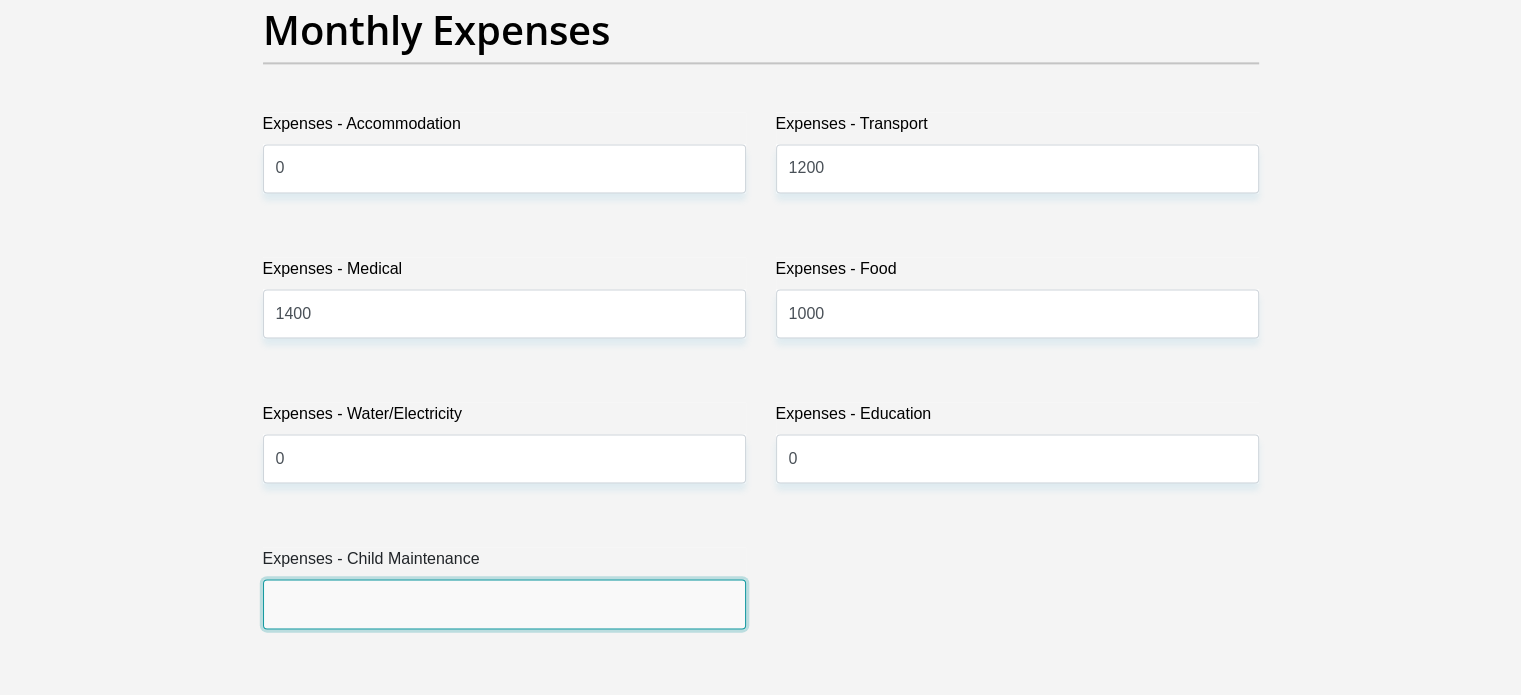 click on "Expenses - Child Maintenance" at bounding box center [504, 603] 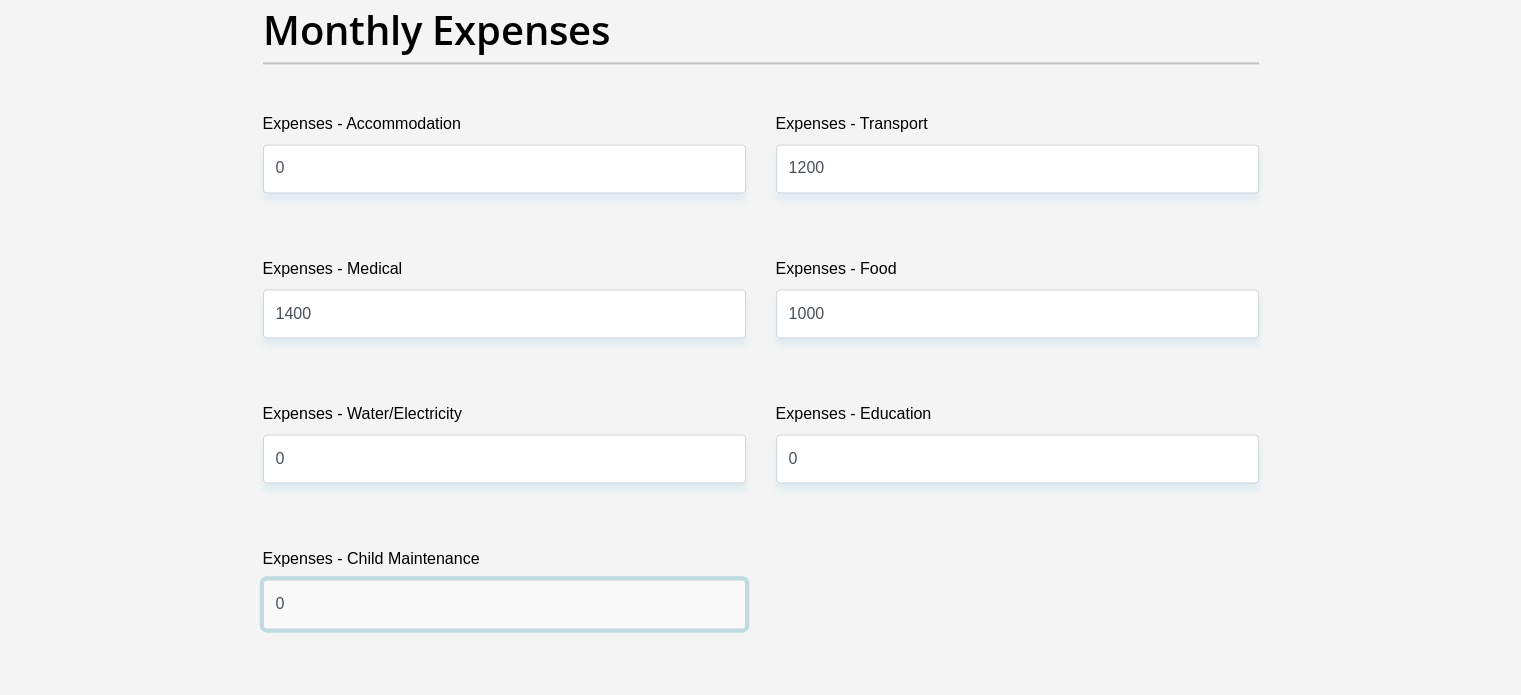 type on "0" 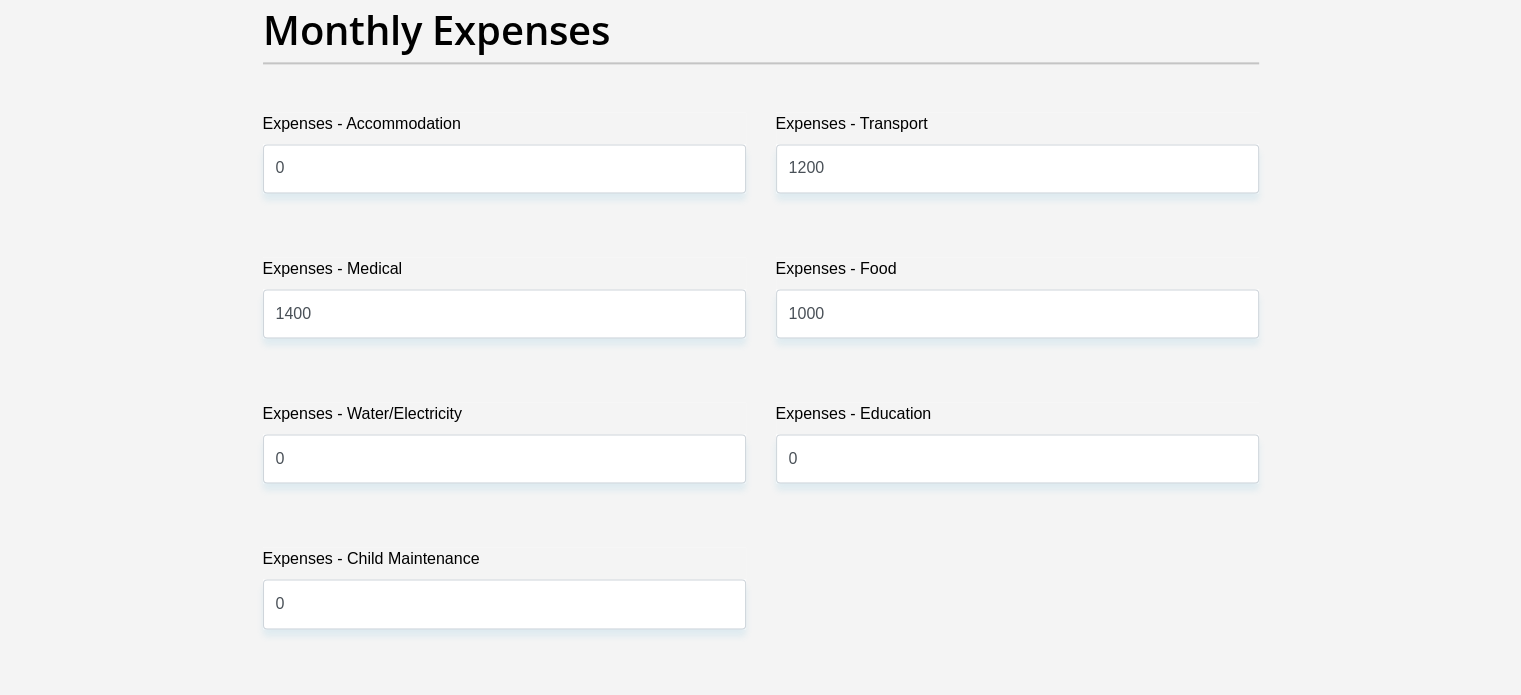 drag, startPoint x: 919, startPoint y: 551, endPoint x: 599, endPoint y: 551, distance: 320 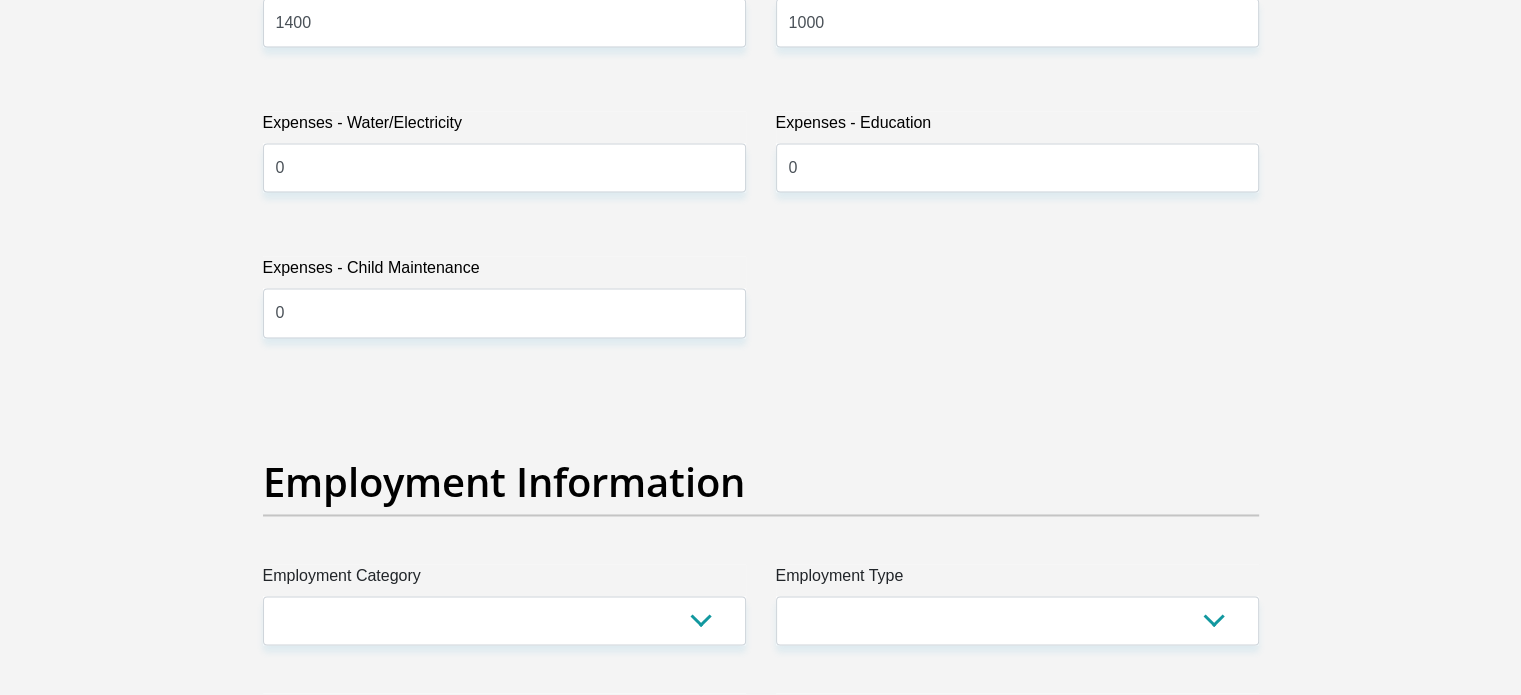 scroll, scrollTop: 3300, scrollLeft: 0, axis: vertical 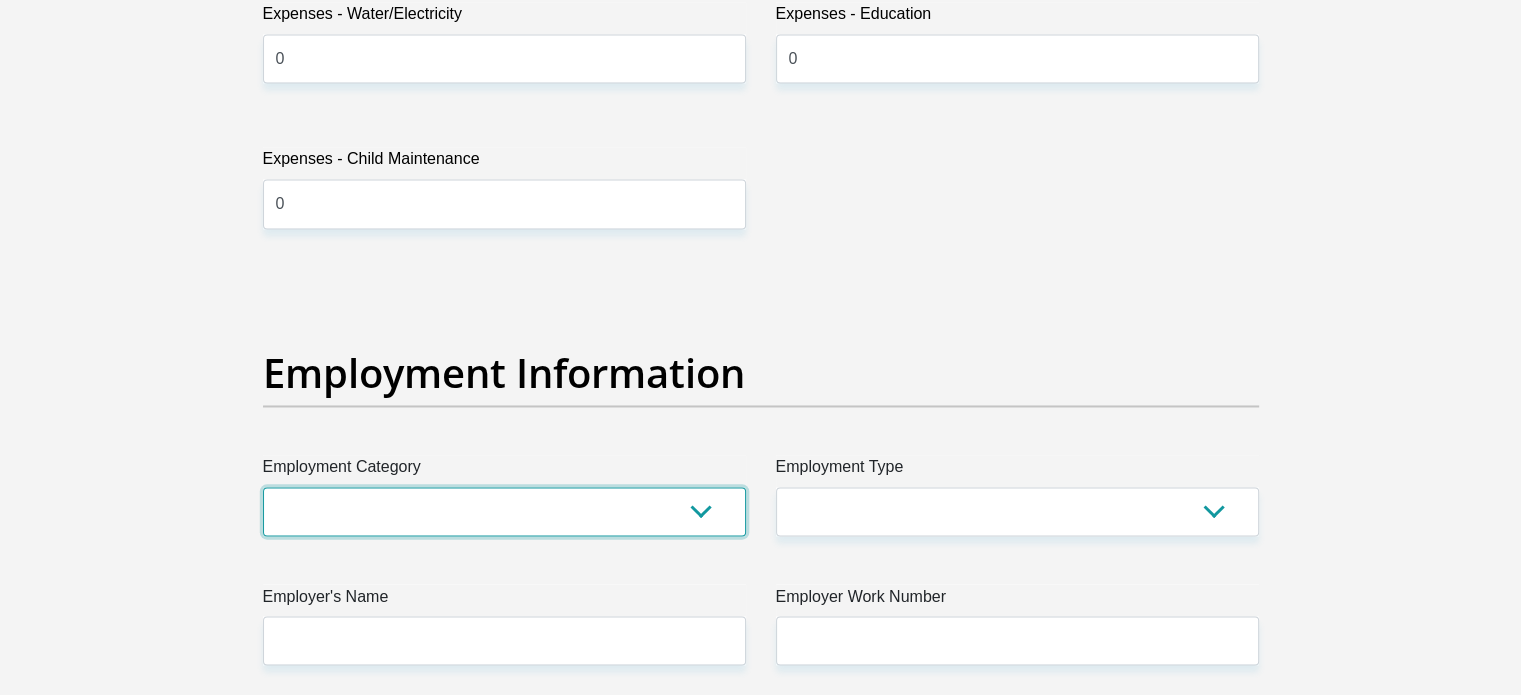 click on "AGRICULTURE
ALCOHOL & TOBACCO
CONSTRUCTION MATERIALS
METALLURGY
EQUIPMENT FOR RENEWABLE ENERGY
SPECIALIZED CONTRACTORS
CAR
GAMING (INCL. INTERNET
OTHER WHOLESALE
UNLICENSED PHARMACEUTICALS
CURRENCY EXCHANGE HOUSES
OTHER FINANCIAL INSTITUTIONS & INSURANCE
REAL ESTATE AGENTS
OIL & GAS
OTHER MATERIALS (E.G. IRON ORE)
PRECIOUS STONES & PRECIOUS METALS
POLITICAL ORGANIZATIONS
RELIGIOUS ORGANIZATIONS(NOT SECTS)
ACTI. HAVING BUSINESS DEAL WITH PUBLIC ADMINISTRATION
LAUNDROMATS" at bounding box center [504, 511] 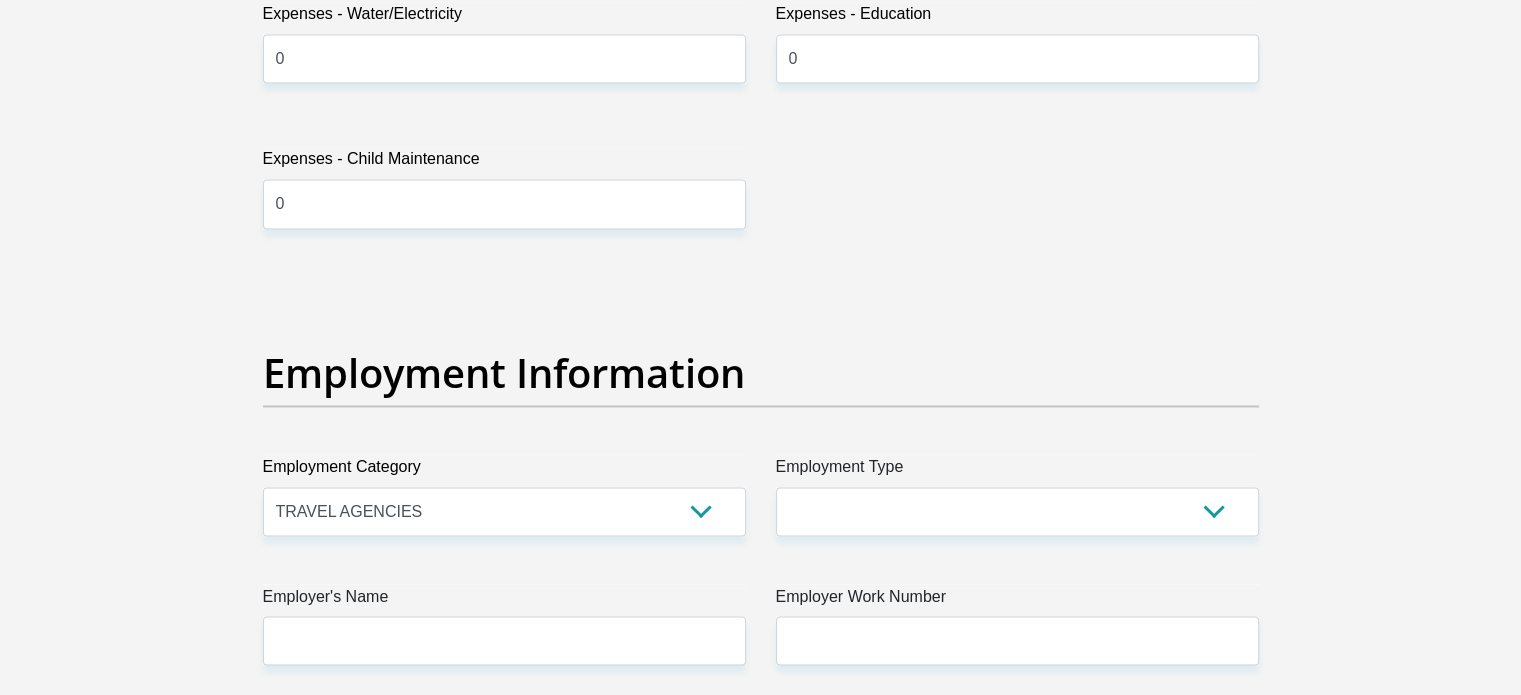 drag, startPoint x: 640, startPoint y: 602, endPoint x: 671, endPoint y: 571, distance: 43.840622 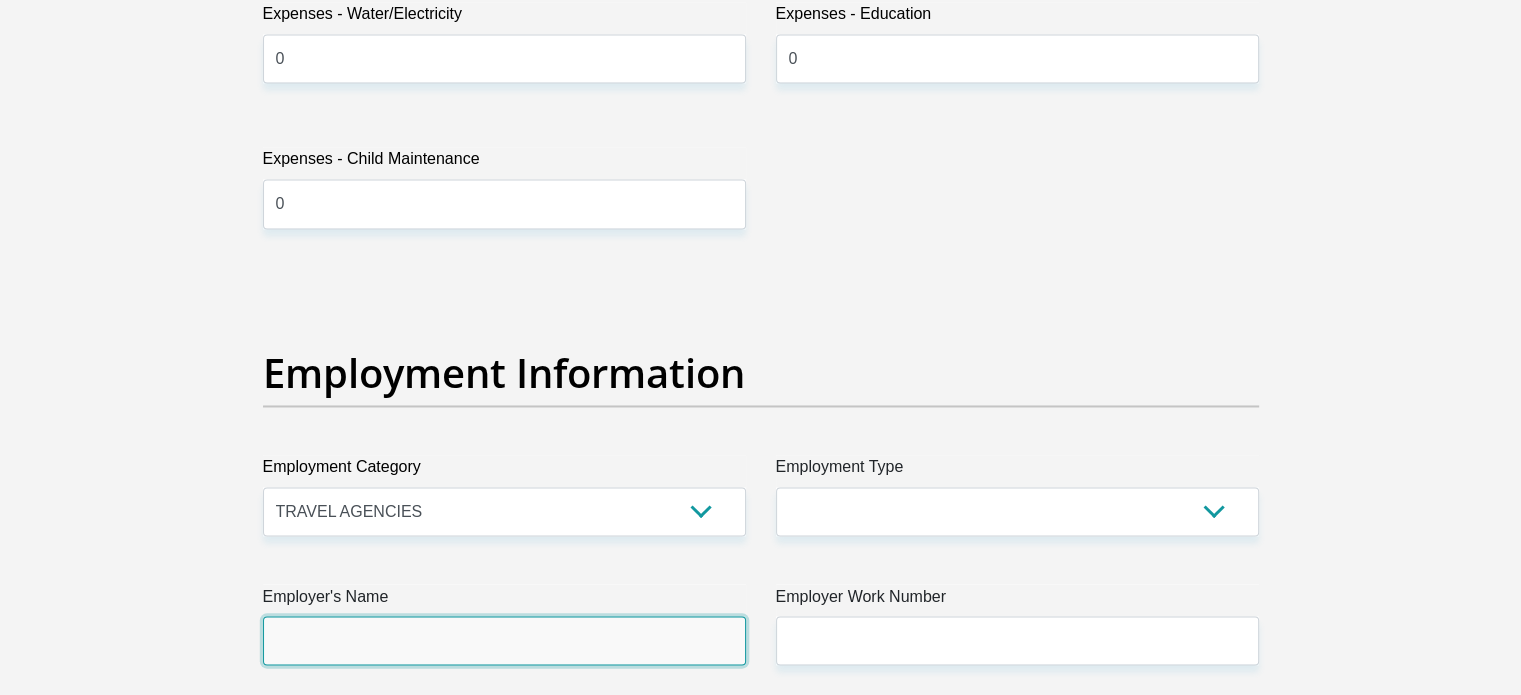 click on "Employer's Name" at bounding box center (504, 640) 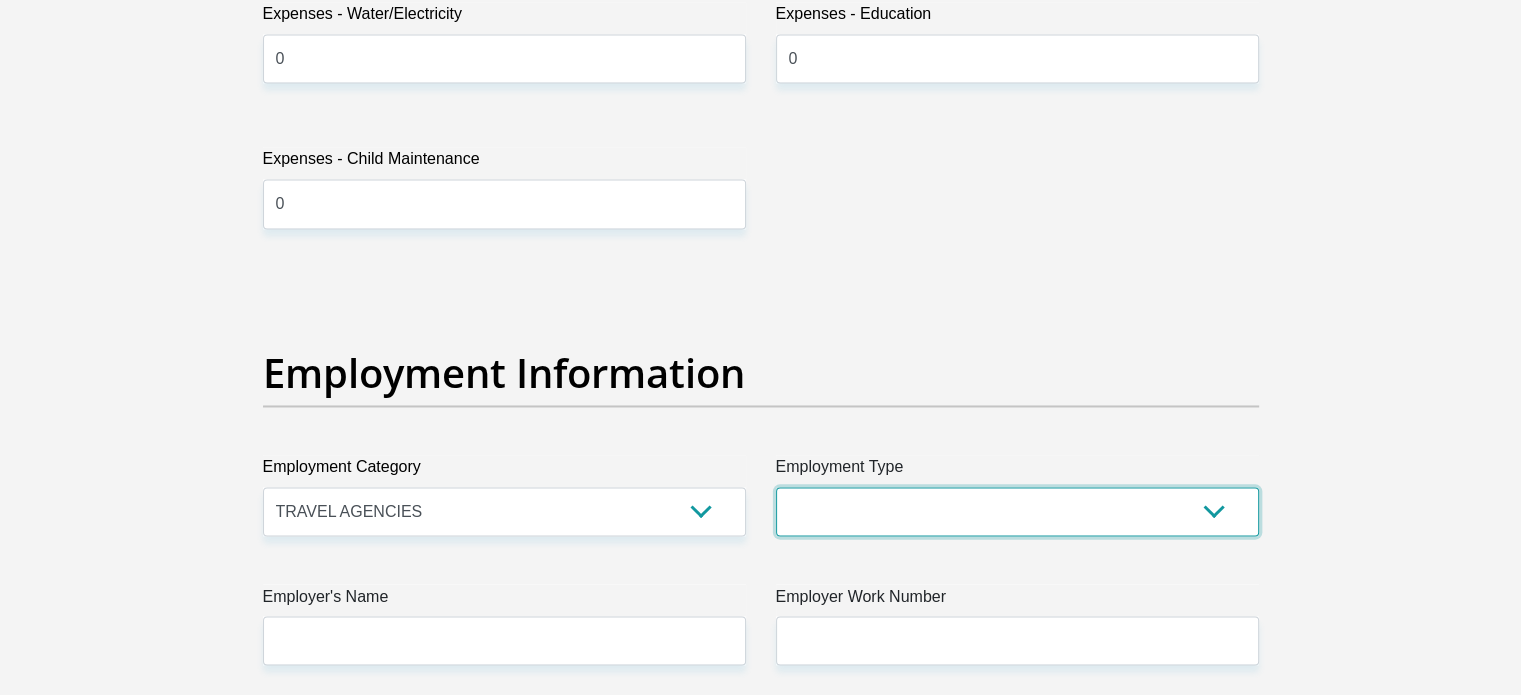 click on "College/Lecturer
Craft Seller
Creative
Driver
Executive
Farmer
Forces - Non Commissioned
Forces - Officer
Hawker
Housewife
Labourer
Licenced Professional
Manager
Miner
Non Licenced Professional
Office Staff/Clerk
Outside Worker
Pensioner
Permanent Teacher
Production/Manufacturing
Sales
Self-Employed
Semi-Professional Worker
Service Industry  Social Worker  Student" at bounding box center [1017, 511] 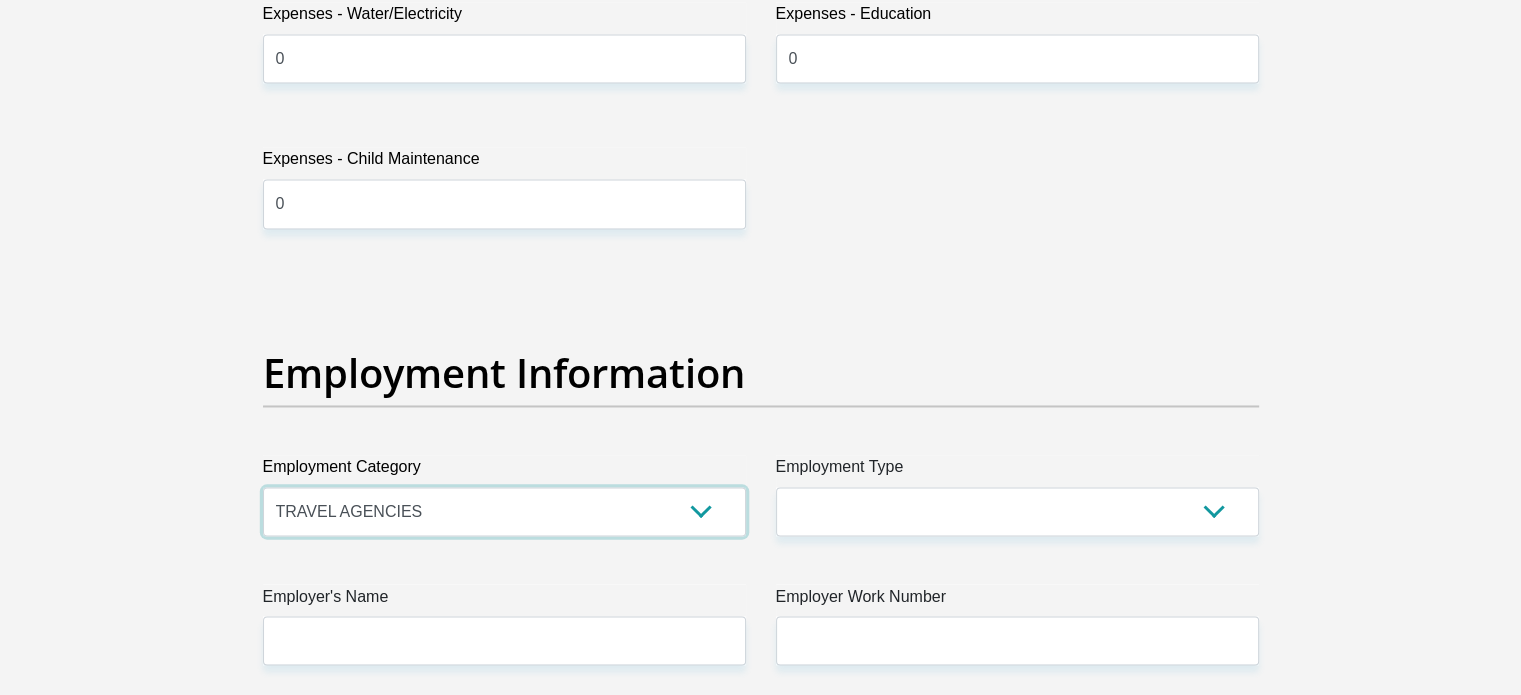 click on "AGRICULTURE
ALCOHOL & TOBACCO
CONSTRUCTION MATERIALS
METALLURGY
EQUIPMENT FOR RENEWABLE ENERGY
SPECIALIZED CONTRACTORS
CAR
GAMING (INCL. INTERNET
OTHER WHOLESALE
UNLICENSED PHARMACEUTICALS
CURRENCY EXCHANGE HOUSES
OTHER FINANCIAL INSTITUTIONS & INSURANCE
REAL ESTATE AGENTS
OIL & GAS
OTHER MATERIALS (E.G. IRON ORE)
PRECIOUS STONES & PRECIOUS METALS
POLITICAL ORGANIZATIONS
RELIGIOUS ORGANIZATIONS(NOT SECTS)
ACTI. HAVING BUSINESS DEAL WITH PUBLIC ADMINISTRATION
LAUNDROMATS" at bounding box center (504, 511) 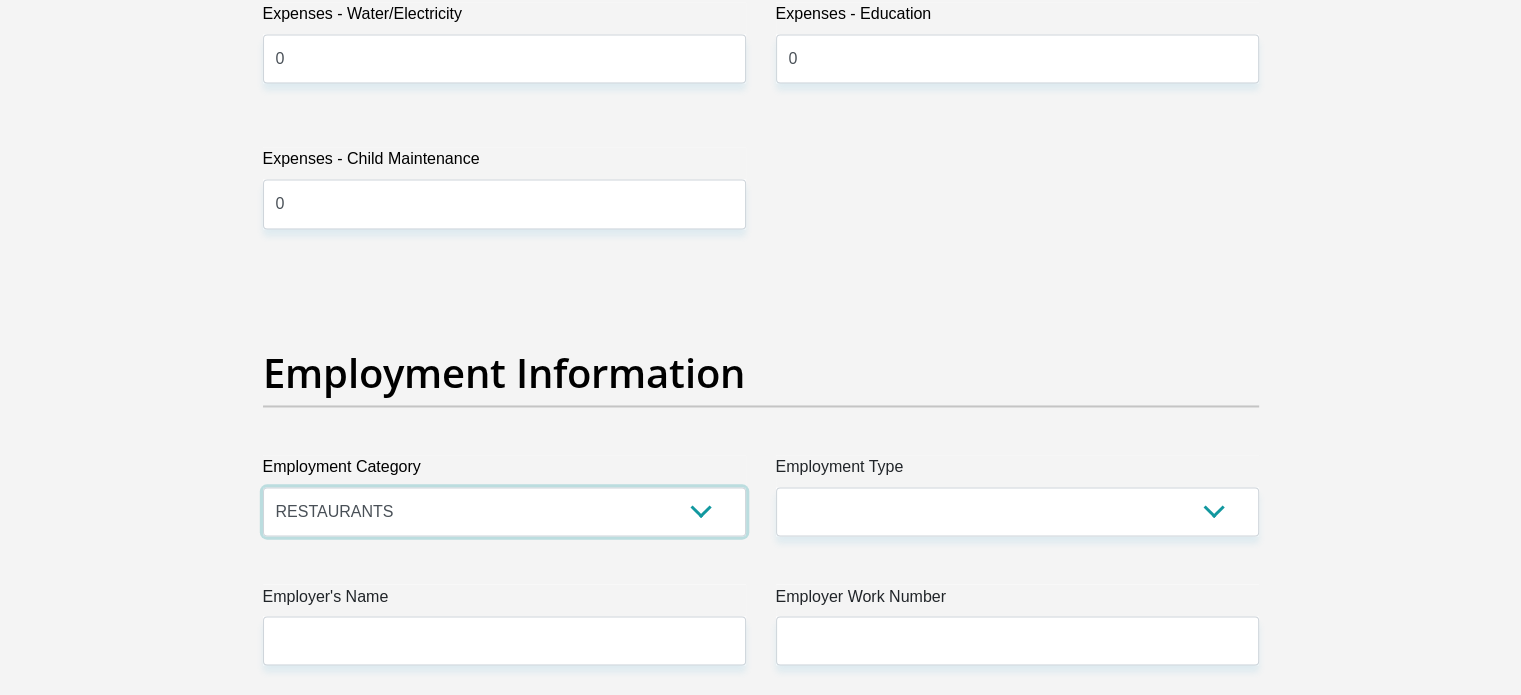 click on "AGRICULTURE
ALCOHOL & TOBACCO
CONSTRUCTION MATERIALS
METALLURGY
EQUIPMENT FOR RENEWABLE ENERGY
SPECIALIZED CONTRACTORS
CAR
GAMING (INCL. INTERNET
OTHER WHOLESALE
UNLICENSED PHARMACEUTICALS
CURRENCY EXCHANGE HOUSES
OTHER FINANCIAL INSTITUTIONS & INSURANCE
REAL ESTATE AGENTS
OIL & GAS
OTHER MATERIALS (E.G. IRON ORE)
PRECIOUS STONES & PRECIOUS METALS
POLITICAL ORGANIZATIONS
RELIGIOUS ORGANIZATIONS(NOT SECTS)
ACTI. HAVING BUSINESS DEAL WITH PUBLIC ADMINISTRATION
LAUNDROMATS" at bounding box center [504, 511] 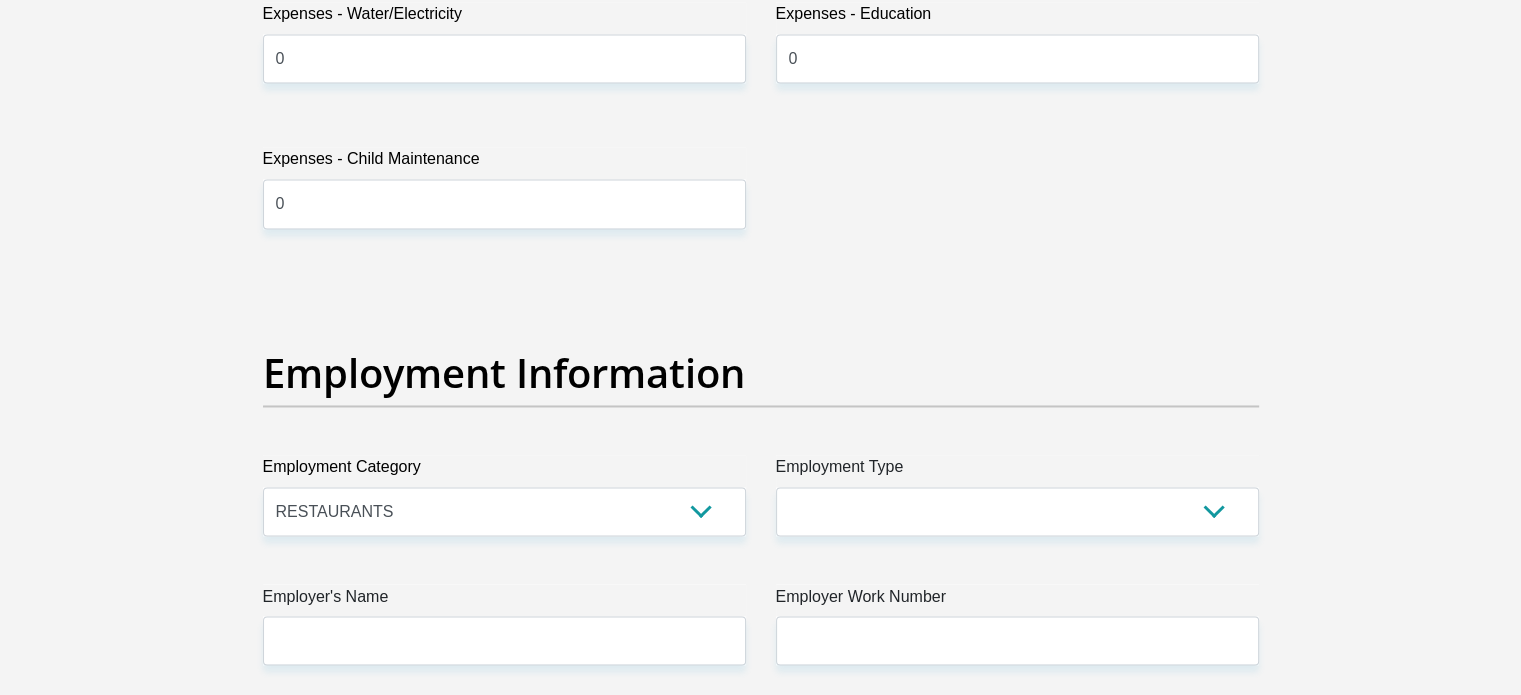 drag, startPoint x: 439, startPoint y: 582, endPoint x: 448, endPoint y: 576, distance: 10.816654 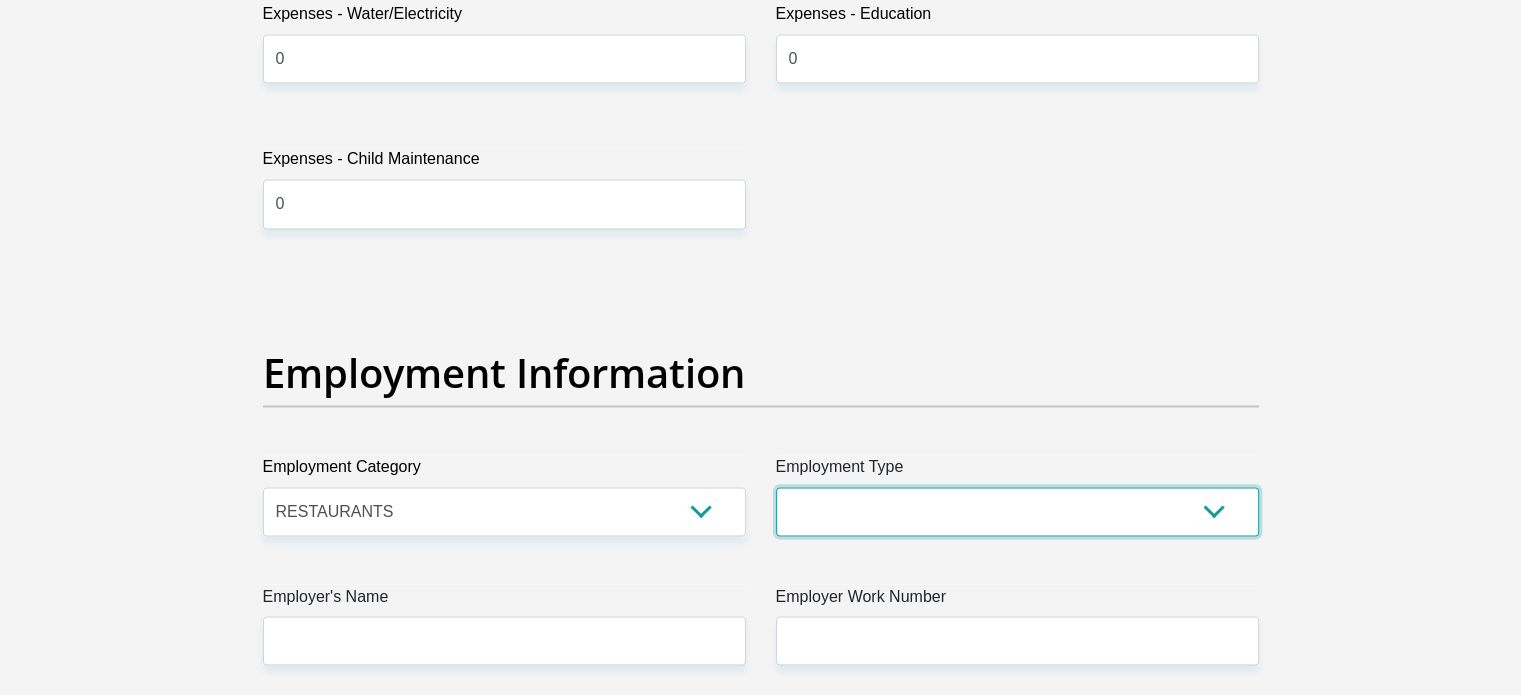 drag, startPoint x: 837, startPoint y: 497, endPoint x: 713, endPoint y: 502, distance: 124.10077 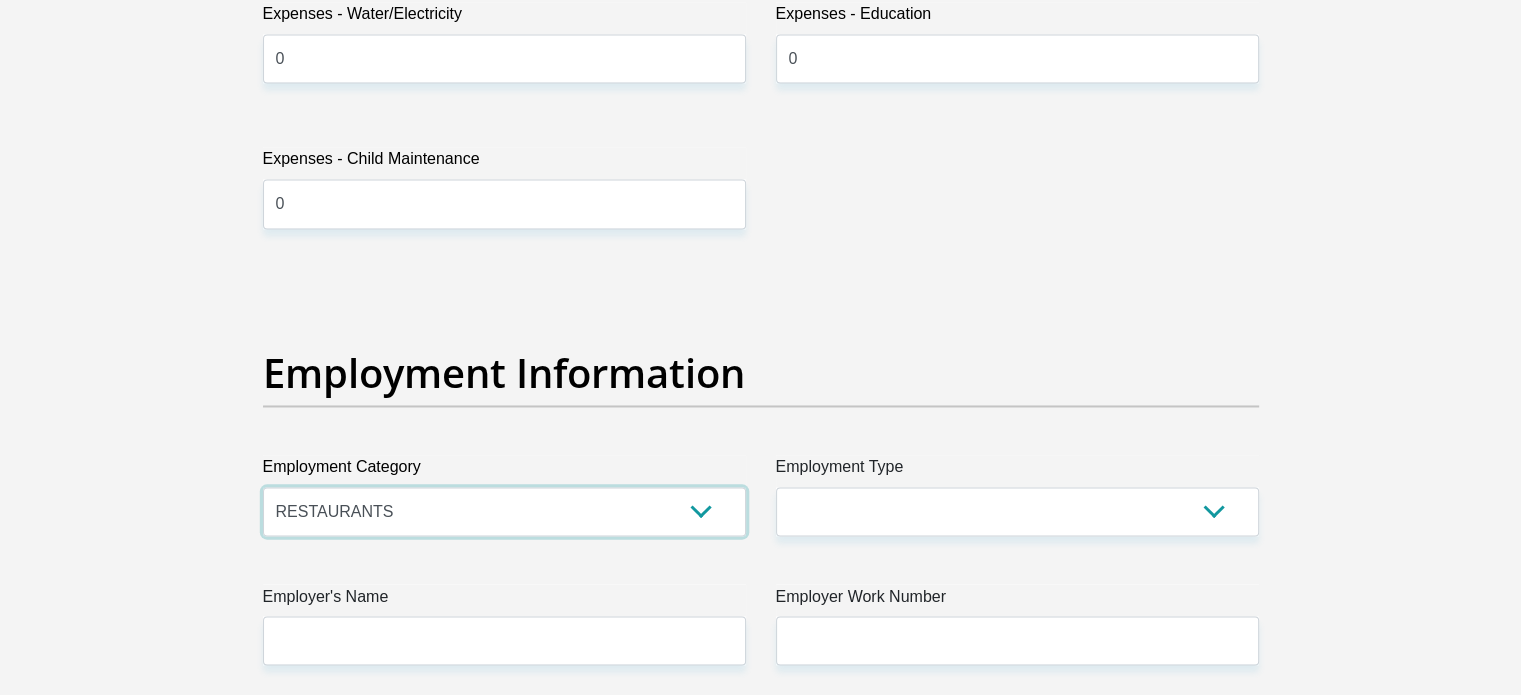 click on "AGRICULTURE
ALCOHOL & TOBACCO
CONSTRUCTION MATERIALS
METALLURGY
EQUIPMENT FOR RENEWABLE ENERGY
SPECIALIZED CONTRACTORS
CAR
GAMING (INCL. INTERNET
OTHER WHOLESALE
UNLICENSED PHARMACEUTICALS
CURRENCY EXCHANGE HOUSES
OTHER FINANCIAL INSTITUTIONS & INSURANCE
REAL ESTATE AGENTS
OIL & GAS
OTHER MATERIALS (E.G. IRON ORE)
PRECIOUS STONES & PRECIOUS METALS
POLITICAL ORGANIZATIONS
RELIGIOUS ORGANIZATIONS(NOT SECTS)
ACTI. HAVING BUSINESS DEAL WITH PUBLIC ADMINISTRATION
LAUNDROMATS" at bounding box center [504, 511] 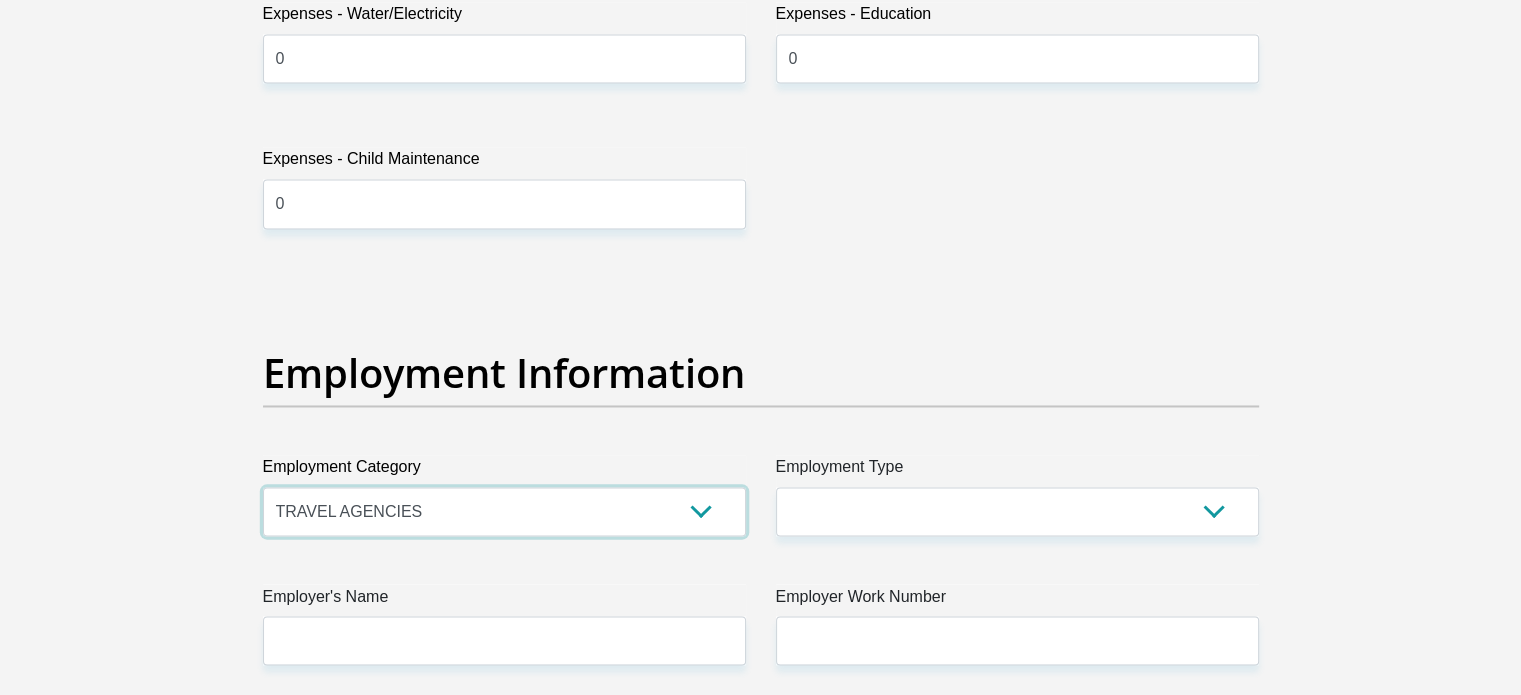 click on "AGRICULTURE
ALCOHOL & TOBACCO
CONSTRUCTION MATERIALS
METALLURGY
EQUIPMENT FOR RENEWABLE ENERGY
SPECIALIZED CONTRACTORS
CAR
GAMING (INCL. INTERNET
OTHER WHOLESALE
UNLICENSED PHARMACEUTICALS
CURRENCY EXCHANGE HOUSES
OTHER FINANCIAL INSTITUTIONS & INSURANCE
REAL ESTATE AGENTS
OIL & GAS
OTHER MATERIALS (E.G. IRON ORE)
PRECIOUS STONES & PRECIOUS METALS
POLITICAL ORGANIZATIONS
RELIGIOUS ORGANIZATIONS(NOT SECTS)
ACTI. HAVING BUSINESS DEAL WITH PUBLIC ADMINISTRATION
LAUNDROMATS" at bounding box center (504, 511) 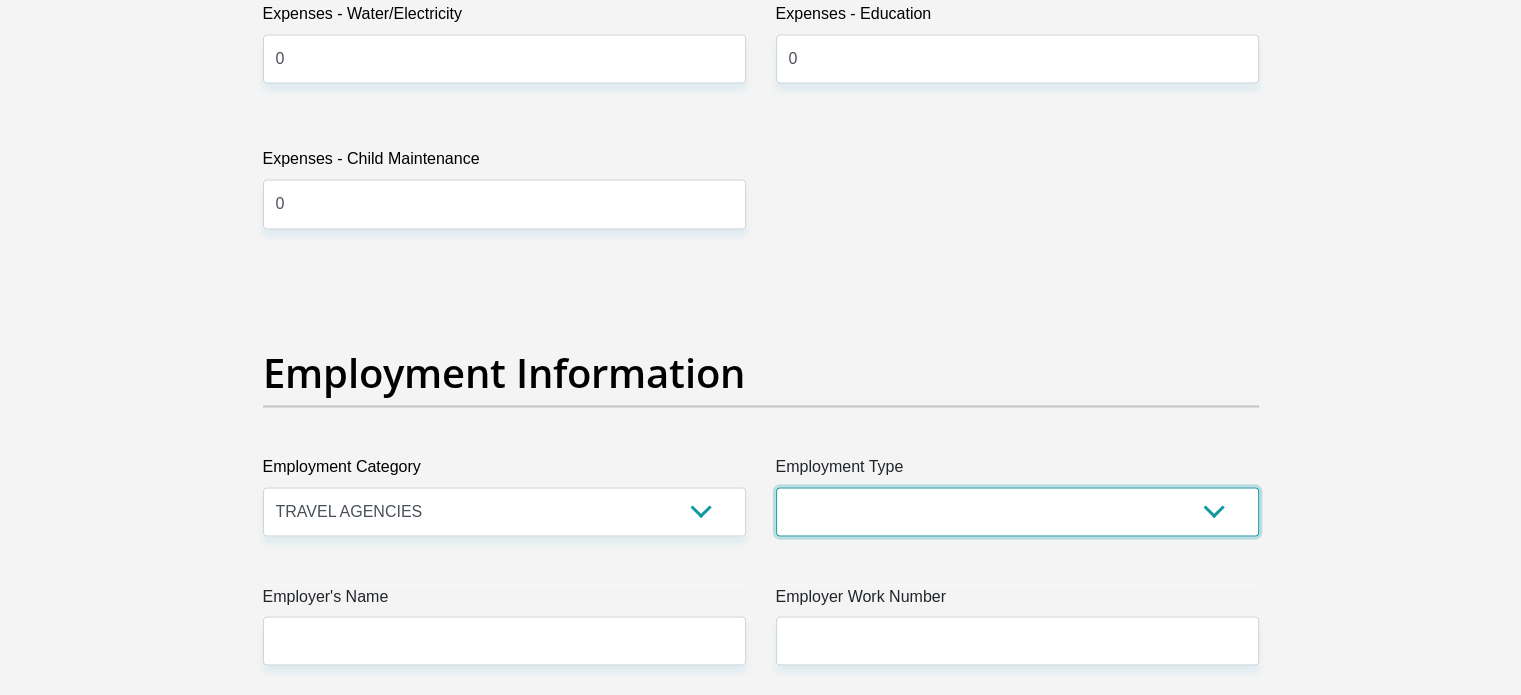 click on "College/Lecturer
Craft Seller
Creative
Driver
Executive
Farmer
Forces - Non Commissioned
Forces - Officer
Hawker
Housewife
Labourer
Licenced Professional
Manager
Miner
Non Licenced Professional
Office Staff/Clerk
Outside Worker
Pensioner
Permanent Teacher
Production/Manufacturing
Sales
Self-Employed
Semi-Professional Worker
Service Industry  Social Worker  Student" at bounding box center [1017, 511] 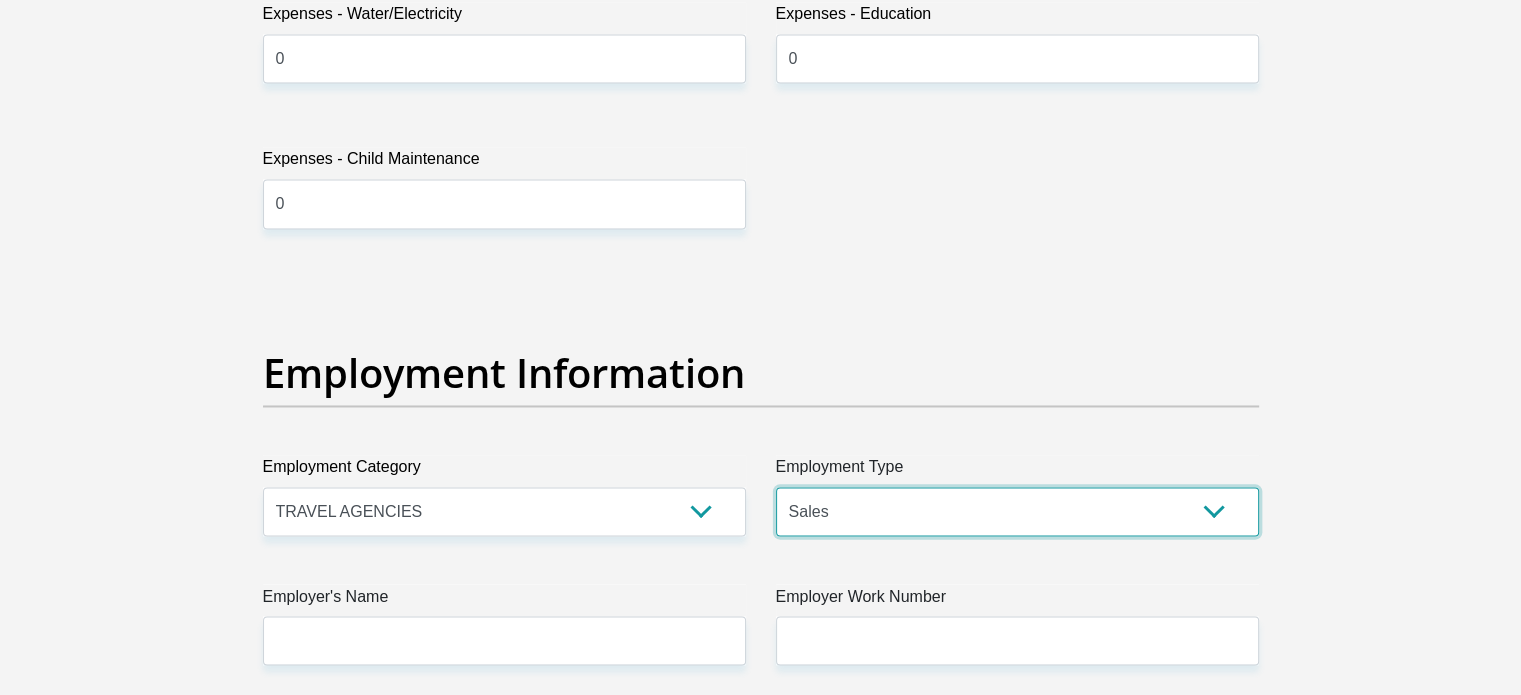 click on "College/Lecturer
Craft Seller
Creative
Driver
Executive
Farmer
Forces - Non Commissioned
Forces - Officer
Hawker
Housewife
Labourer
Licenced Professional
Manager
Miner
Non Licenced Professional
Office Staff/Clerk
Outside Worker
Pensioner
Permanent Teacher
Production/Manufacturing
Sales
Self-Employed
Semi-Professional Worker
Service Industry  Social Worker  Student" at bounding box center [1017, 511] 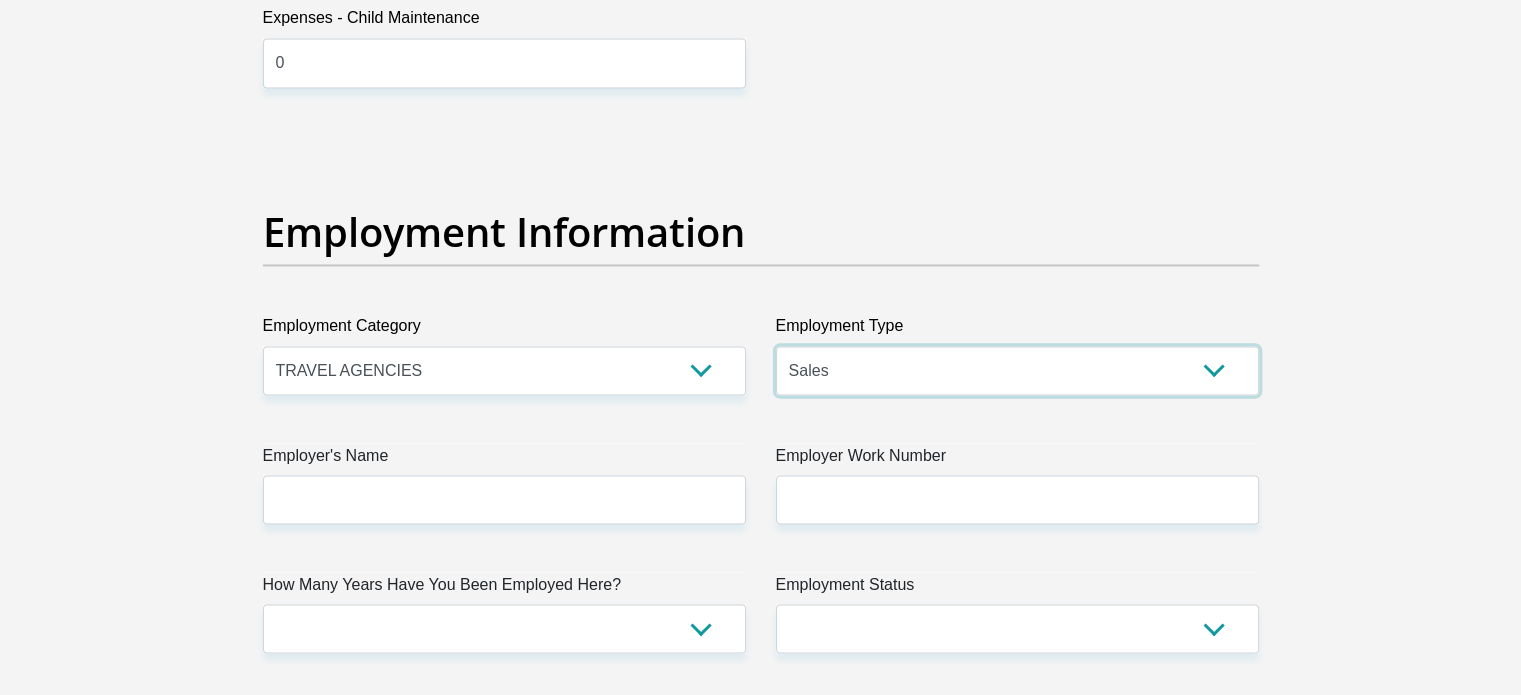 scroll, scrollTop: 3500, scrollLeft: 0, axis: vertical 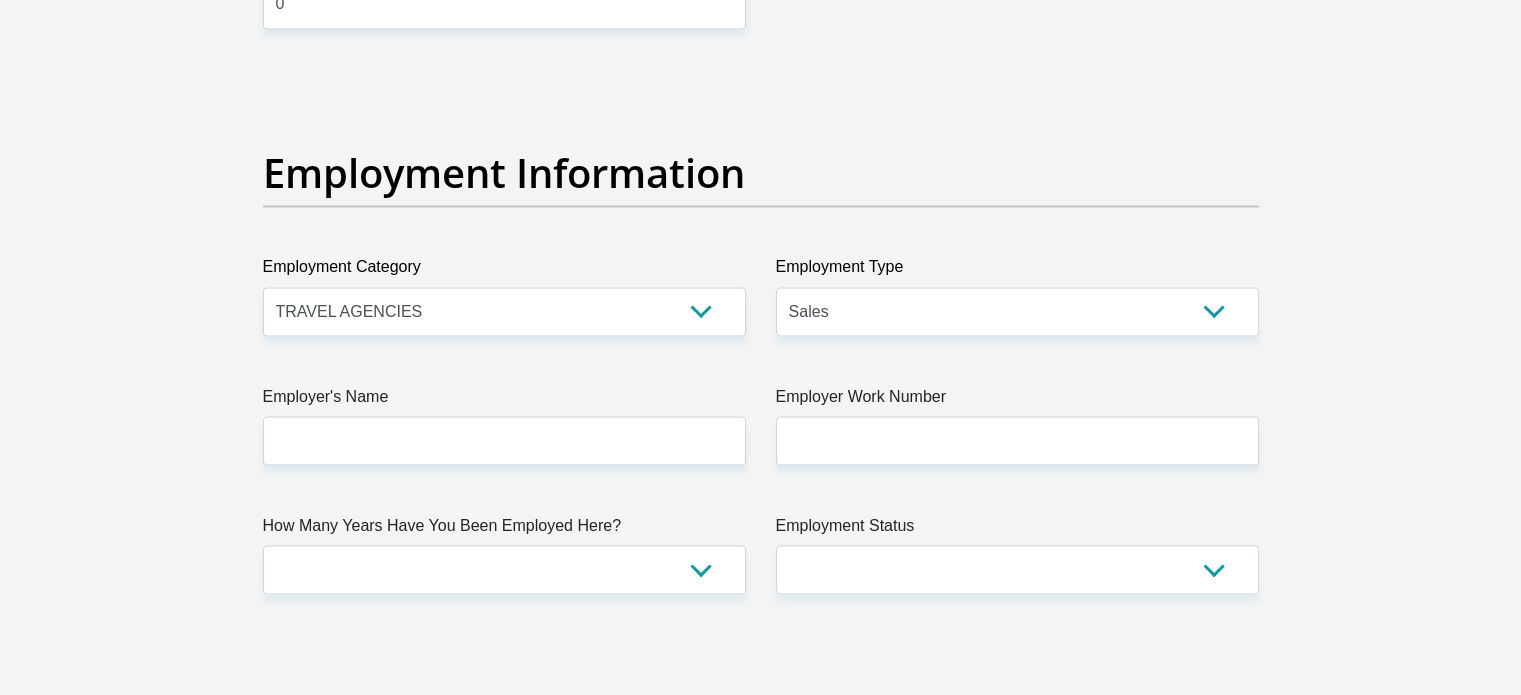 drag, startPoint x: 475, startPoint y: 469, endPoint x: 433, endPoint y: 455, distance: 44.27189 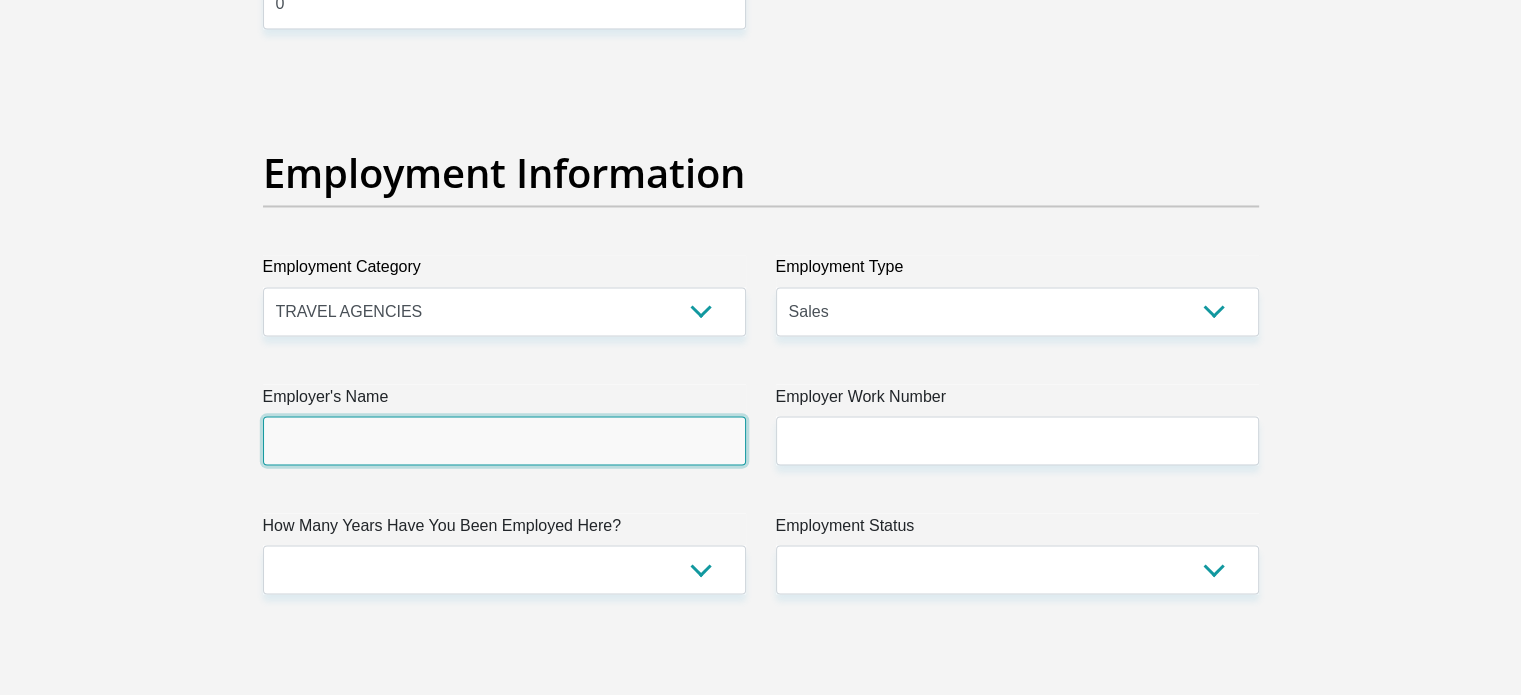 click on "Employer's Name" at bounding box center [504, 440] 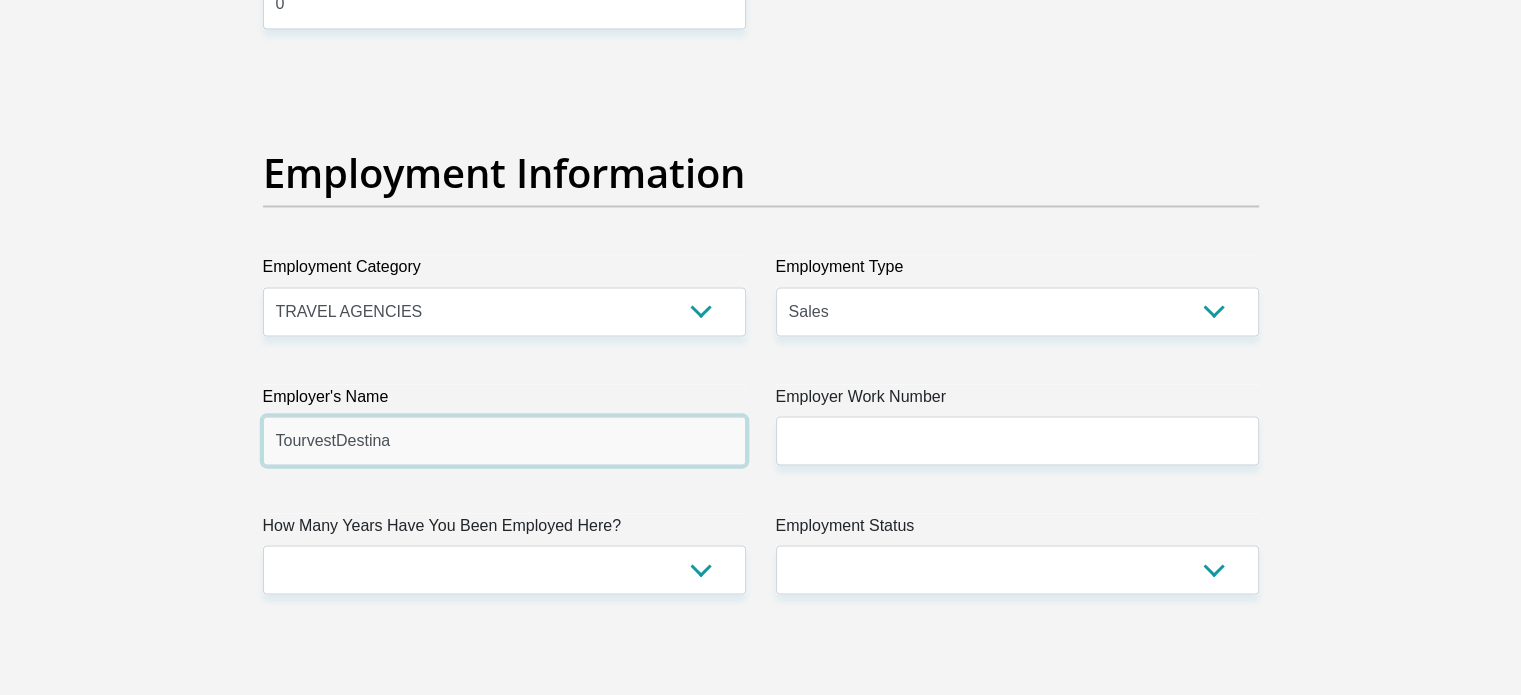 click on "TourvestDestina" at bounding box center (504, 440) 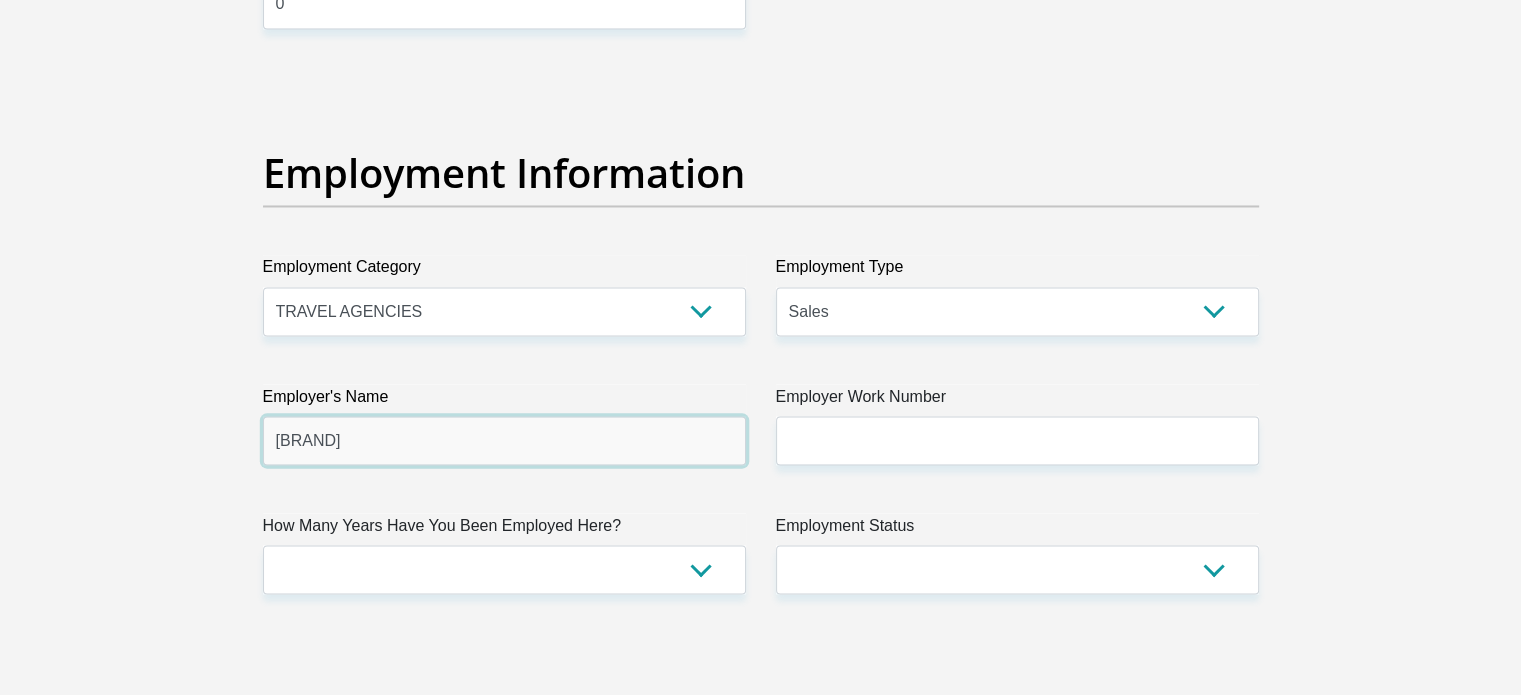 type on "TourvestDestination" 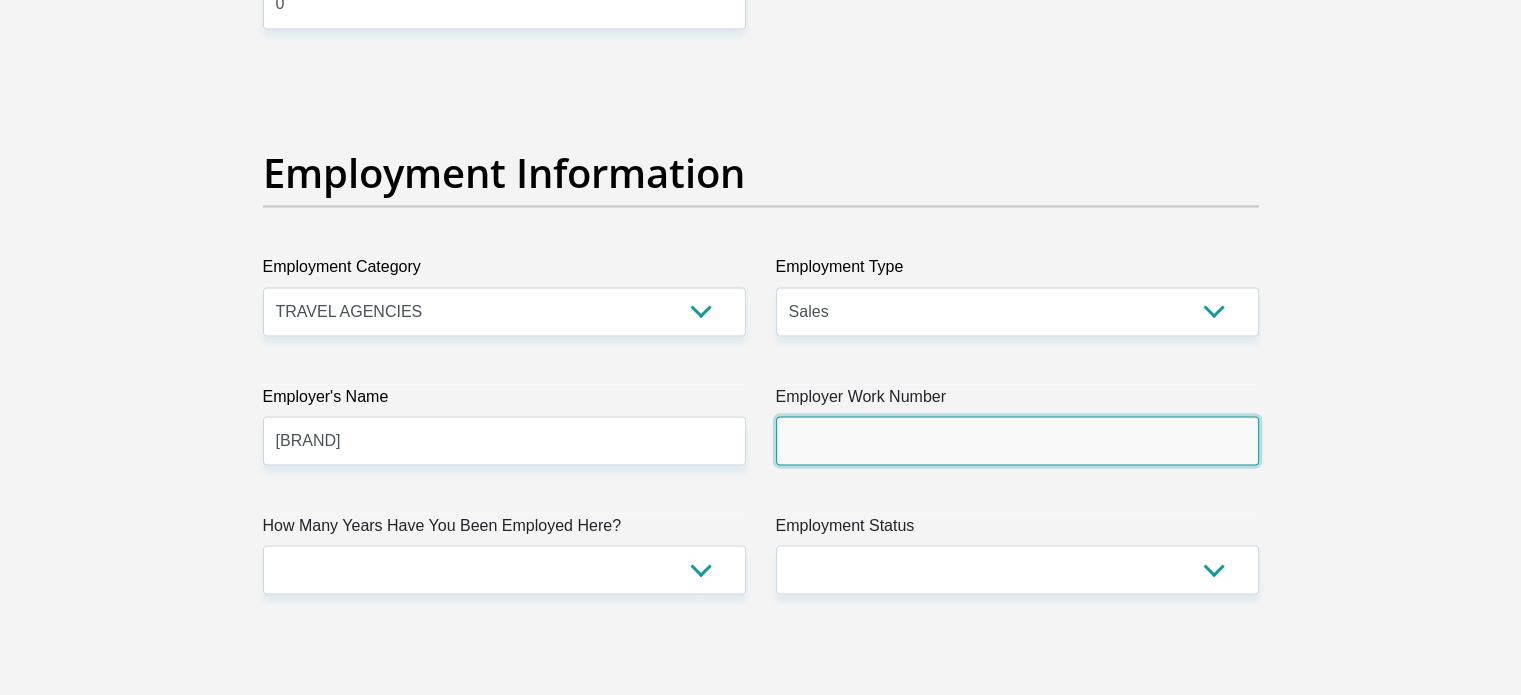 click on "Employer Work Number" at bounding box center [1017, 440] 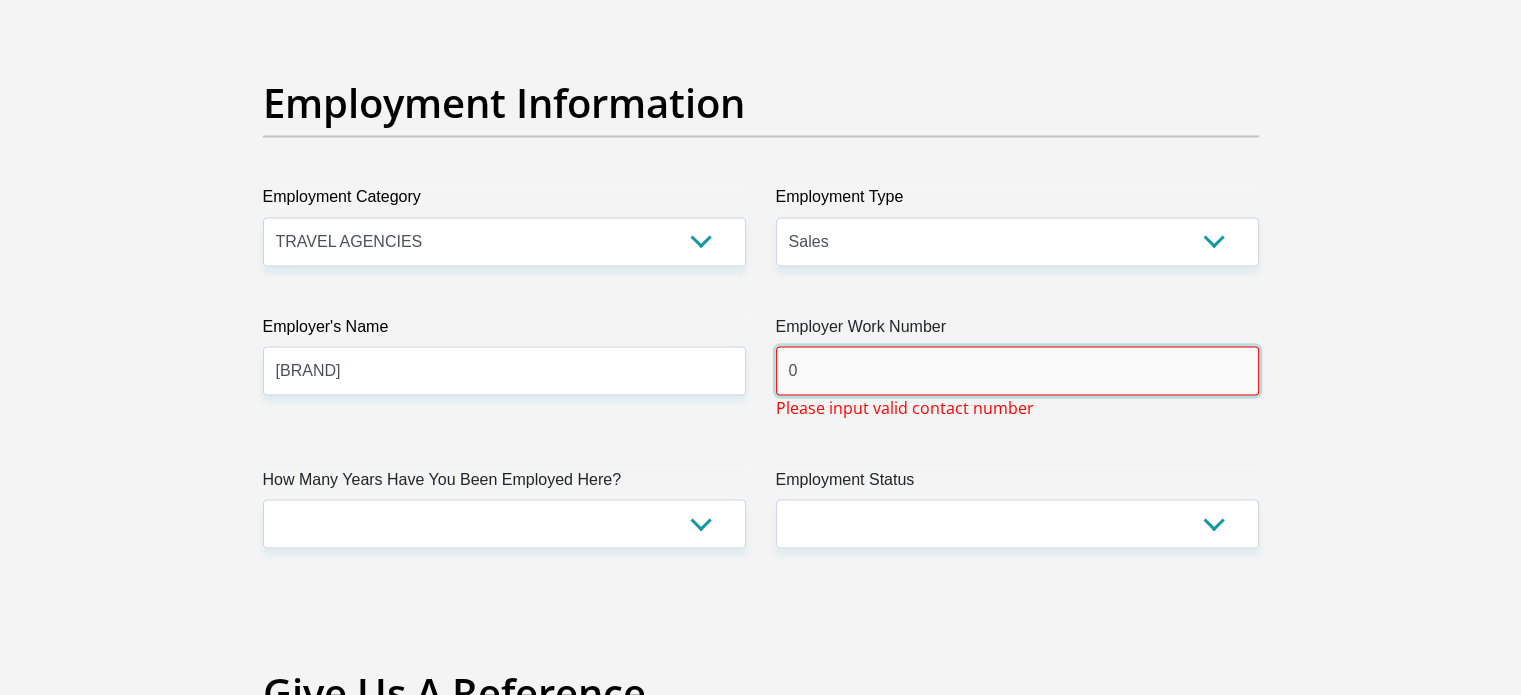 scroll, scrollTop: 3600, scrollLeft: 0, axis: vertical 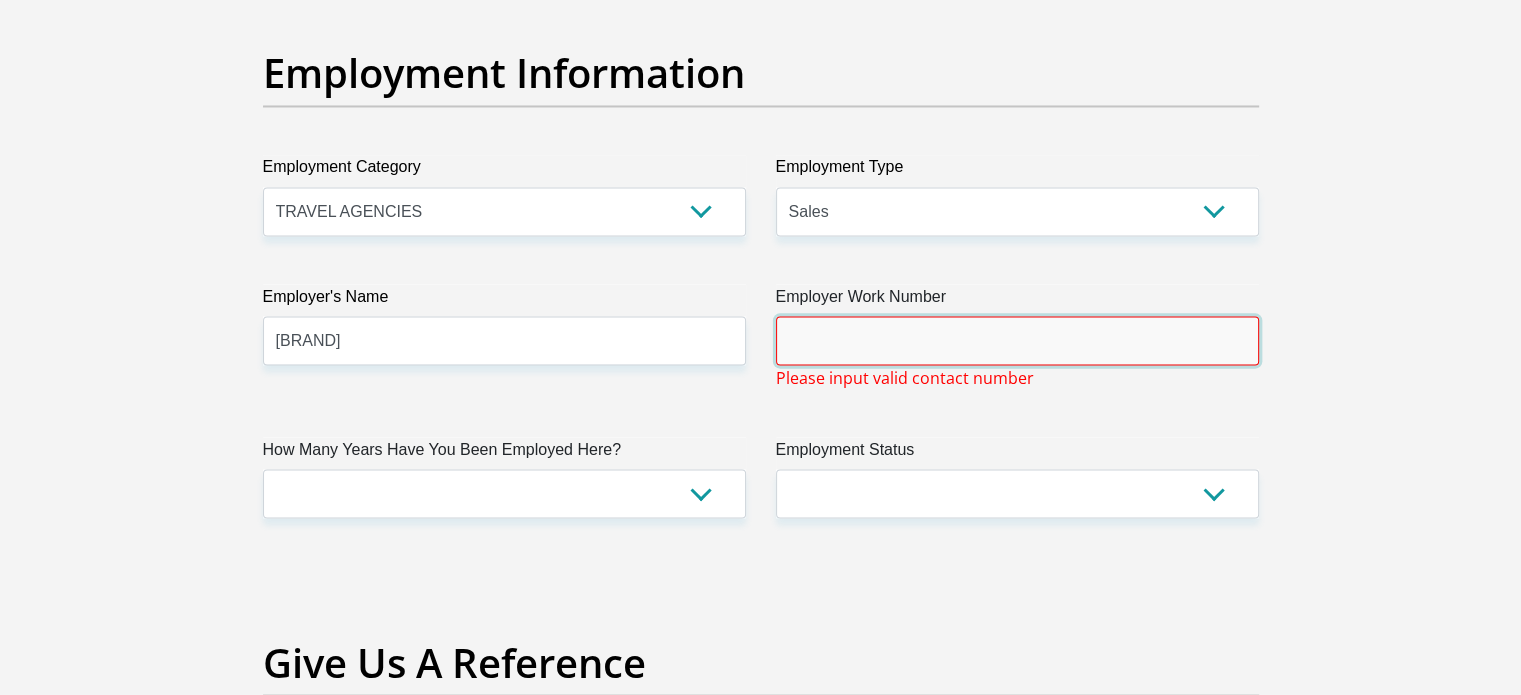 paste on "+27 11 676 3576" 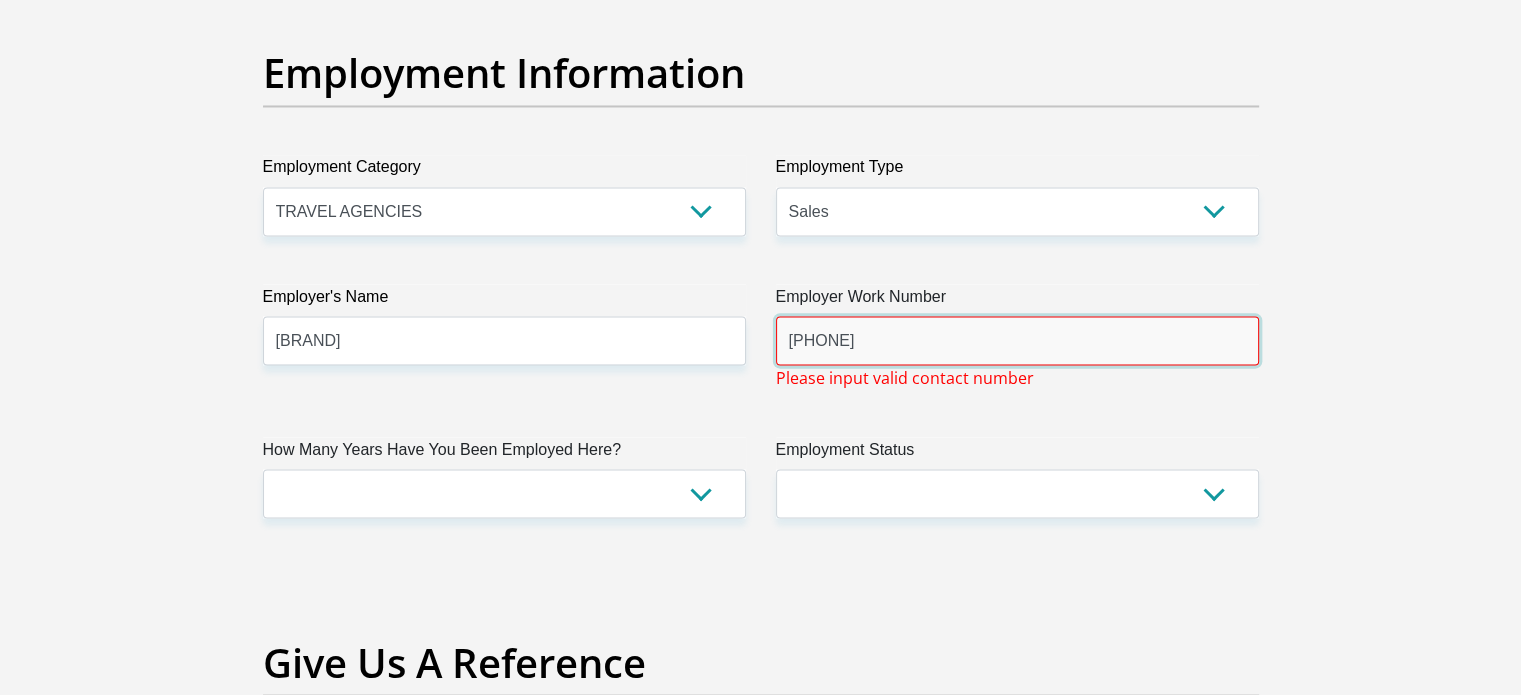drag, startPoint x: 824, startPoint y: 336, endPoint x: 768, endPoint y: 343, distance: 56.435802 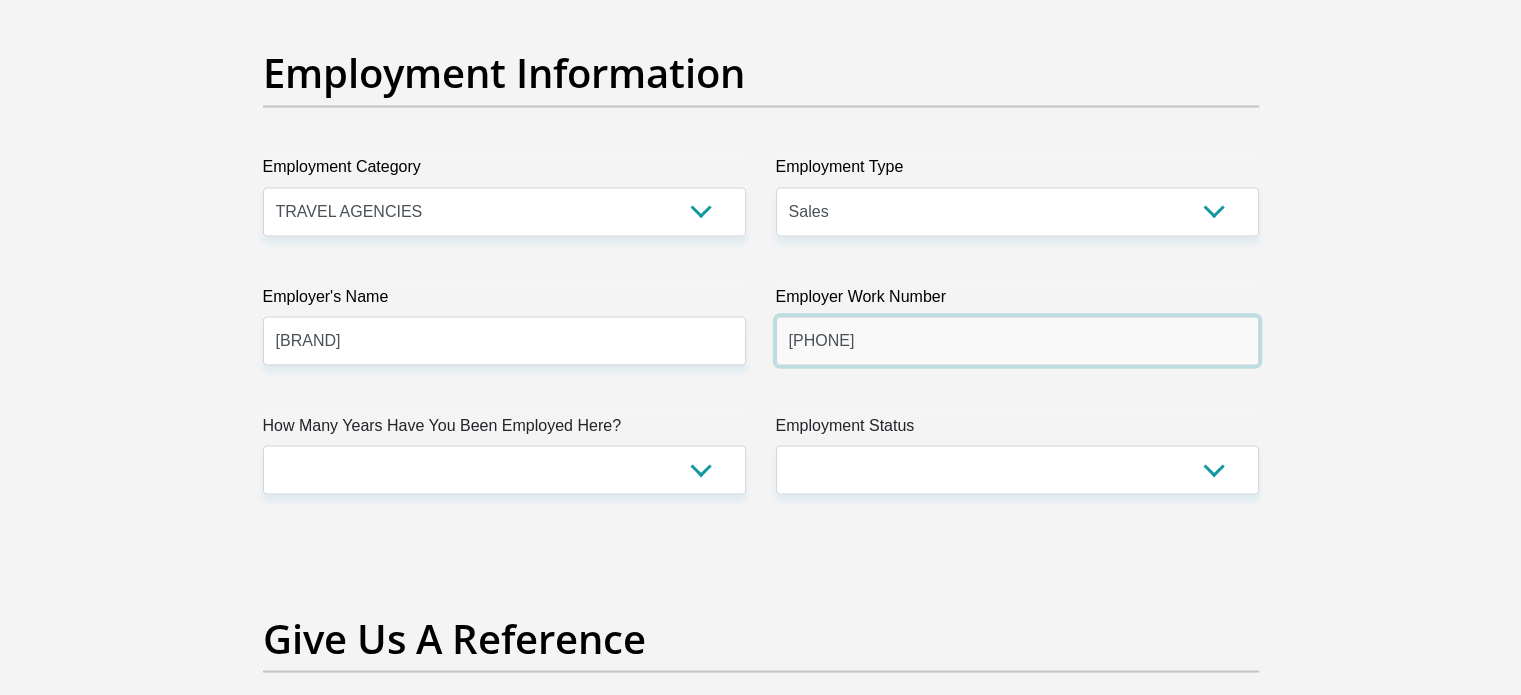 type on "0116763576" 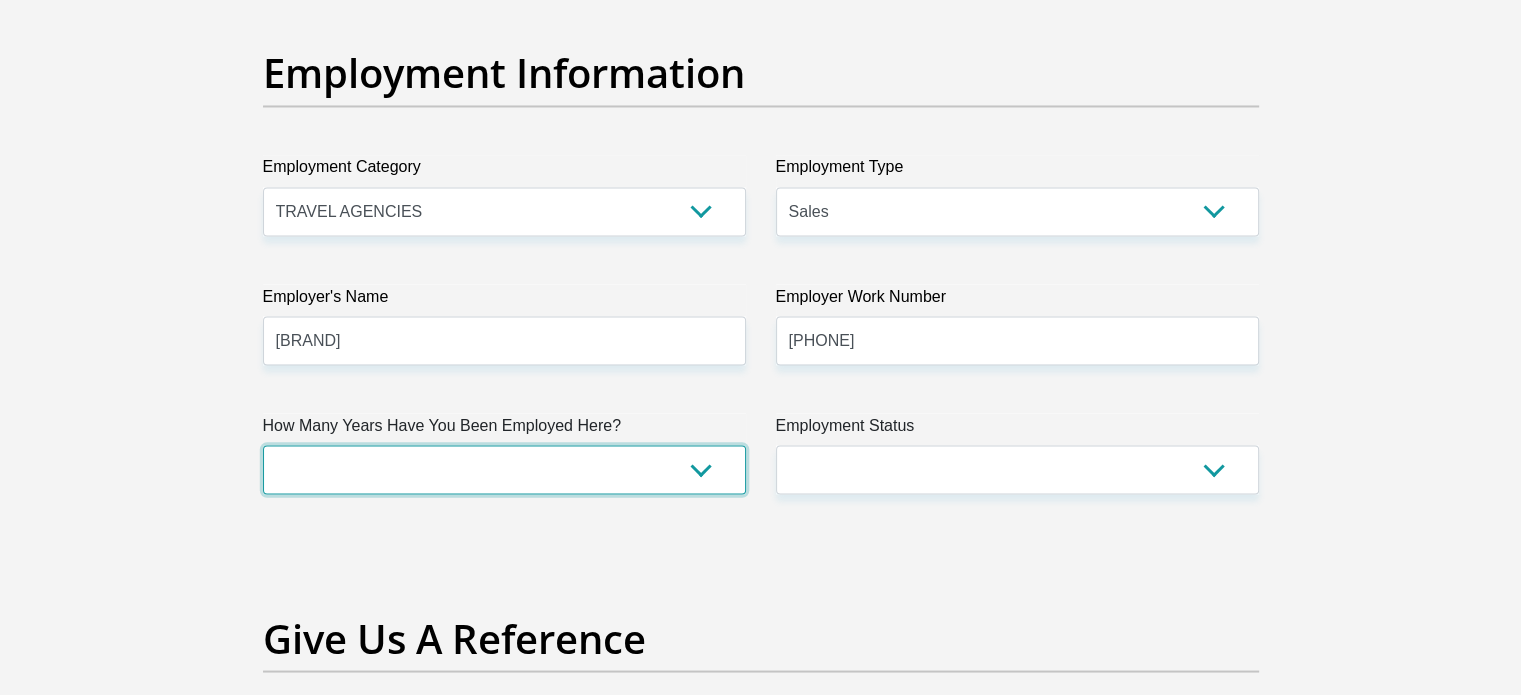 click on "less than 1 year
1-3 years
3-5 years
5+ years" at bounding box center (504, 469) 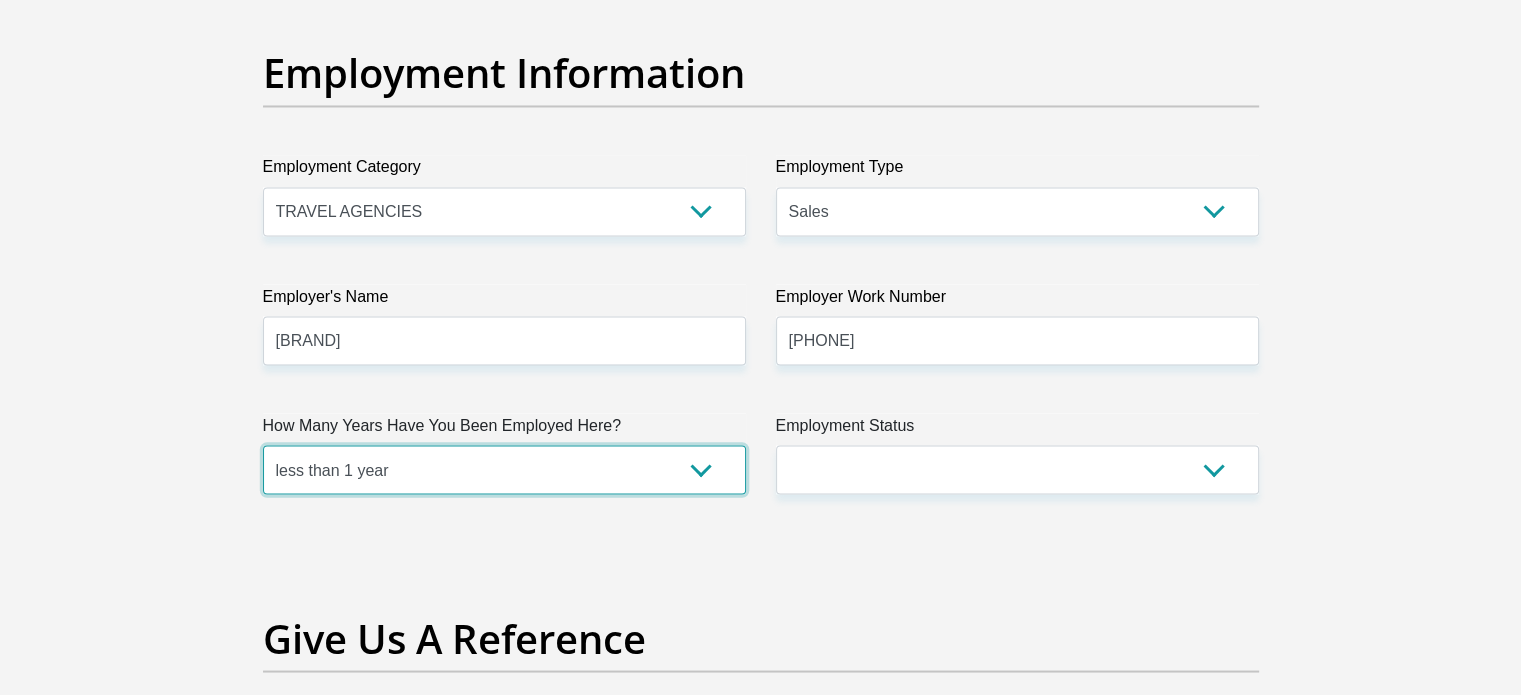 click on "less than 1 year
1-3 years
3-5 years
5+ years" at bounding box center [504, 469] 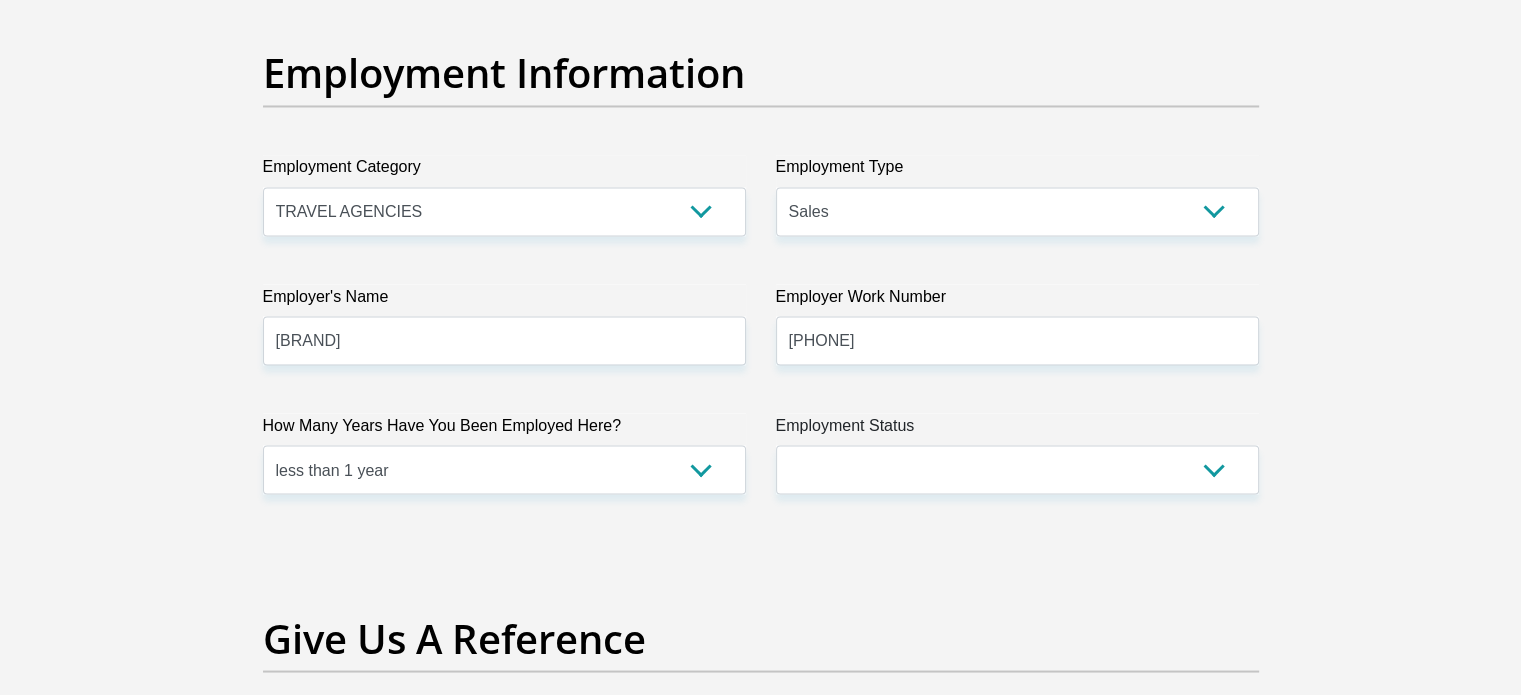 click on "Employment Status" at bounding box center (1017, 429) 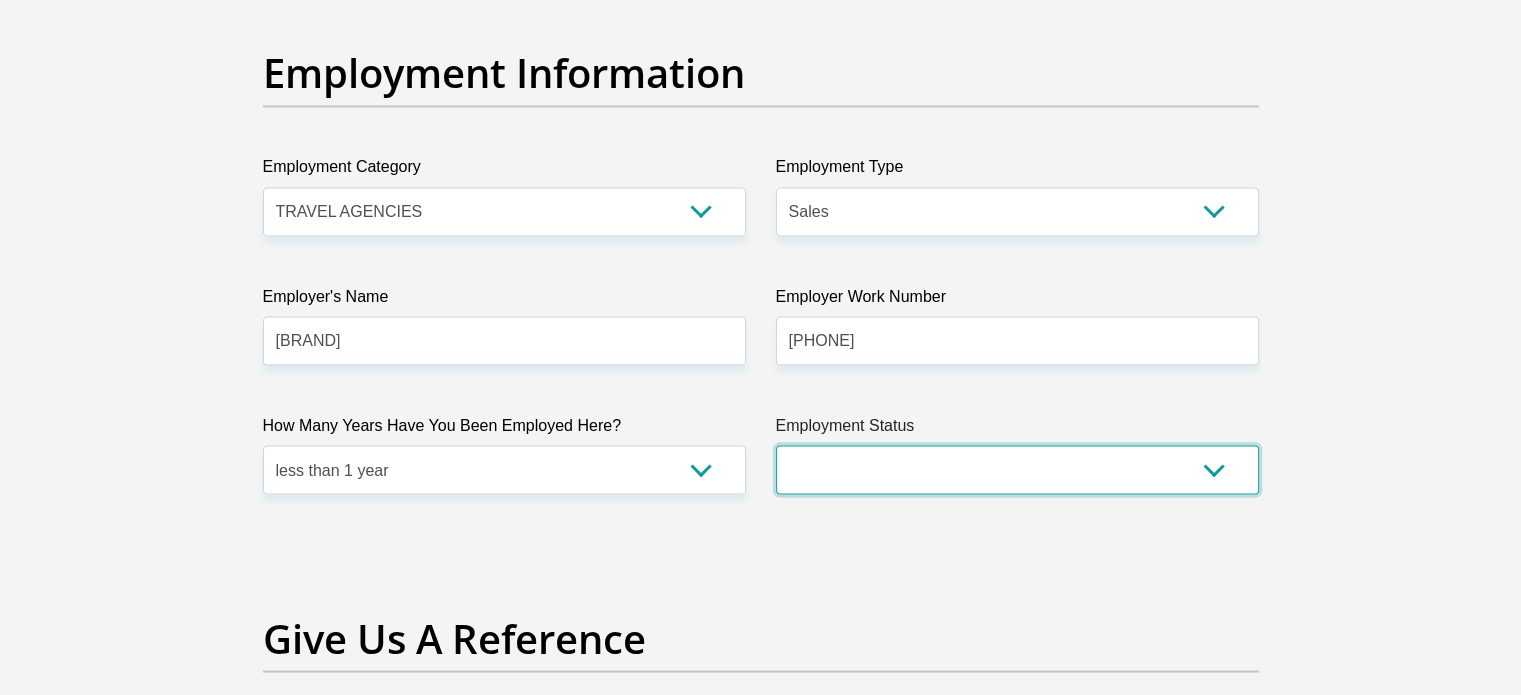 click on "Permanent/Full-time
Part-time/Casual
Contract Worker
Self-Employed
Housewife
Retired
Student
Medically Boarded
Disability
Unemployed" at bounding box center (1017, 469) 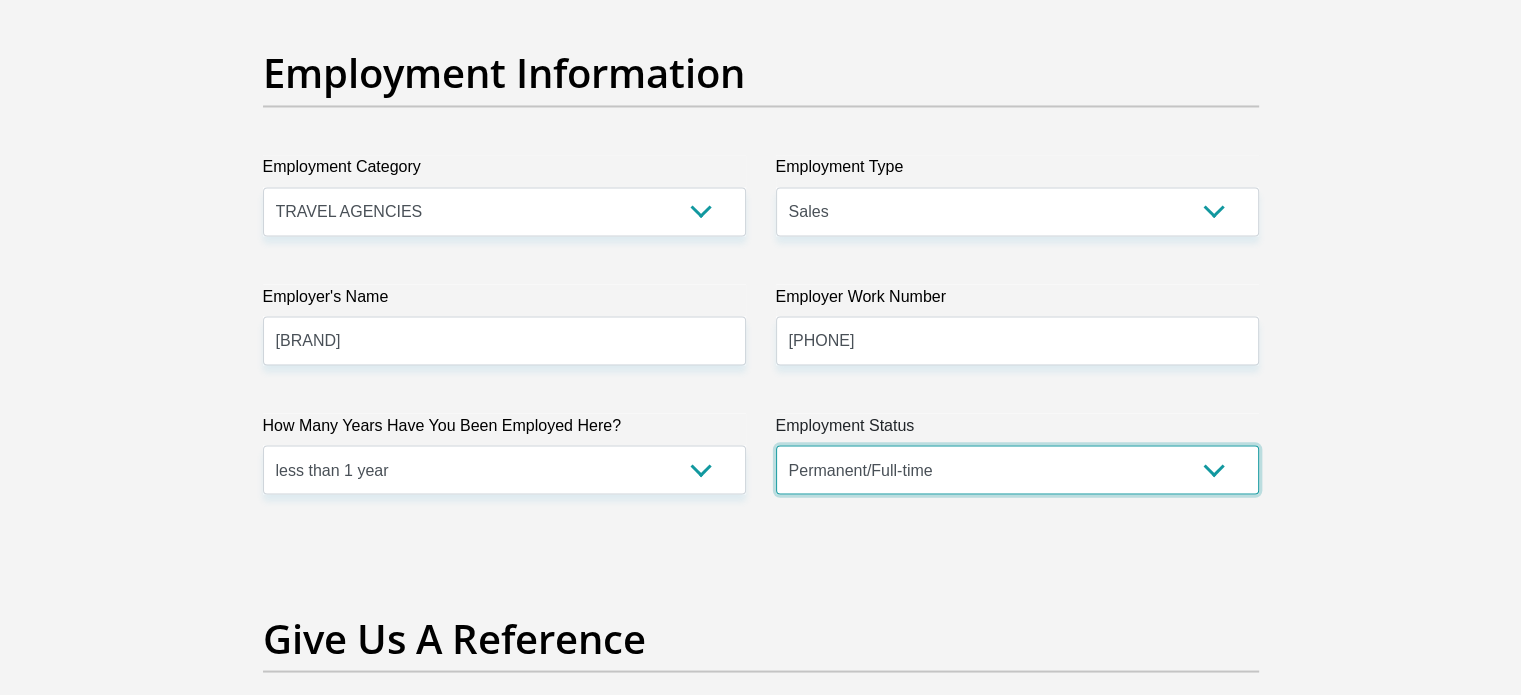 click on "Permanent/Full-time
Part-time/Casual
Contract Worker
Self-Employed
Housewife
Retired
Student
Medically Boarded
Disability
Unemployed" at bounding box center (1017, 469) 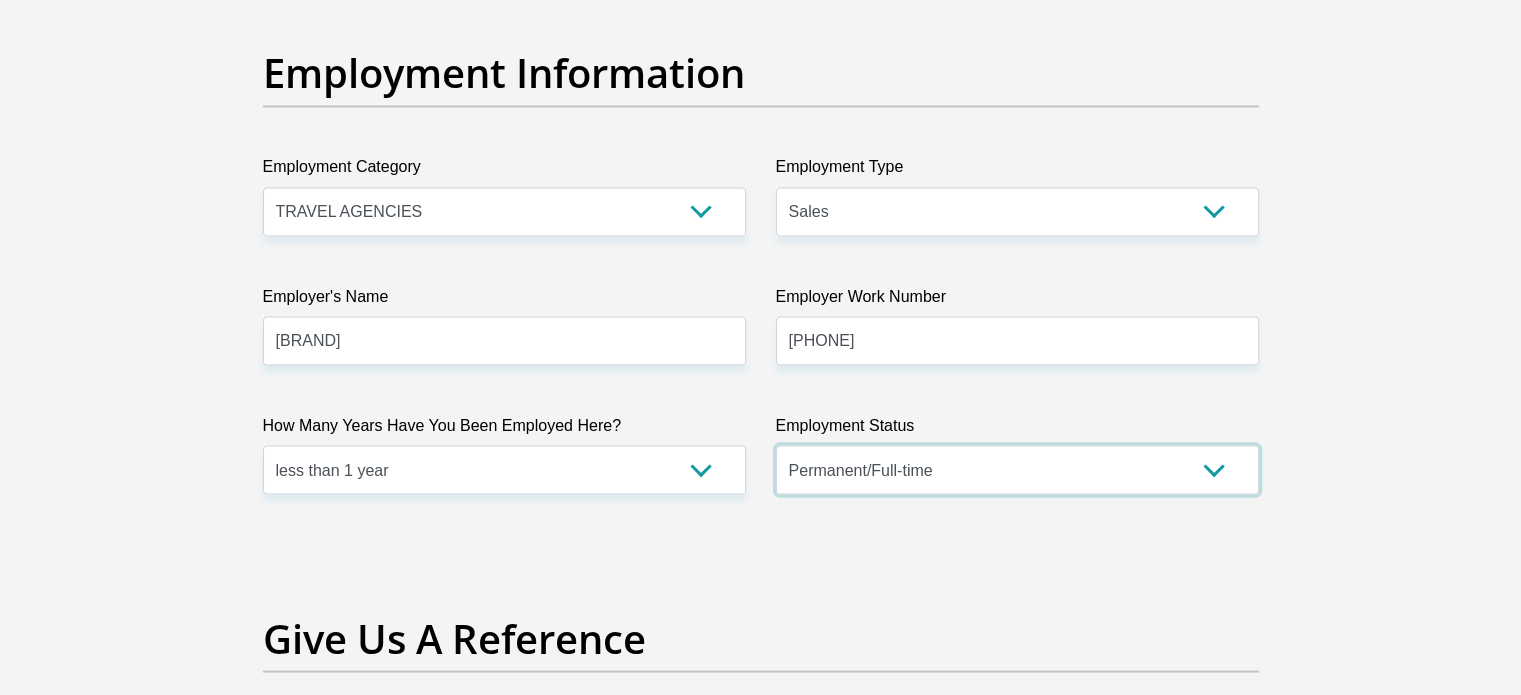 scroll, scrollTop: 3800, scrollLeft: 0, axis: vertical 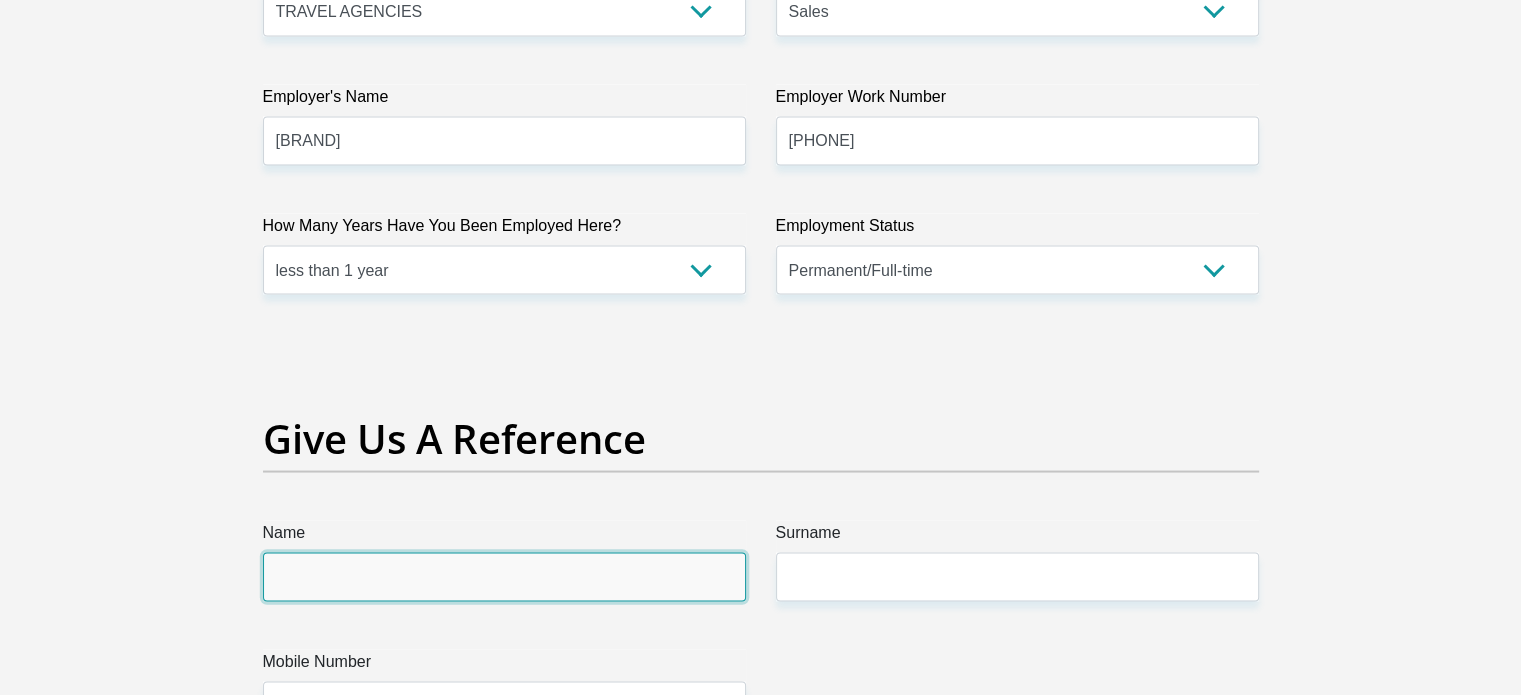click on "Name" at bounding box center (504, 576) 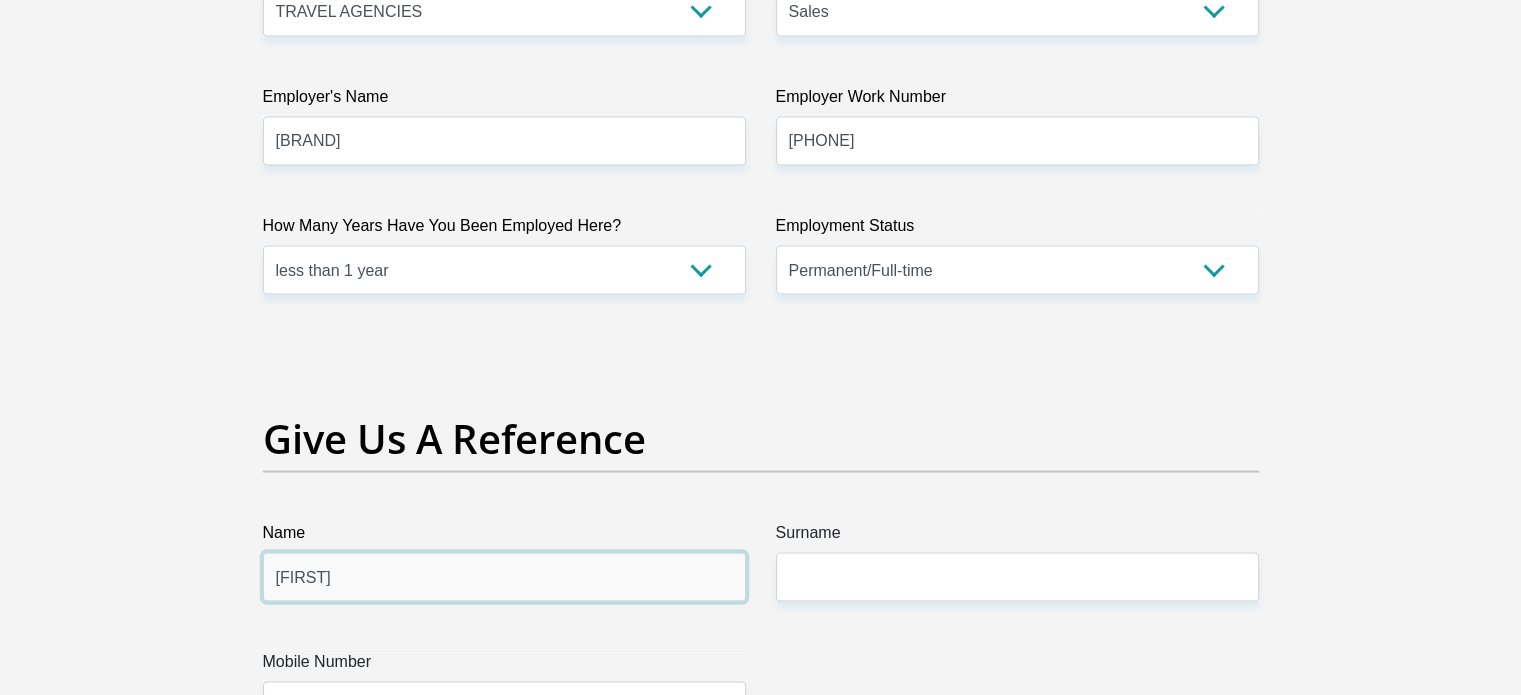 type on "Andrea" 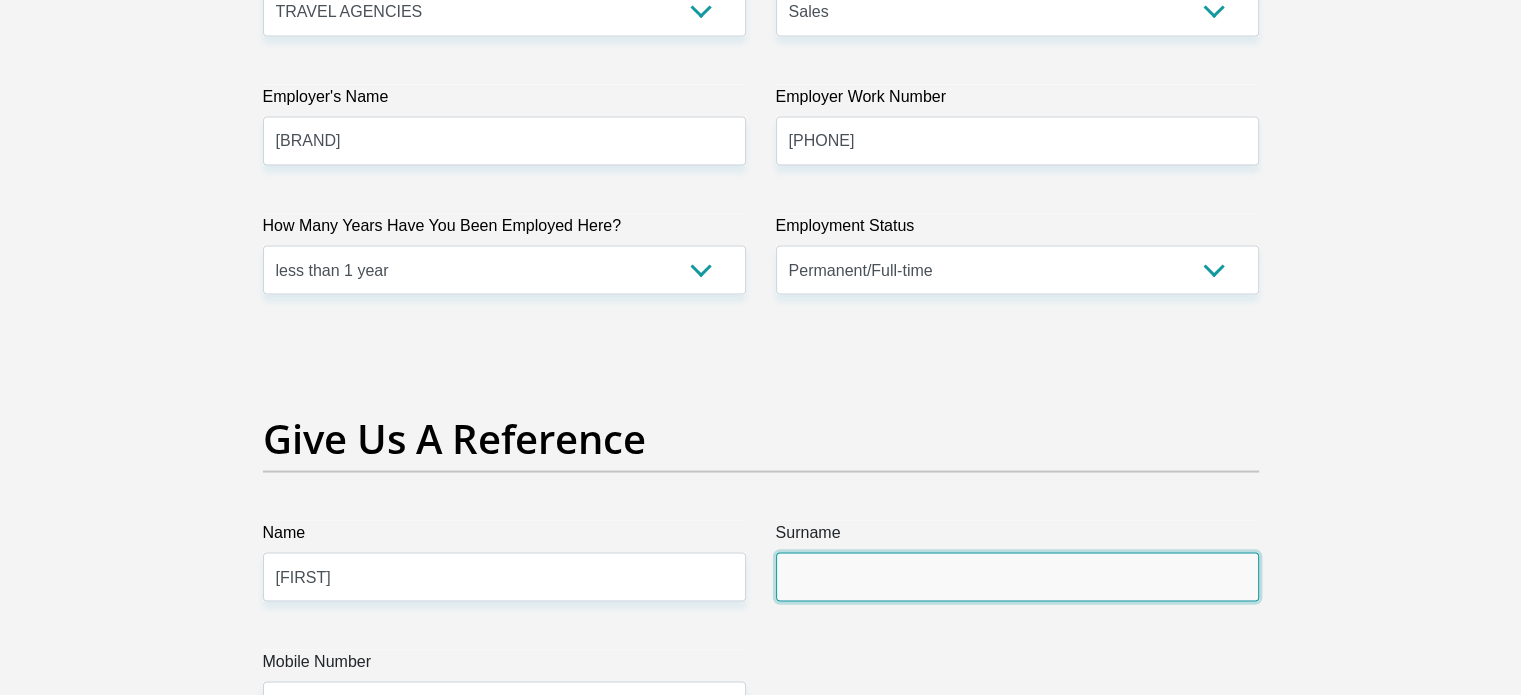 click on "Surname" at bounding box center (1017, 576) 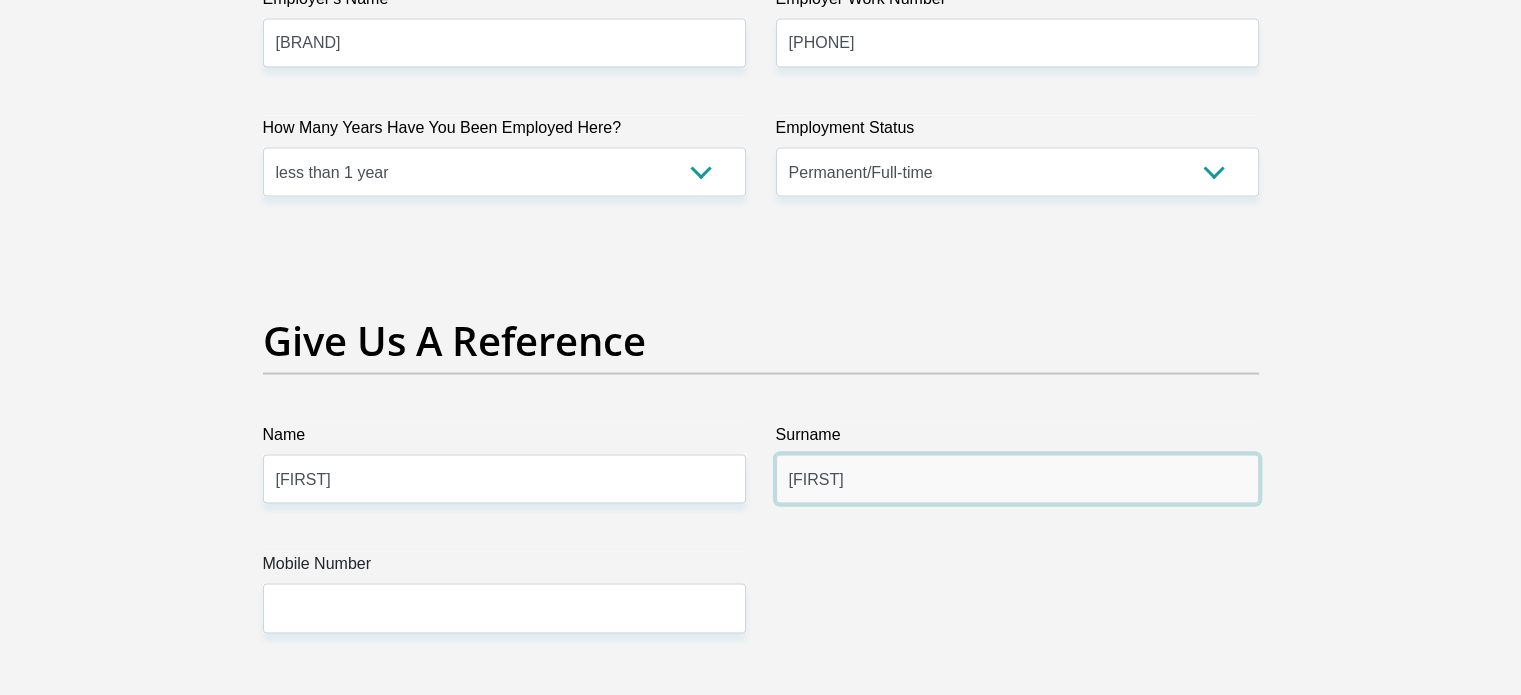 scroll, scrollTop: 4000, scrollLeft: 0, axis: vertical 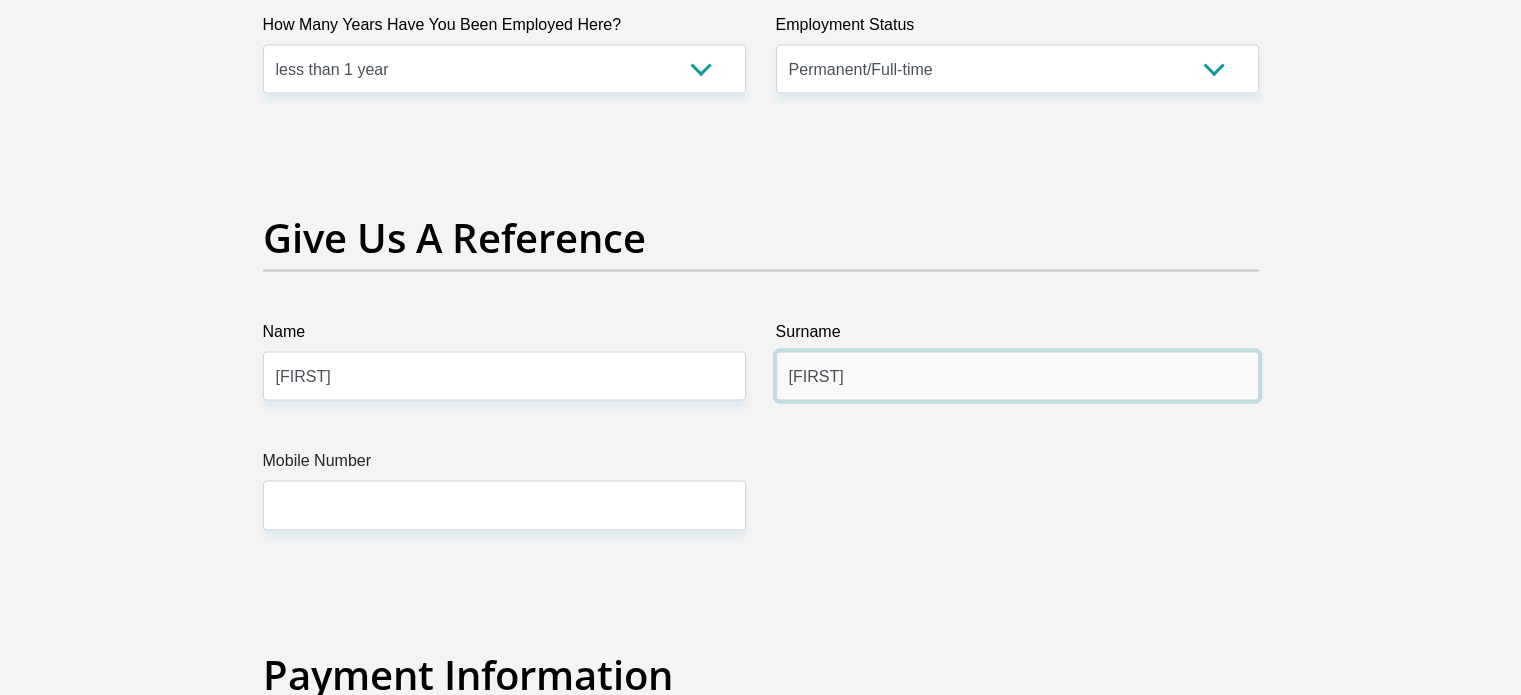 type on "Hand" 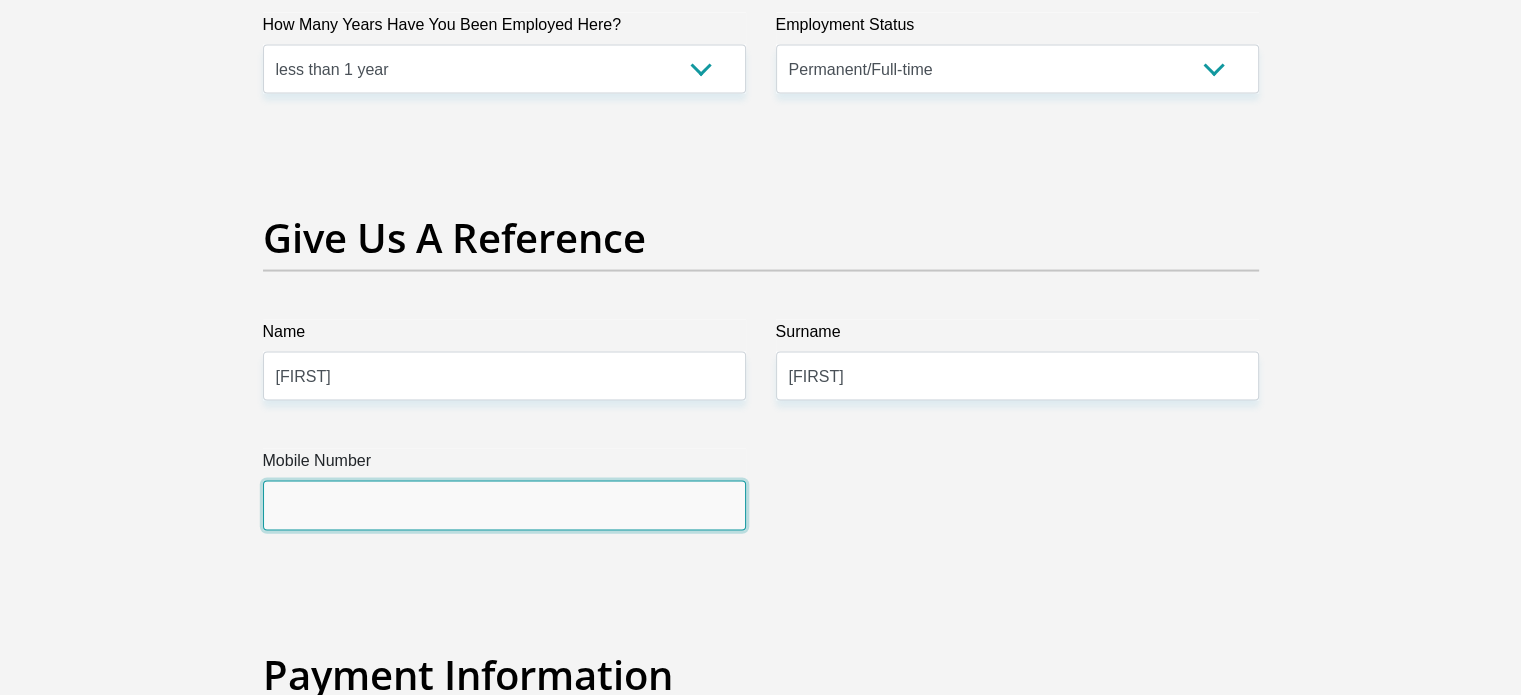 click on "Mobile Number" at bounding box center (504, 505) 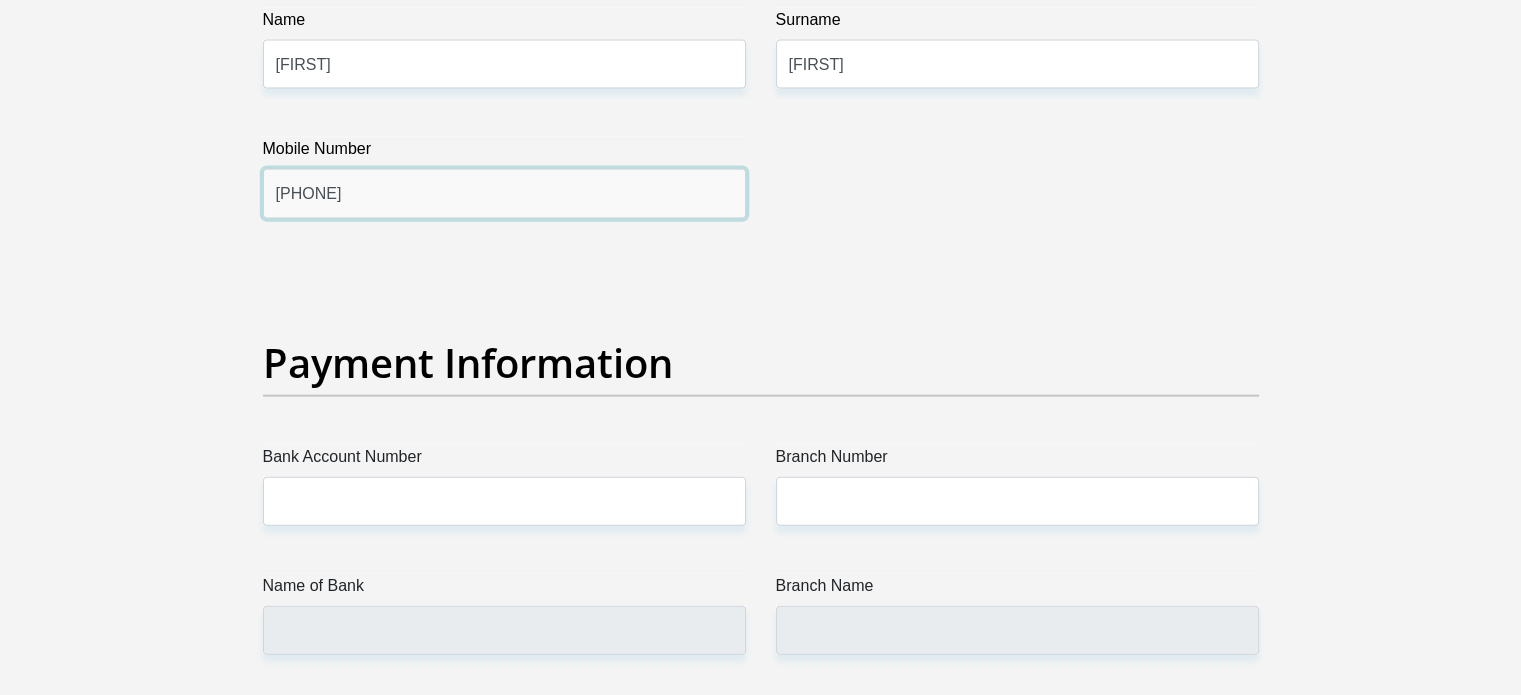 scroll, scrollTop: 4400, scrollLeft: 0, axis: vertical 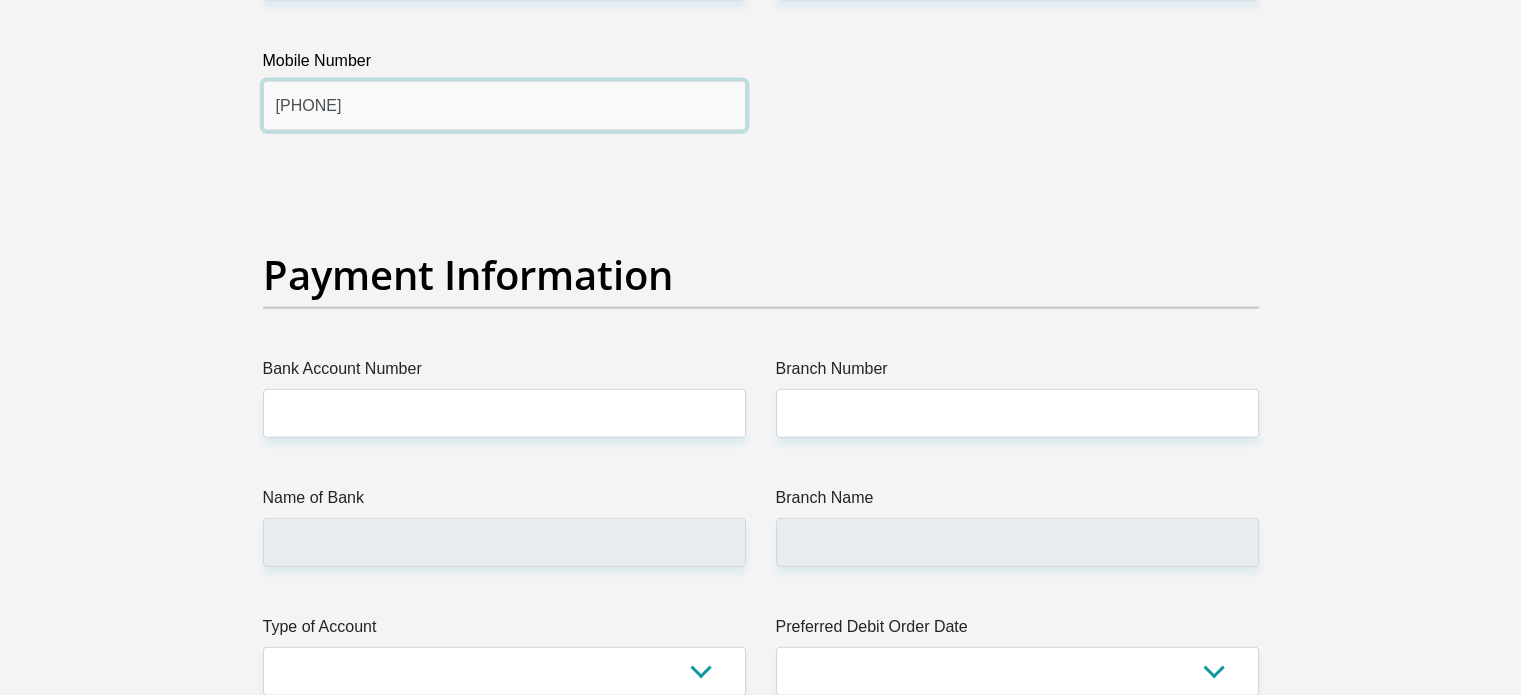 type on "0720625791" 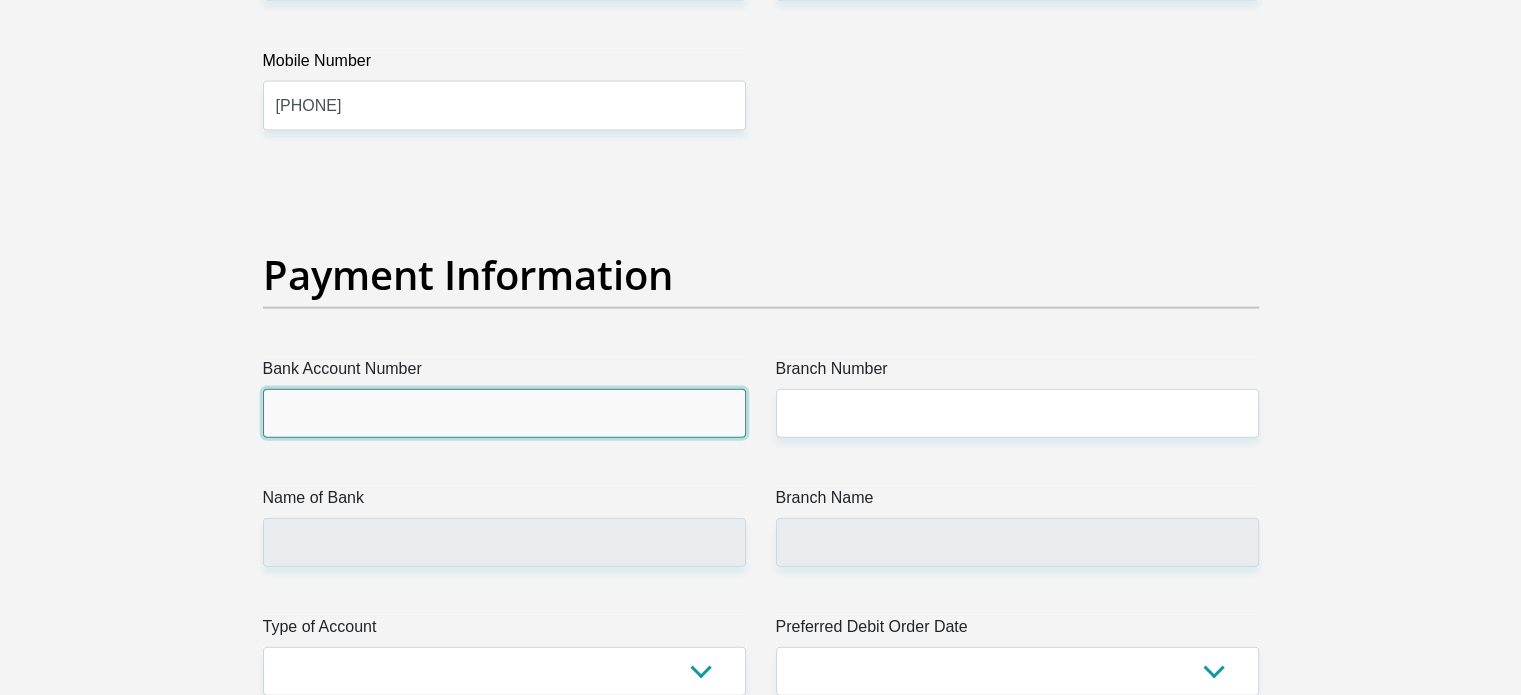 click on "Bank Account Number" at bounding box center (504, 413) 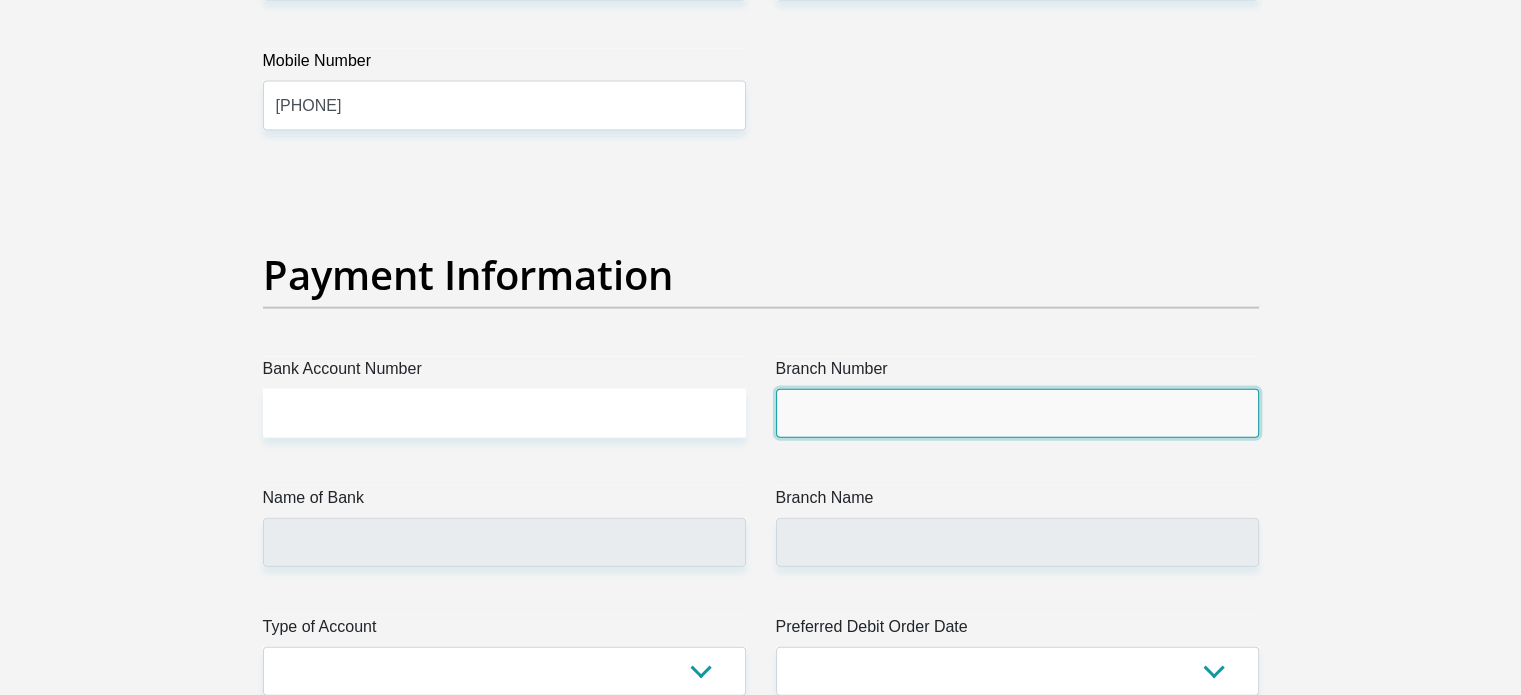 click on "Branch Number" at bounding box center [1017, 413] 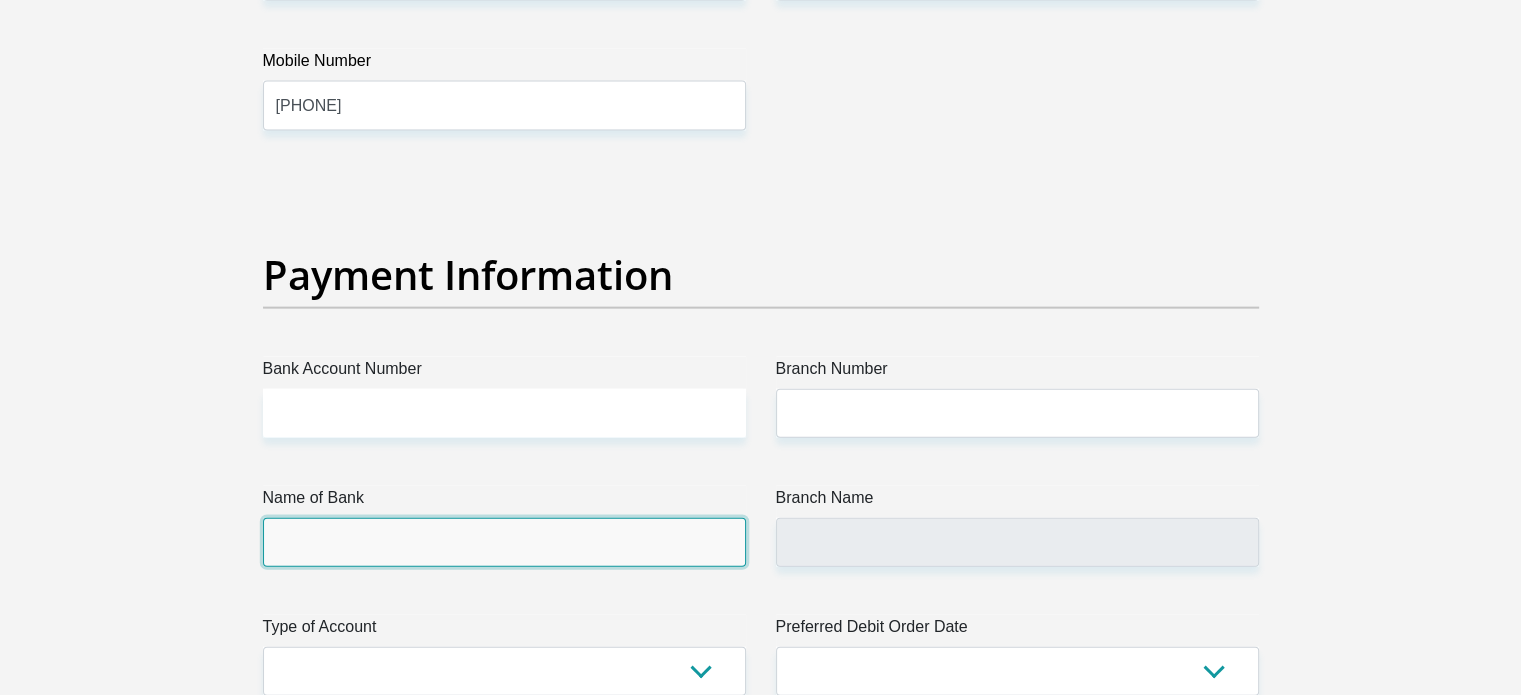click on "Name of Bank" at bounding box center [504, 542] 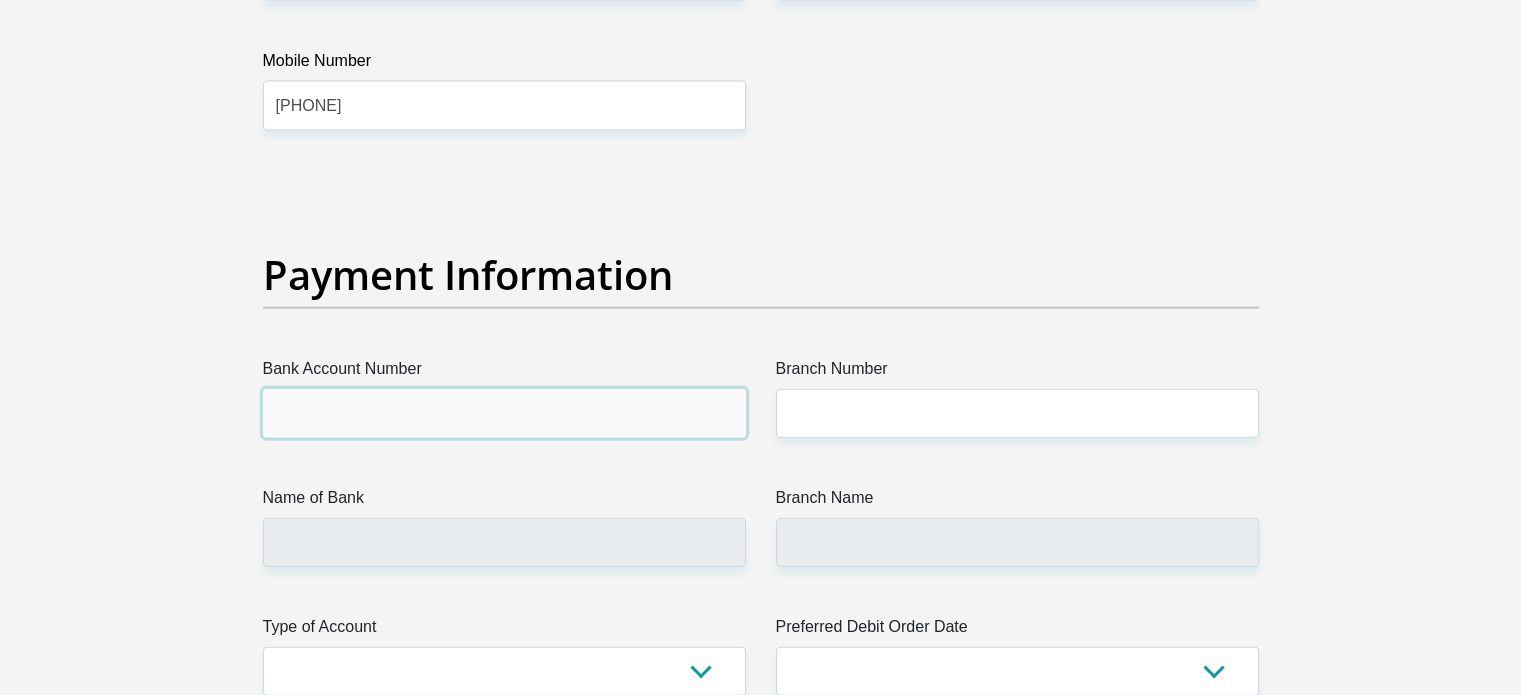 click on "Bank Account Number" at bounding box center [504, 413] 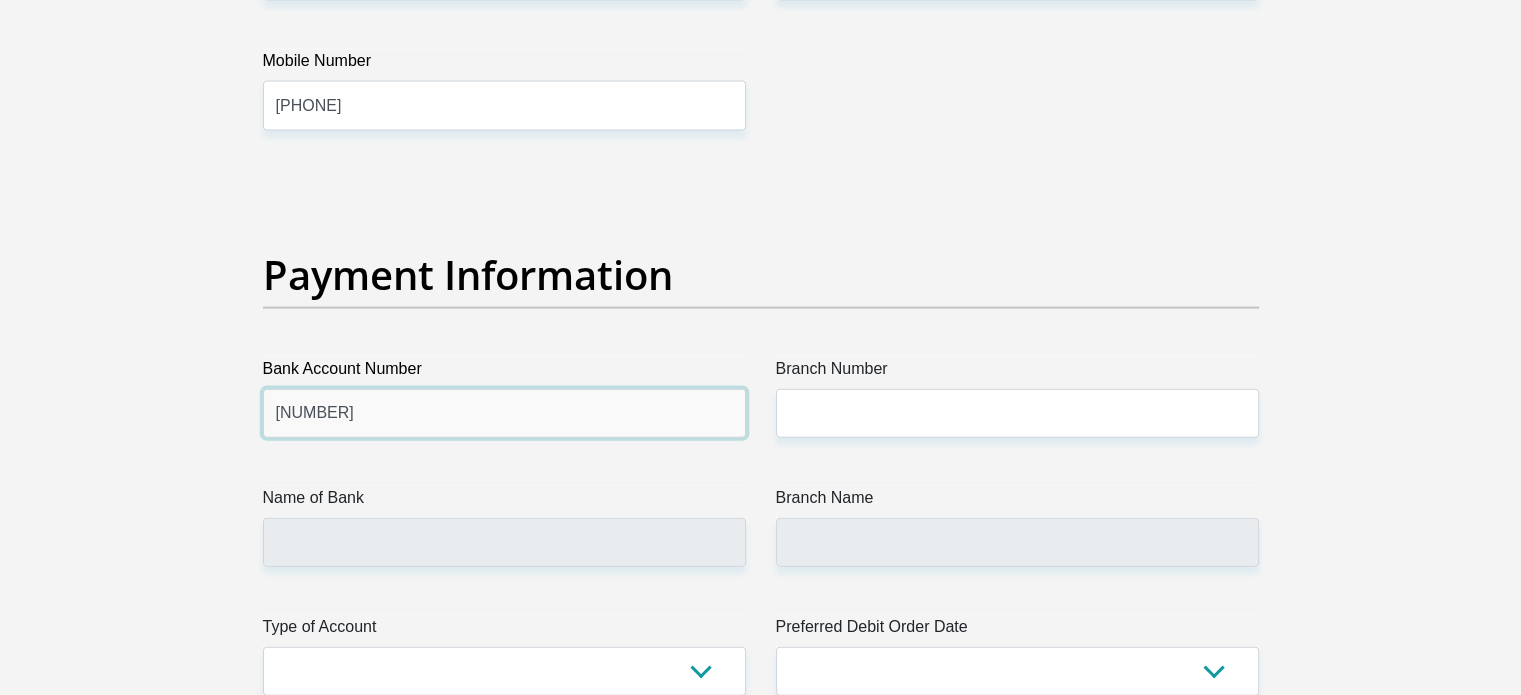 type on "2149054422" 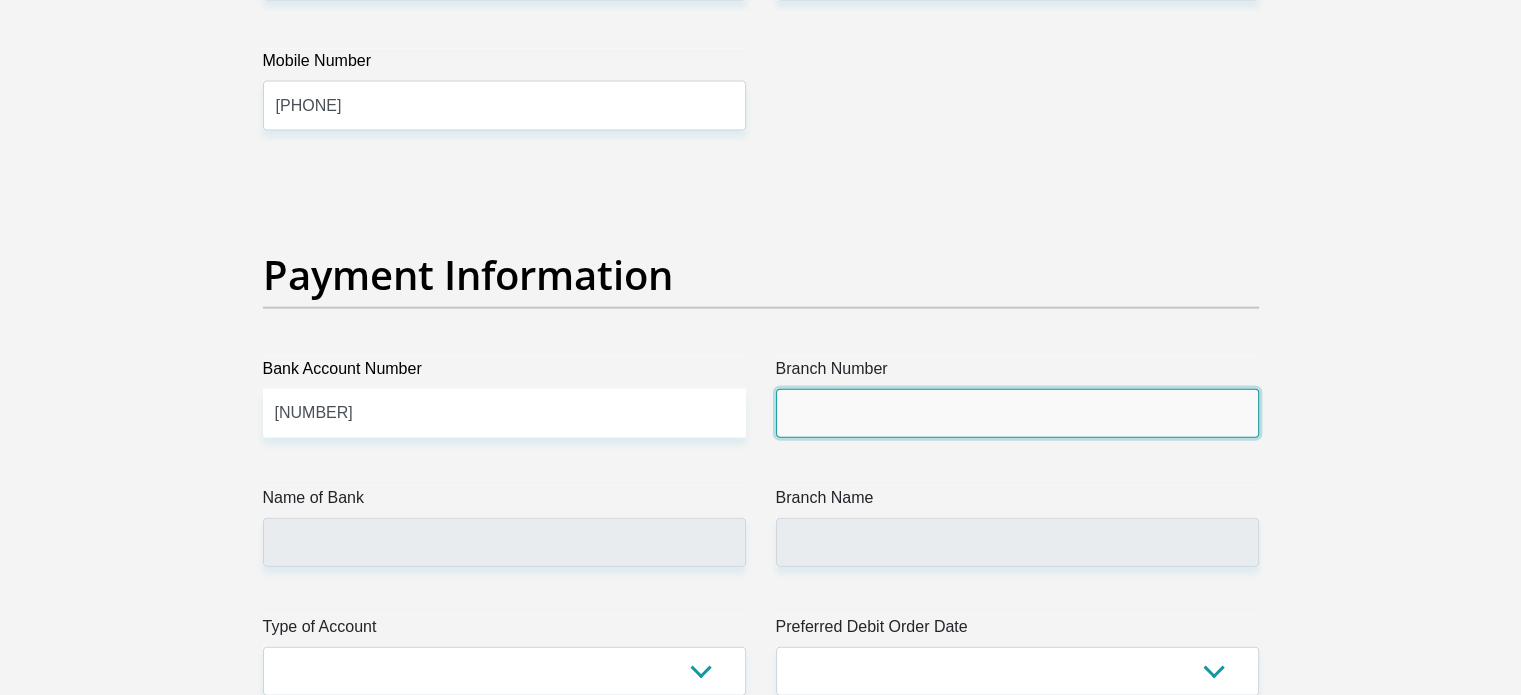 click on "Branch Number" at bounding box center [1017, 413] 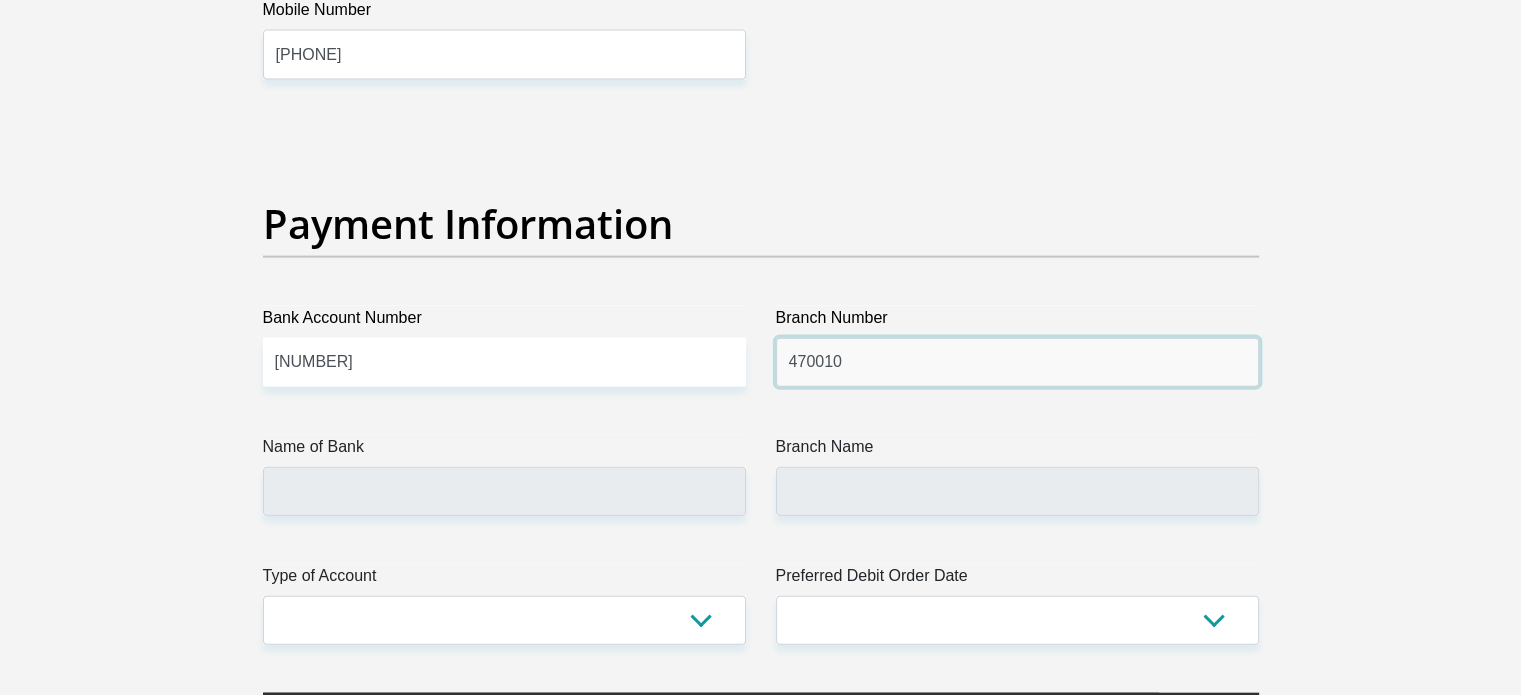 scroll, scrollTop: 4500, scrollLeft: 0, axis: vertical 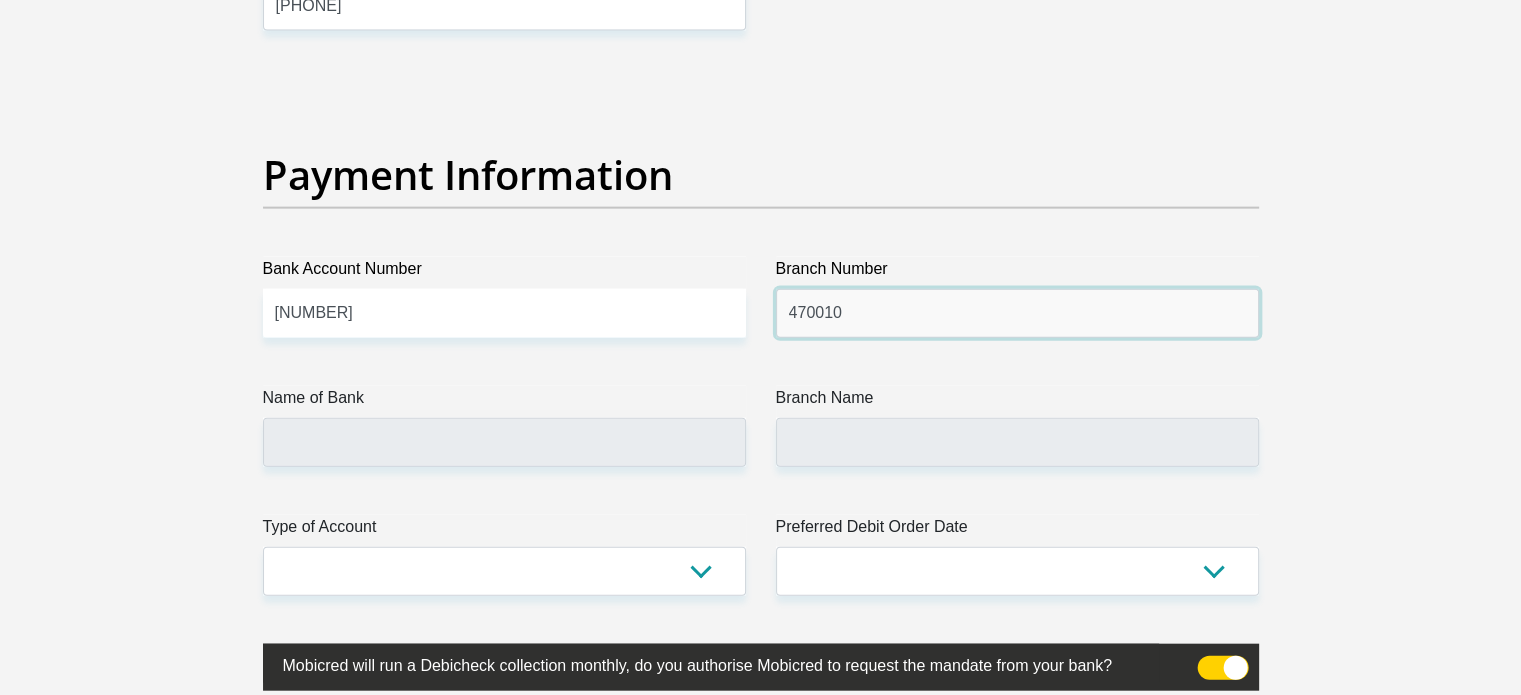 type on "470010" 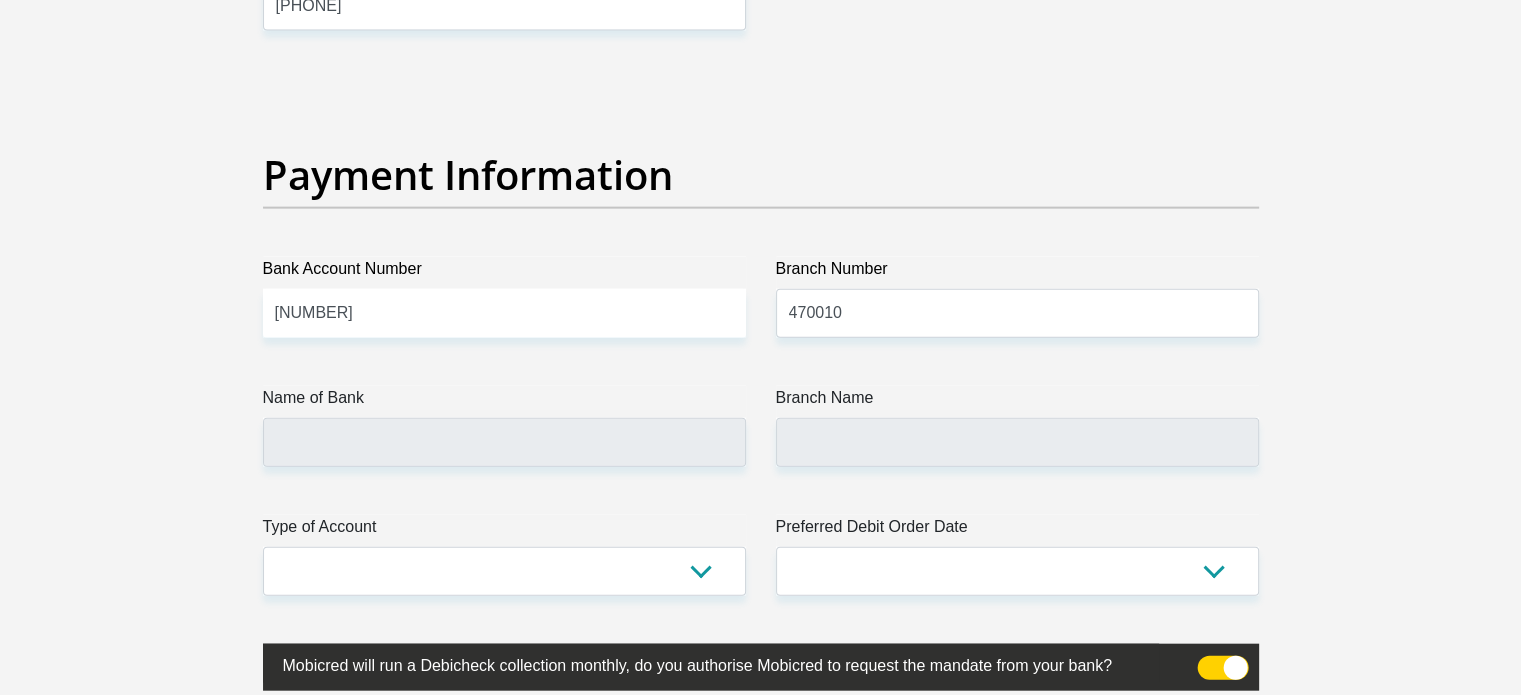 click on "Title
Mr
Ms
Mrs
Dr
Other
First Name
Pontsho
Surname
Nkosana
ID Number
0305170320082
Please input valid ID number
Race
Black
Coloured
Indian
White
Other
Contact Number
0672362866
Please input valid contact number
Nationality
South Africa
Afghanistan
Aland Islands  Albania  Algeria" at bounding box center (761, -933) 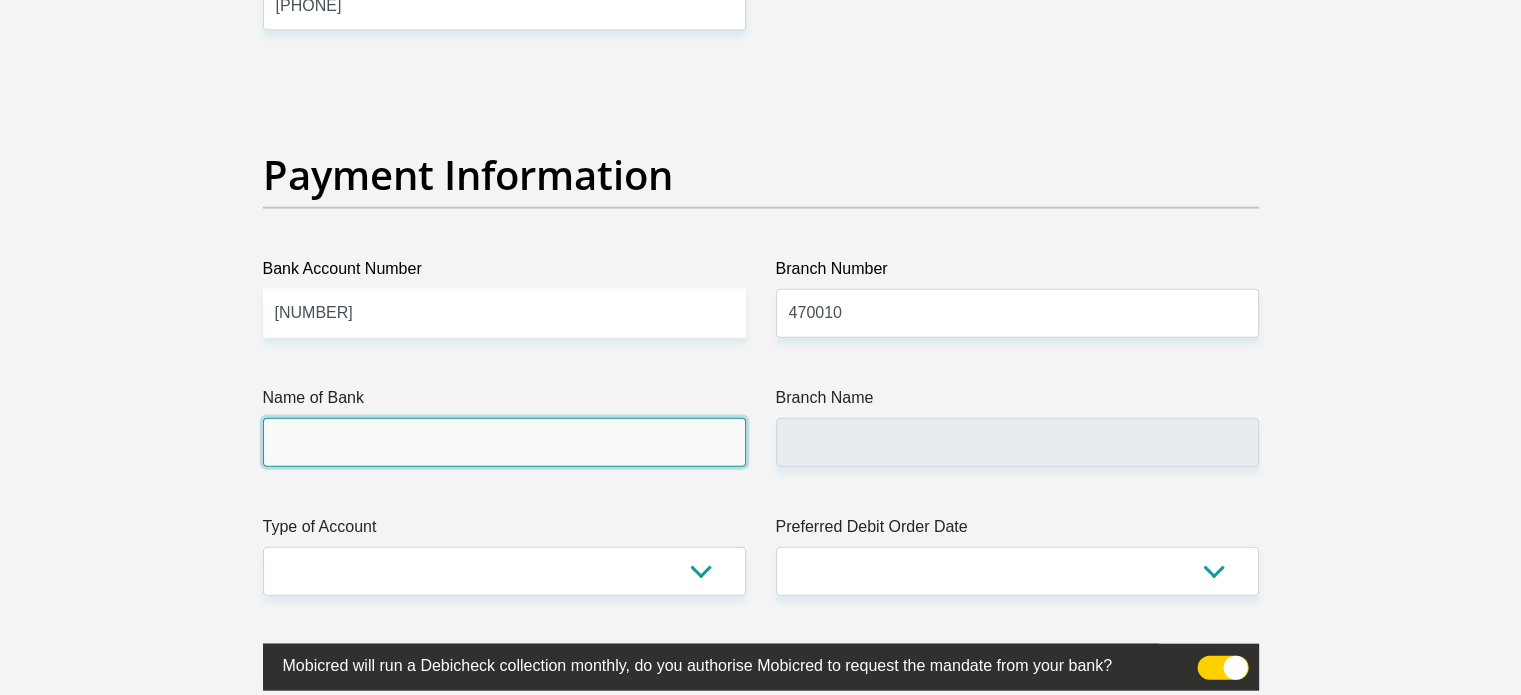 type on "CAPITEC BANK LIMITED" 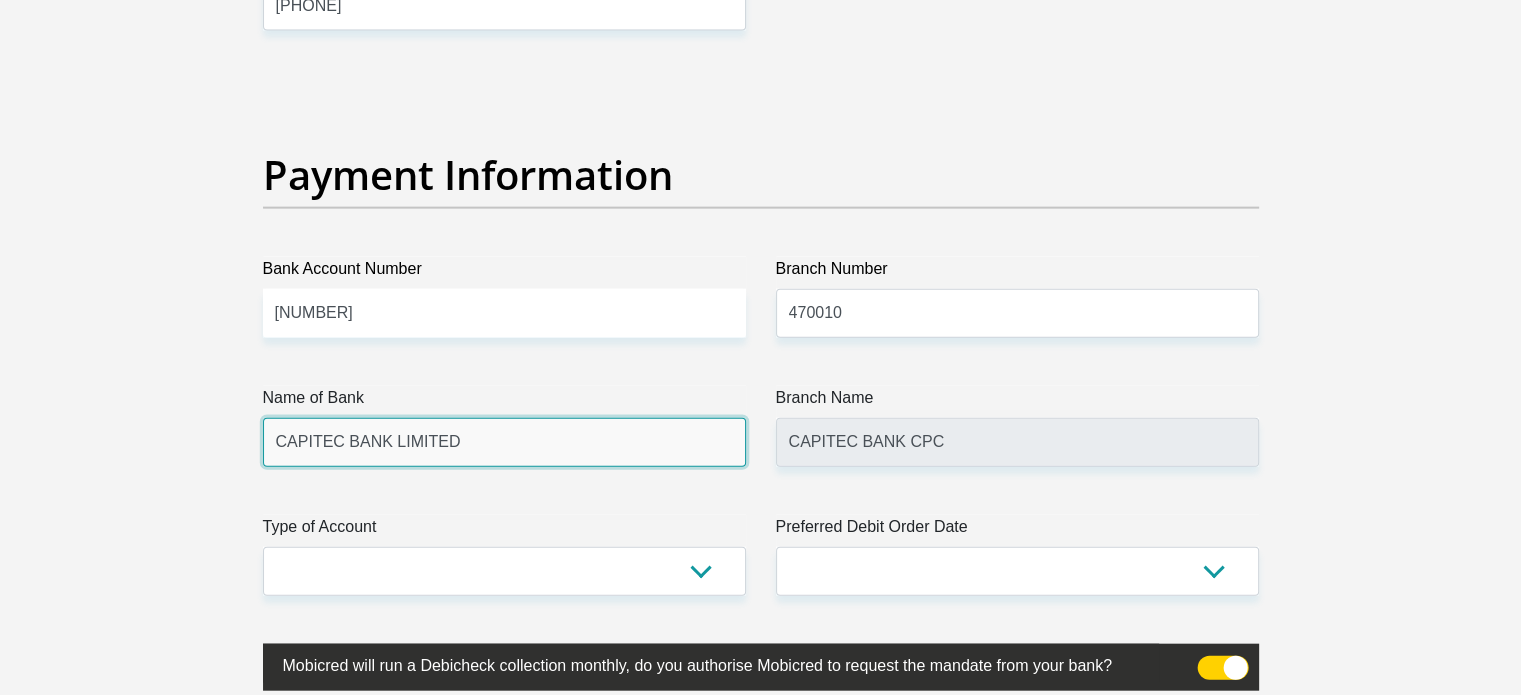 click on "CAPITEC BANK LIMITED" at bounding box center [504, 442] 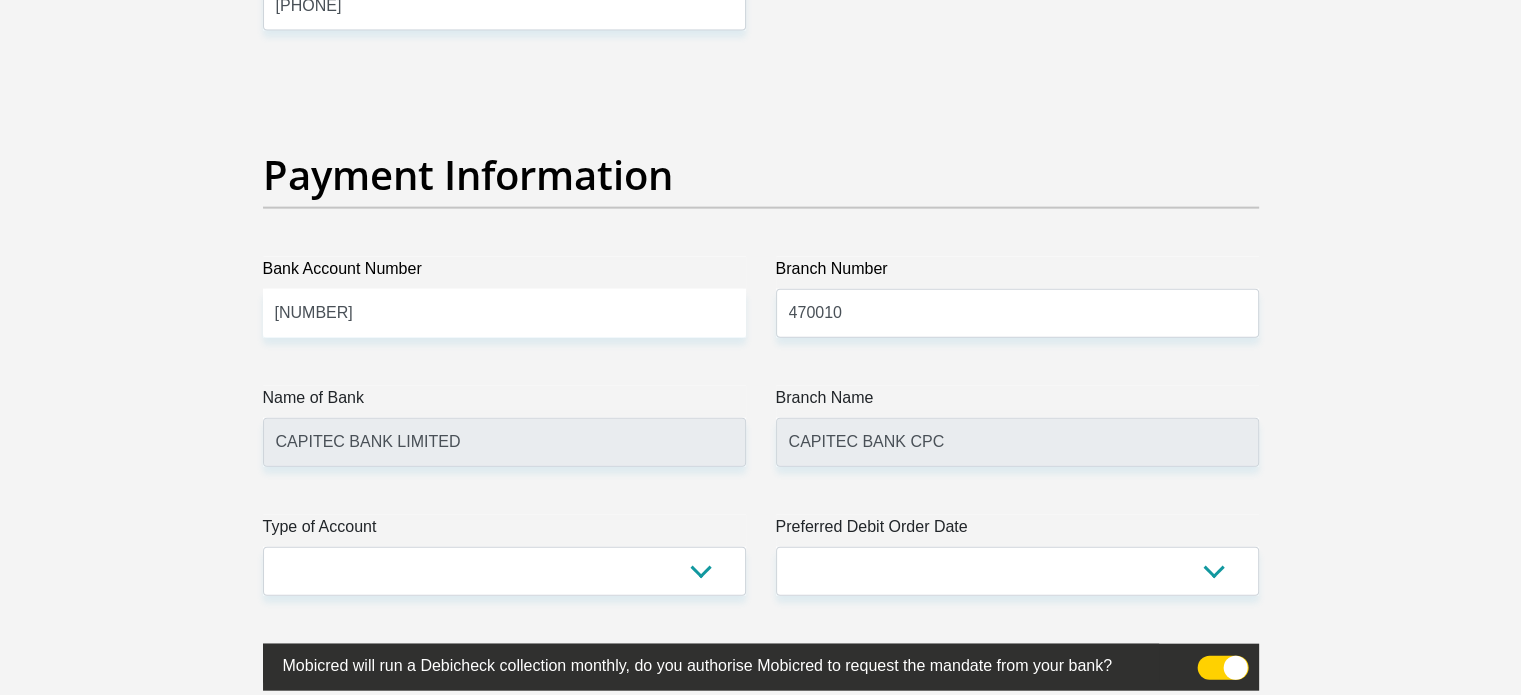 click on "Title
Mr
Ms
Mrs
Dr
Other
First Name
Pontsho
Surname
Nkosana
ID Number
0305170320082
Please input valid ID number
Race
Black
Coloured
Indian
White
Other
Contact Number
0672362866
Please input valid contact number
Nationality
South Africa
Afghanistan
Aland Islands  Albania  Algeria" at bounding box center [761, -933] 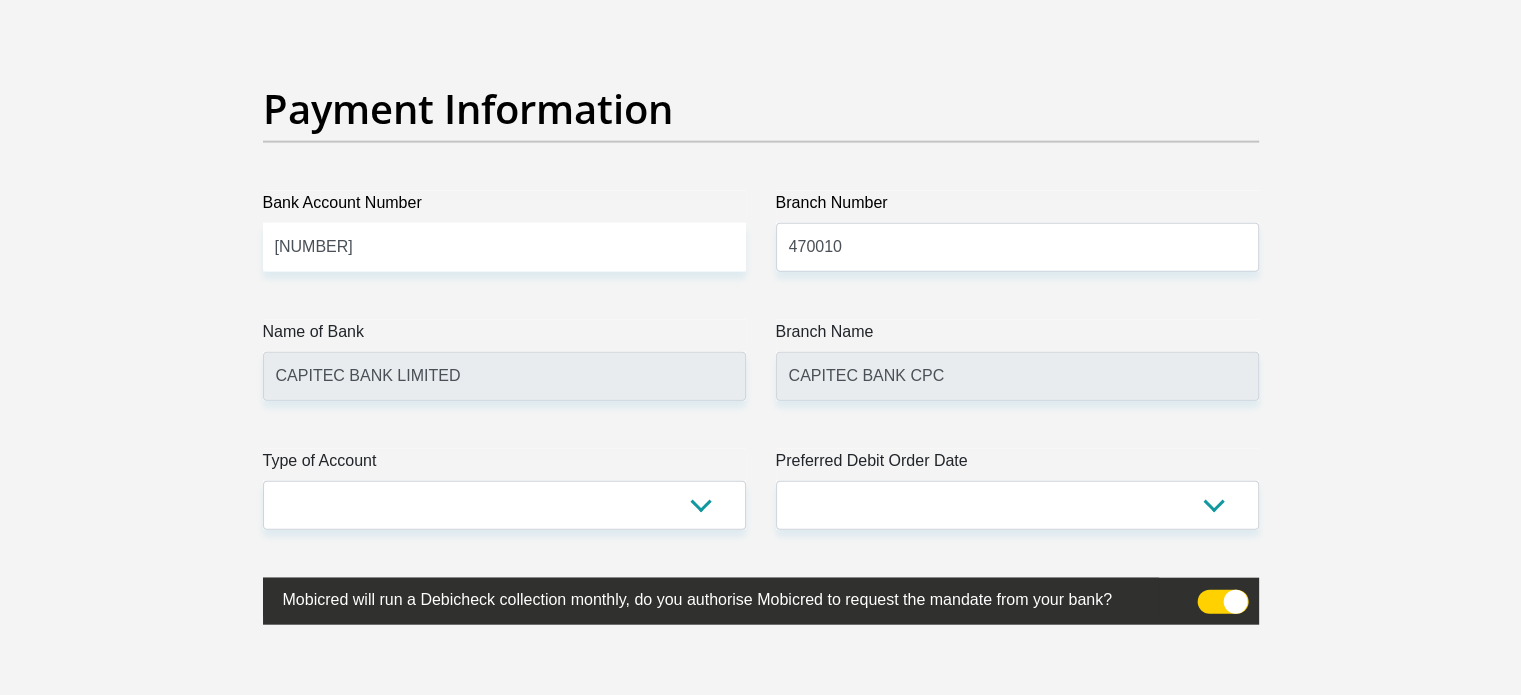 scroll, scrollTop: 4600, scrollLeft: 0, axis: vertical 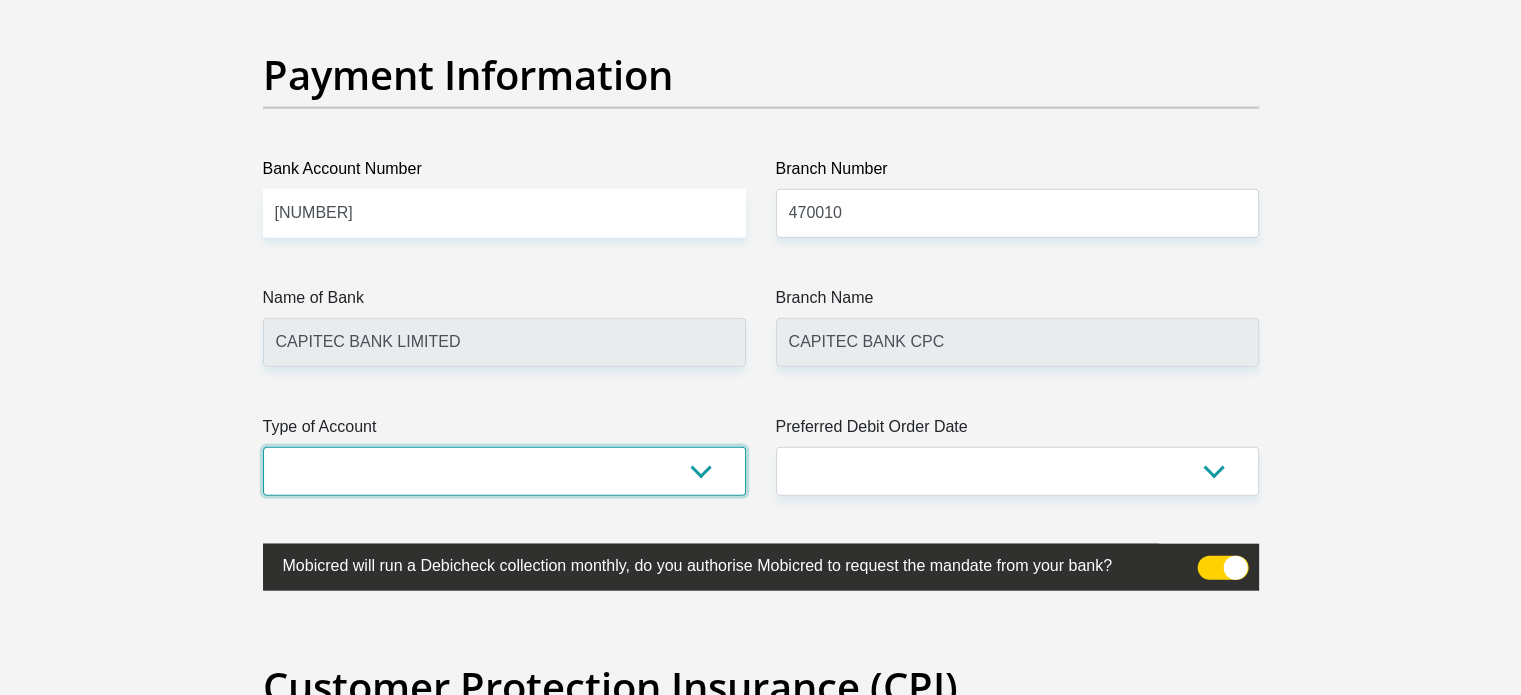 click on "Cheque
Savings" at bounding box center [504, 471] 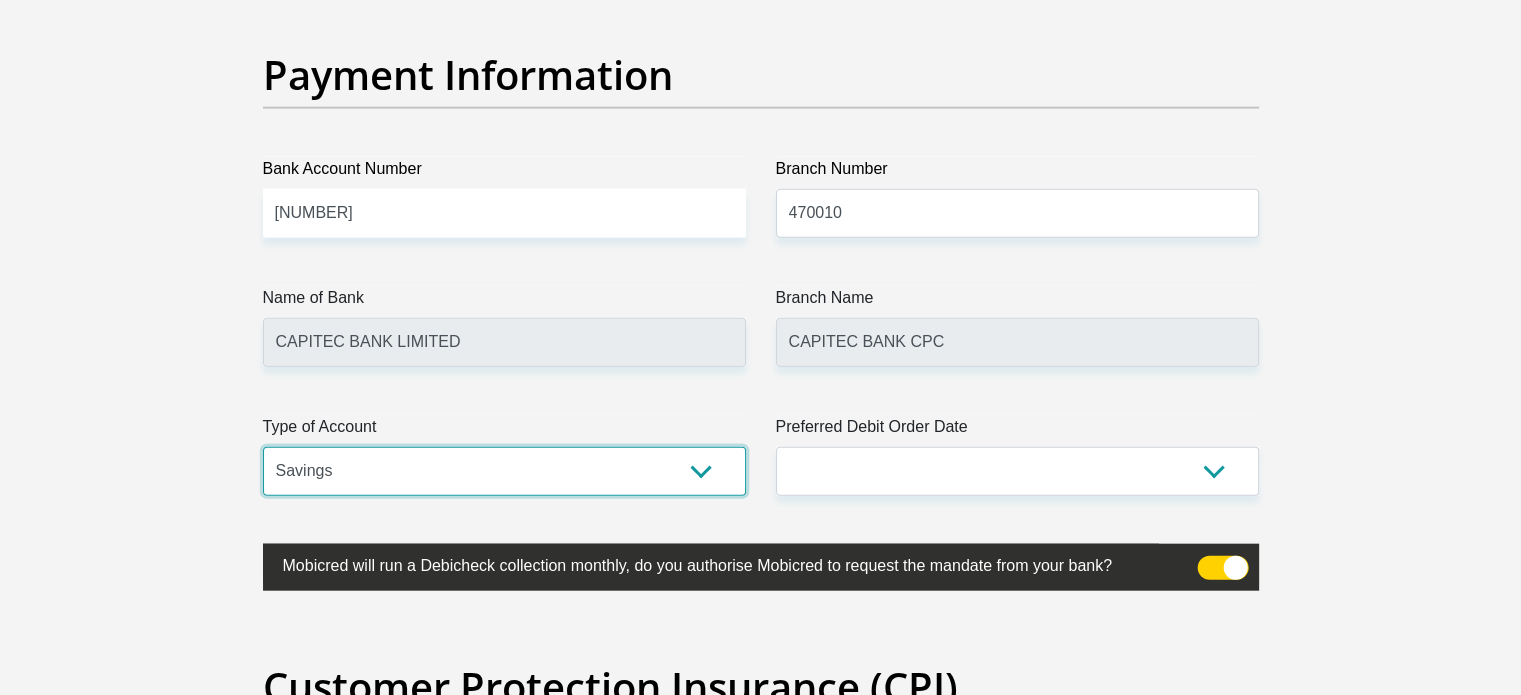 click on "Cheque
Savings" at bounding box center [504, 471] 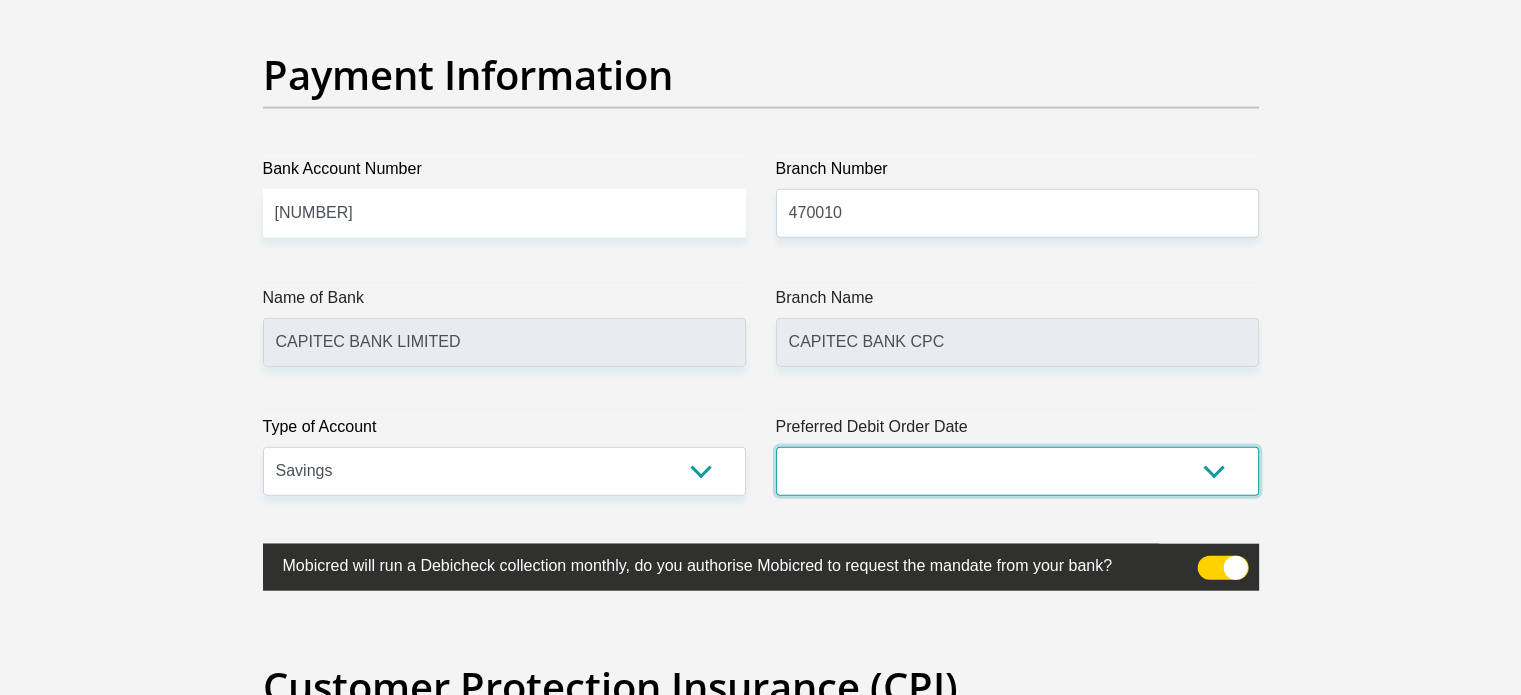 click on "1st
2nd
3rd
4th
5th
7th
18th
19th
20th
21st
22nd
23rd
24th
25th
26th
27th
28th
29th
30th" at bounding box center (1017, 471) 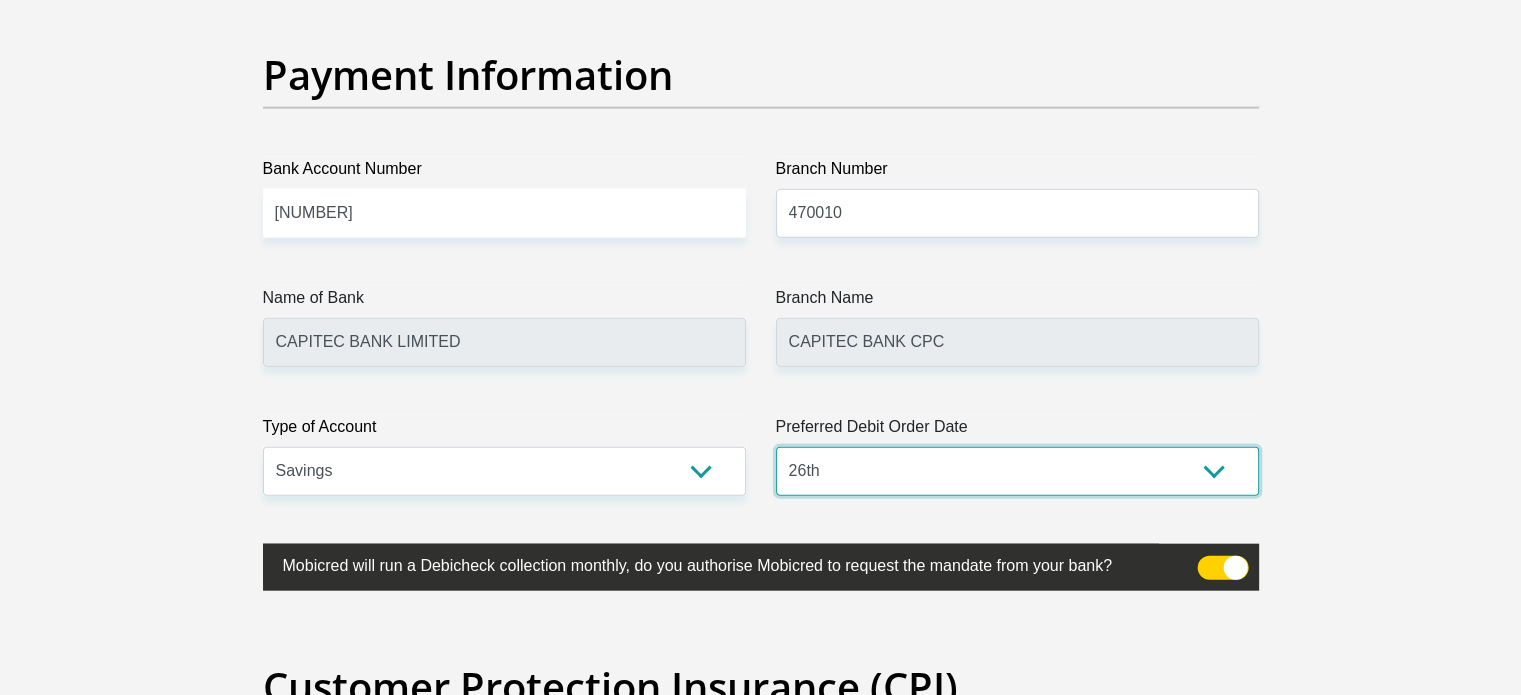 click on "1st
2nd
3rd
4th
5th
7th
18th
19th
20th
21st
22nd
23rd
24th
25th
26th
27th
28th
29th
30th" at bounding box center (1017, 471) 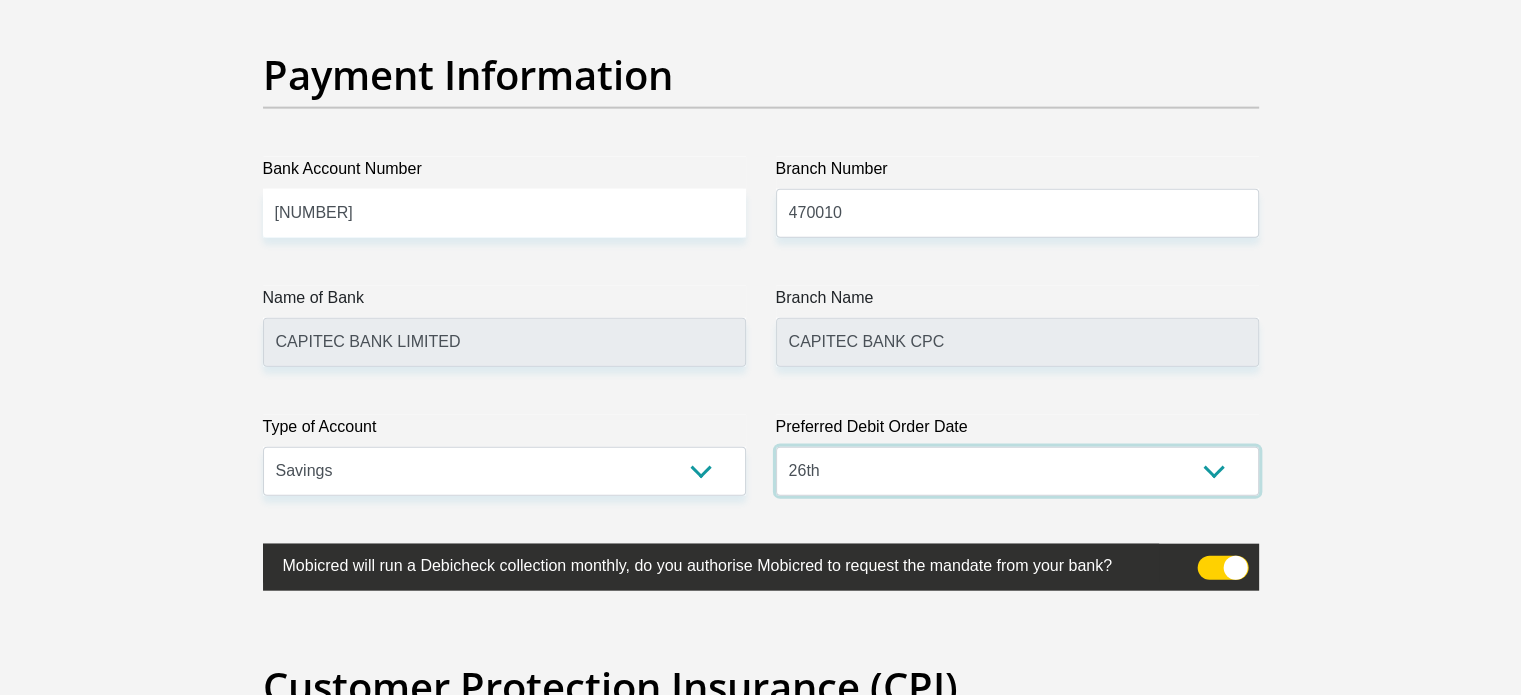 click on "1st
2nd
3rd
4th
5th
7th
18th
19th
20th
21st
22nd
23rd
24th
25th
26th
27th
28th
29th
30th" at bounding box center [1017, 471] 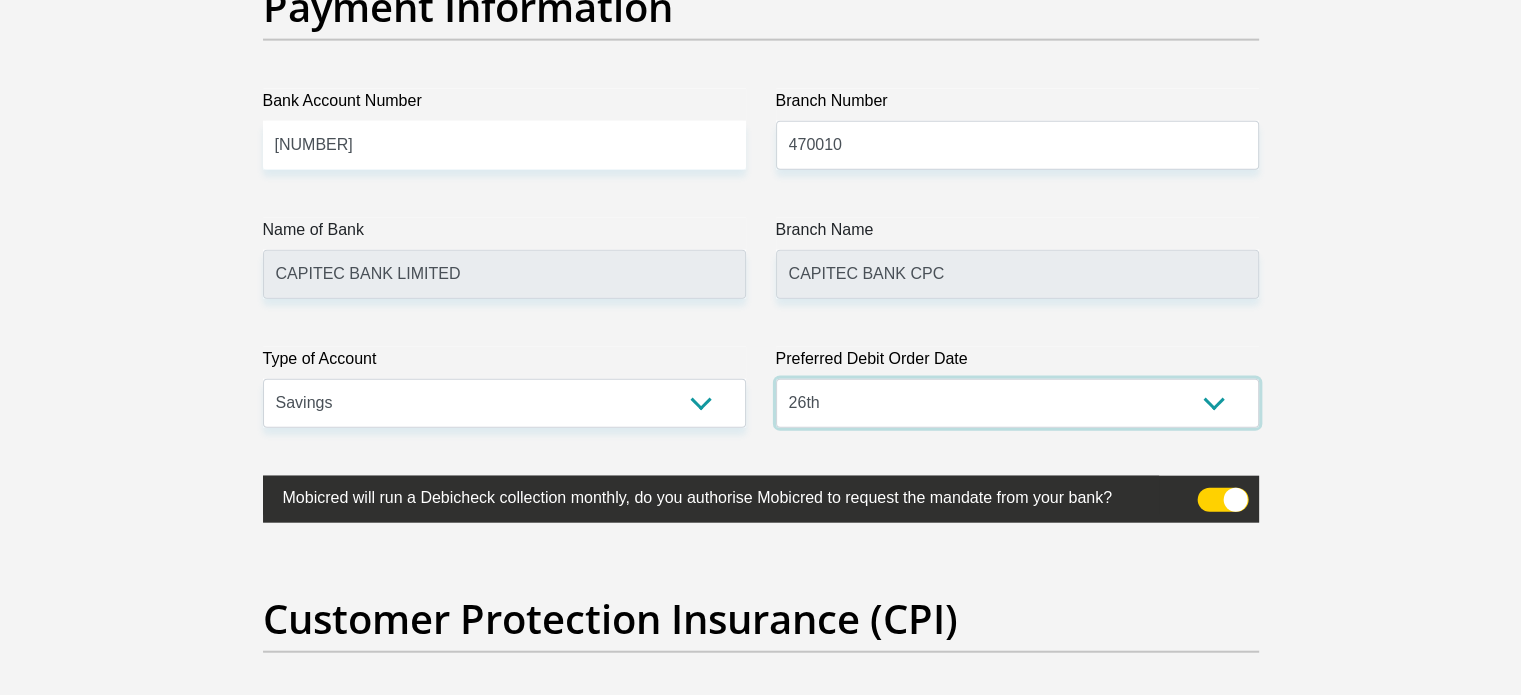 scroll, scrollTop: 4700, scrollLeft: 0, axis: vertical 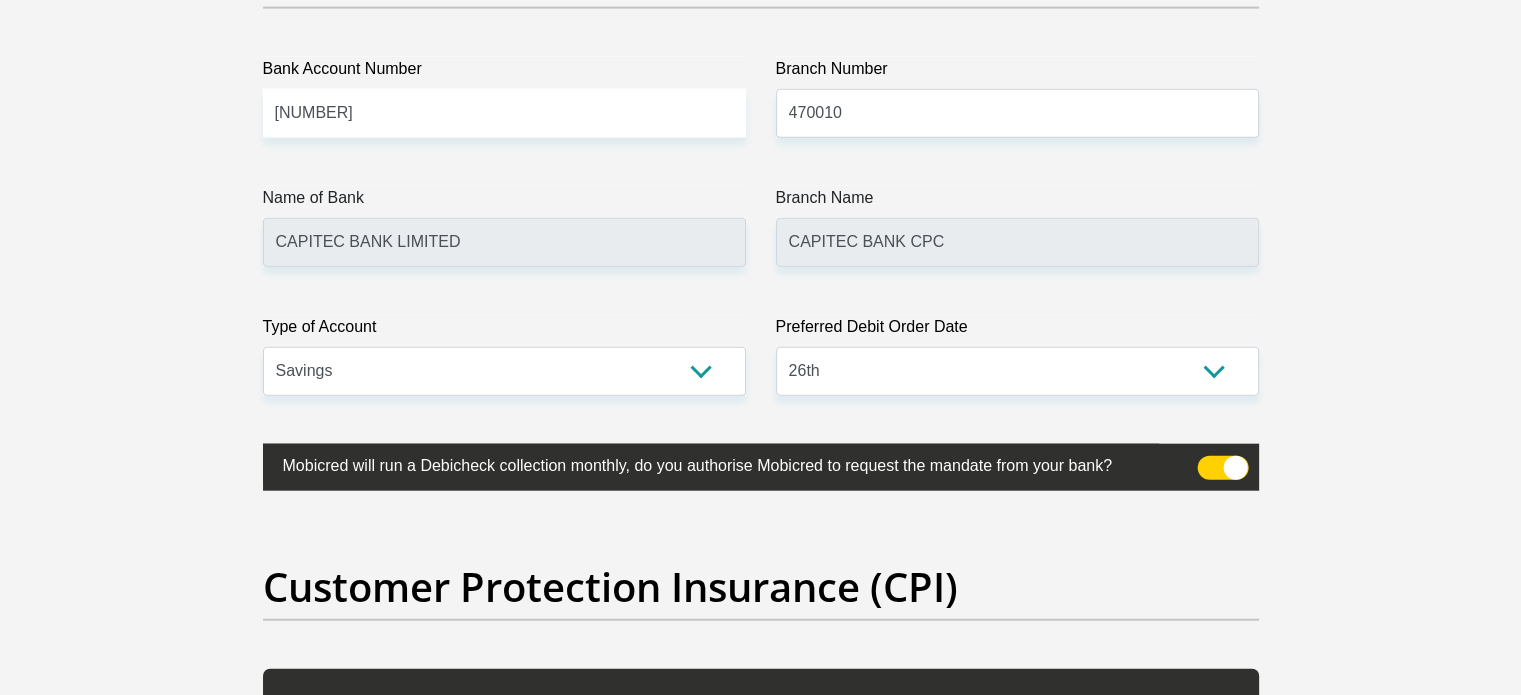 click on "Title
Mr
Ms
Mrs
Dr
Other
First Name
Pontsho
Surname
Nkosana
ID Number
0305170320082
Please input valid ID number
Race
Black
Coloured
Indian
White
Other
Contact Number
0672362866
Please input valid contact number
Nationality
South Africa
Afghanistan
Aland Islands  Albania  Algeria" at bounding box center [761, -1133] 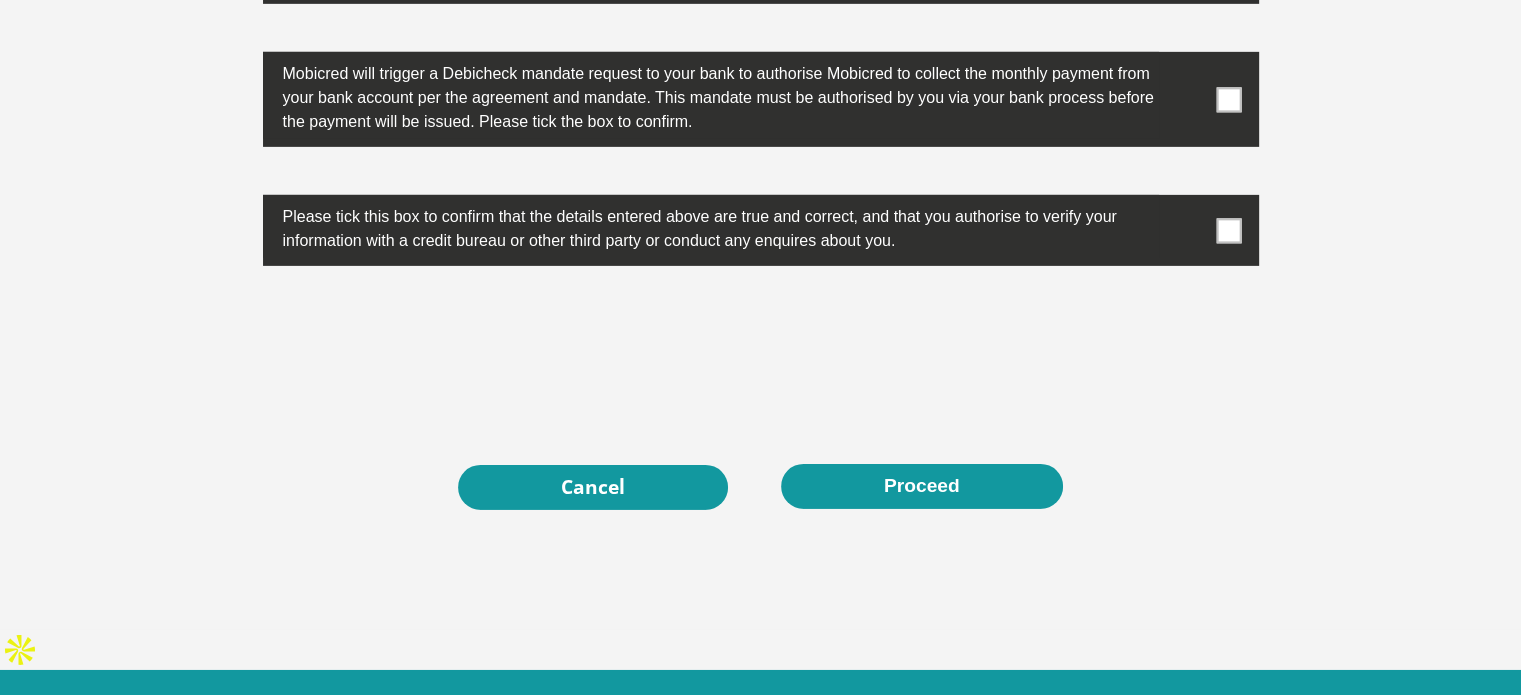scroll, scrollTop: 6476, scrollLeft: 0, axis: vertical 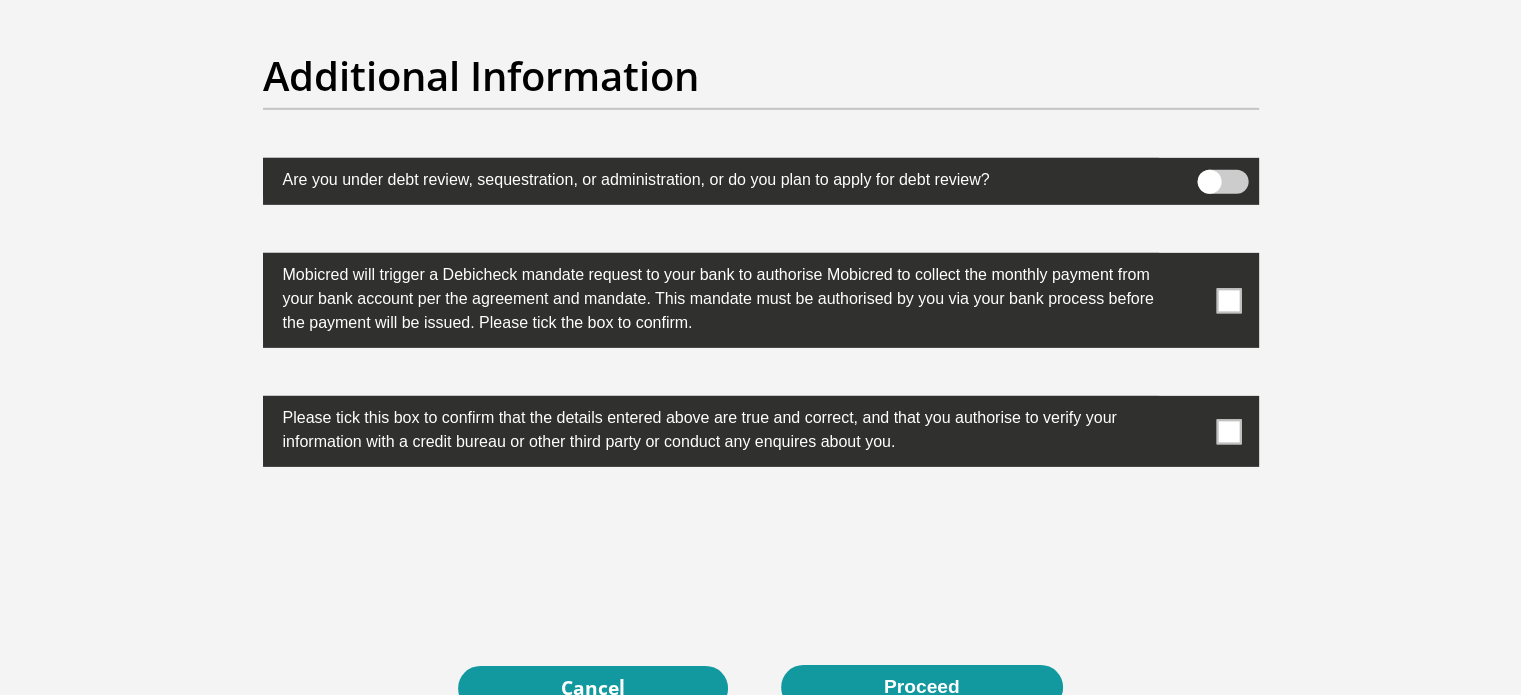 click at bounding box center (1228, 300) 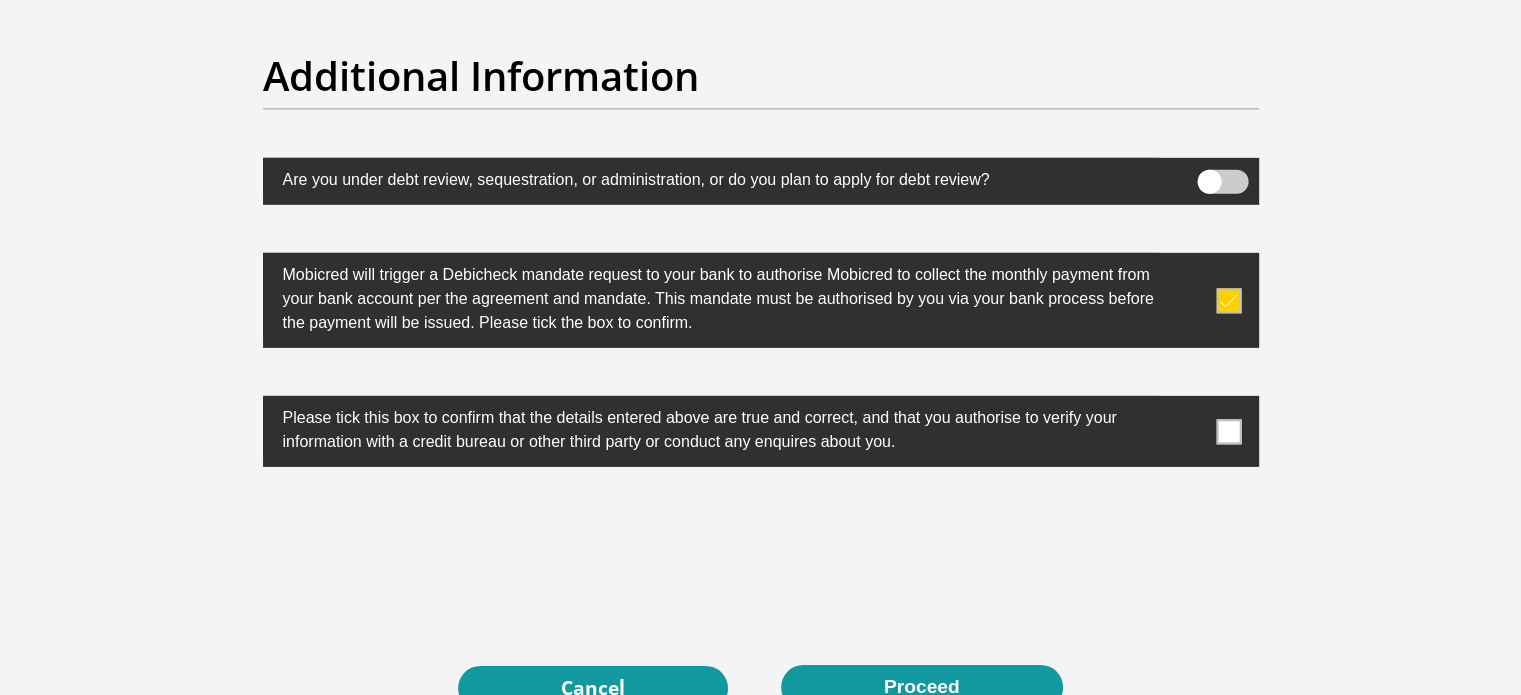 click at bounding box center [1228, 431] 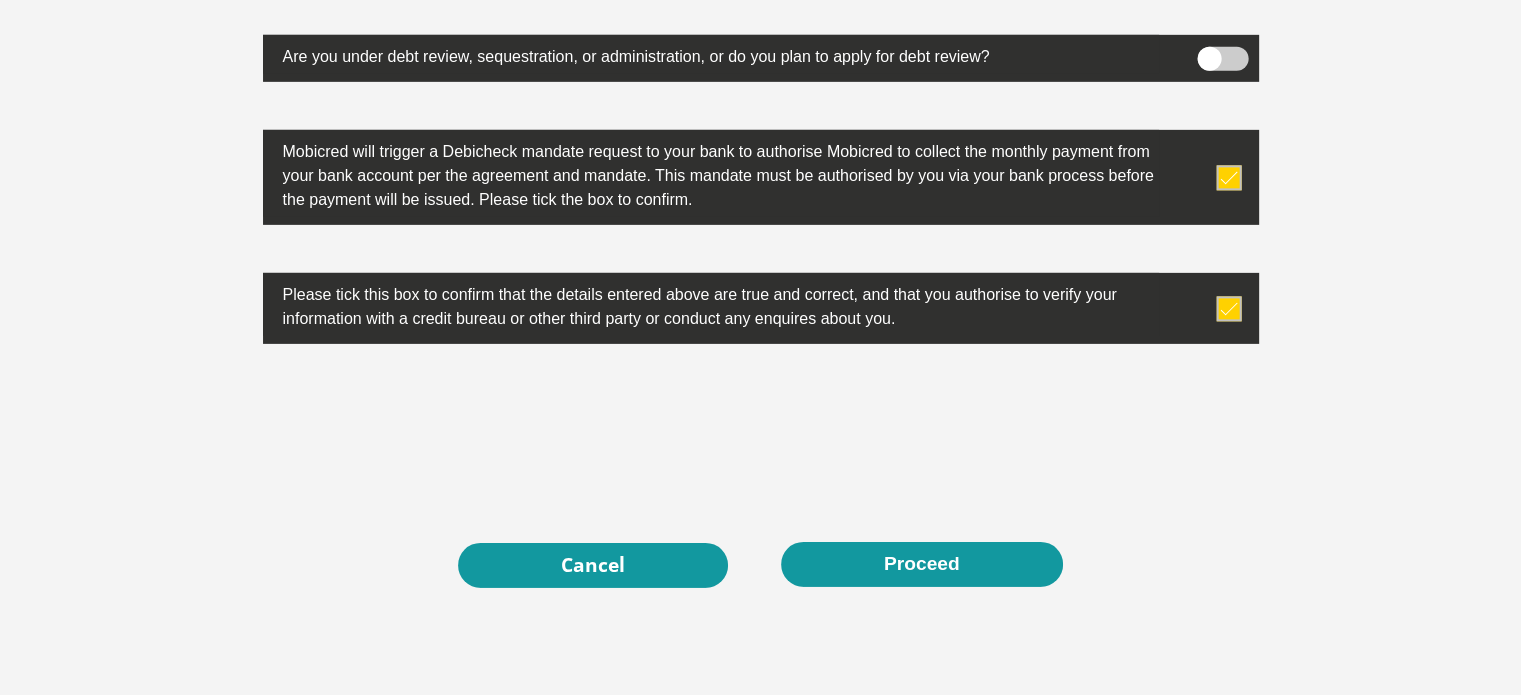 scroll, scrollTop: 6476, scrollLeft: 0, axis: vertical 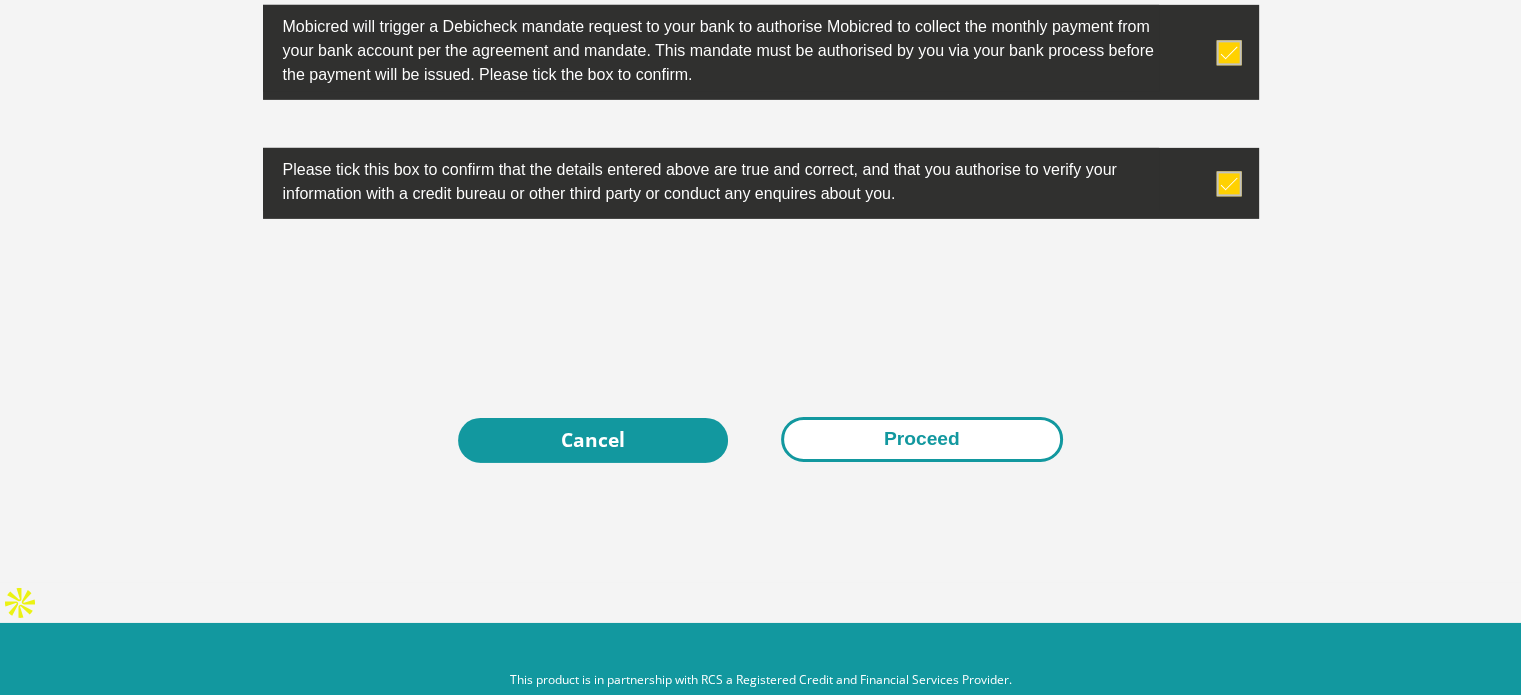 click on "Proceed" at bounding box center [922, 439] 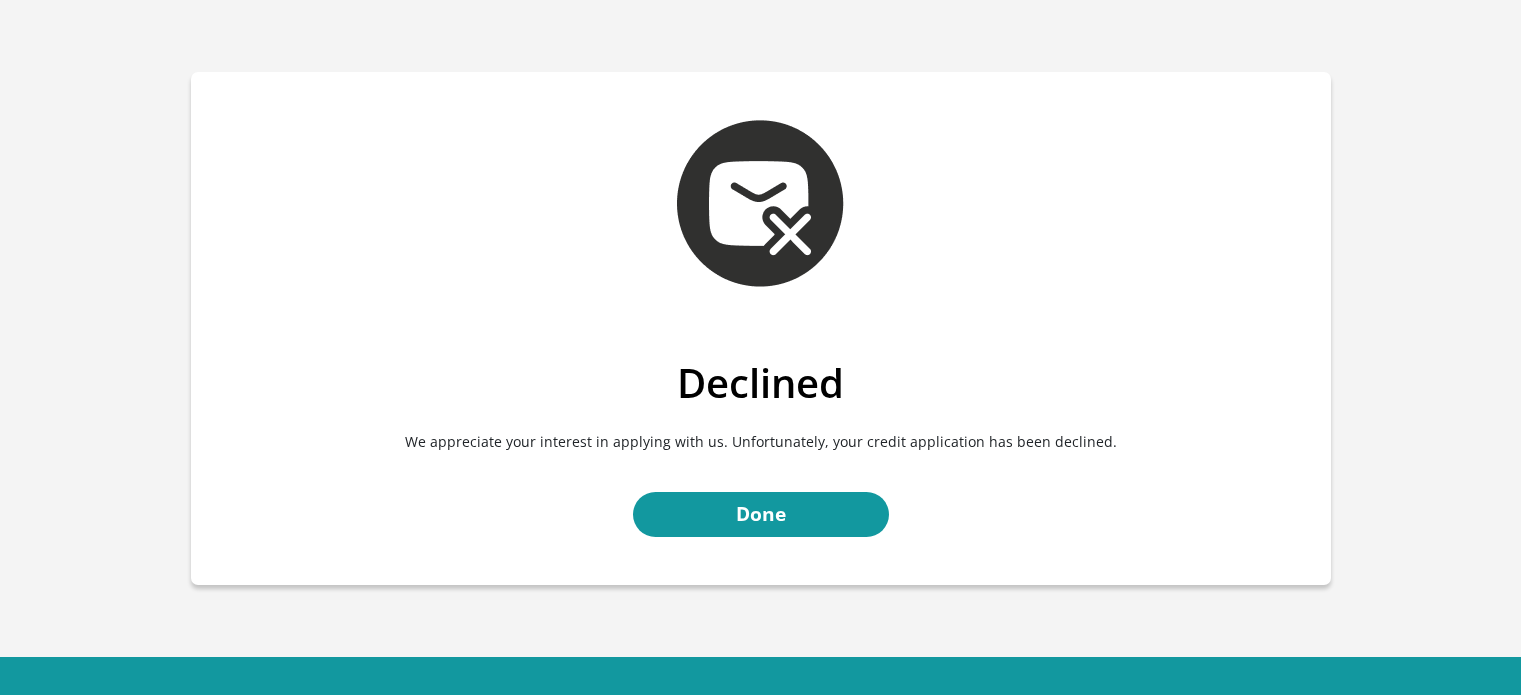 scroll, scrollTop: 0, scrollLeft: 0, axis: both 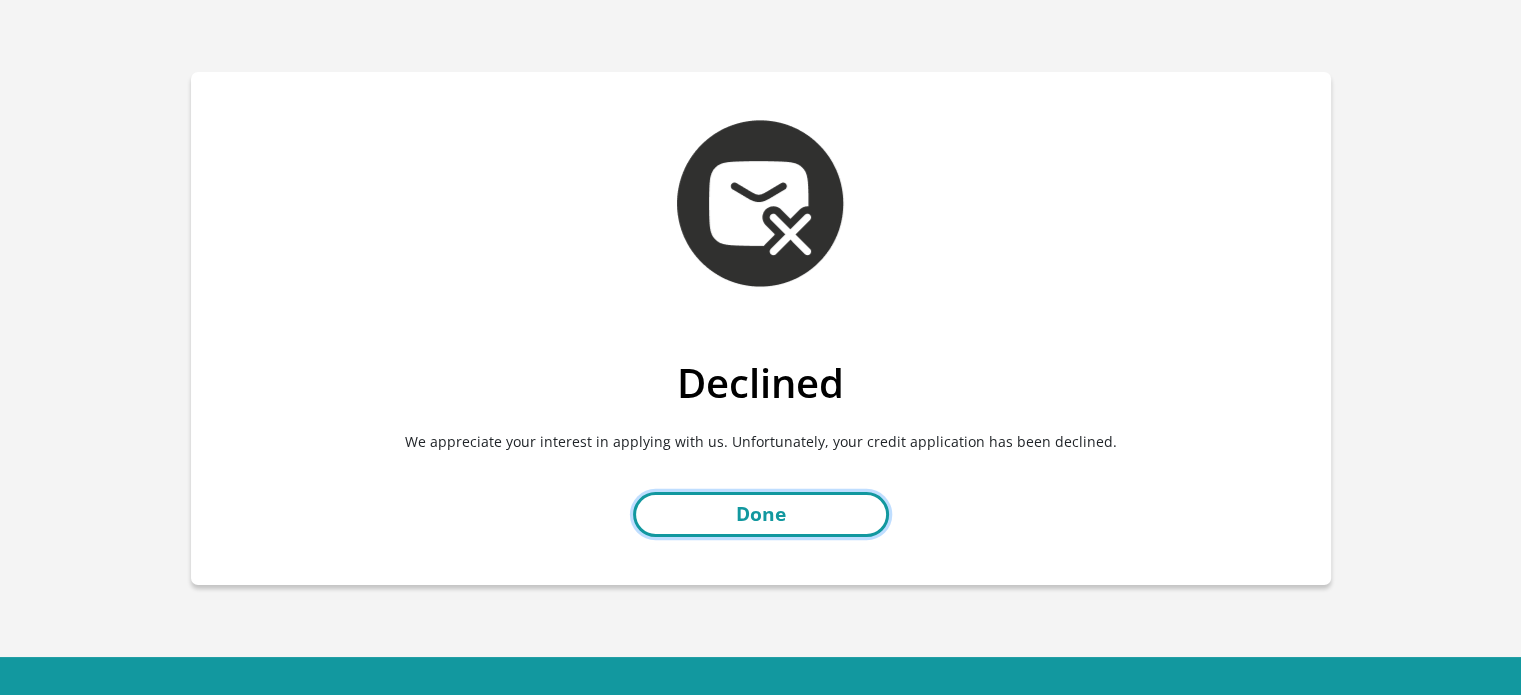 click on "Done" at bounding box center (761, 514) 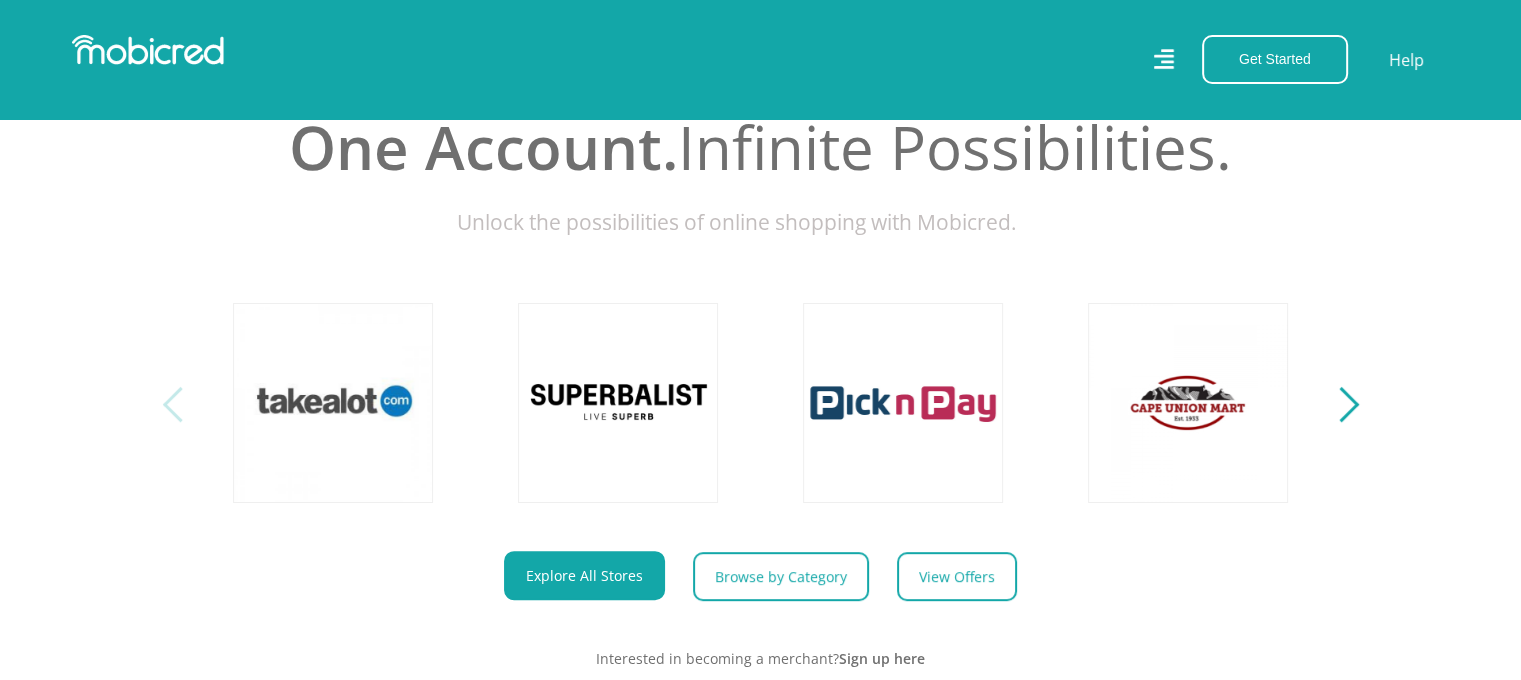 scroll, scrollTop: 784, scrollLeft: 0, axis: vertical 